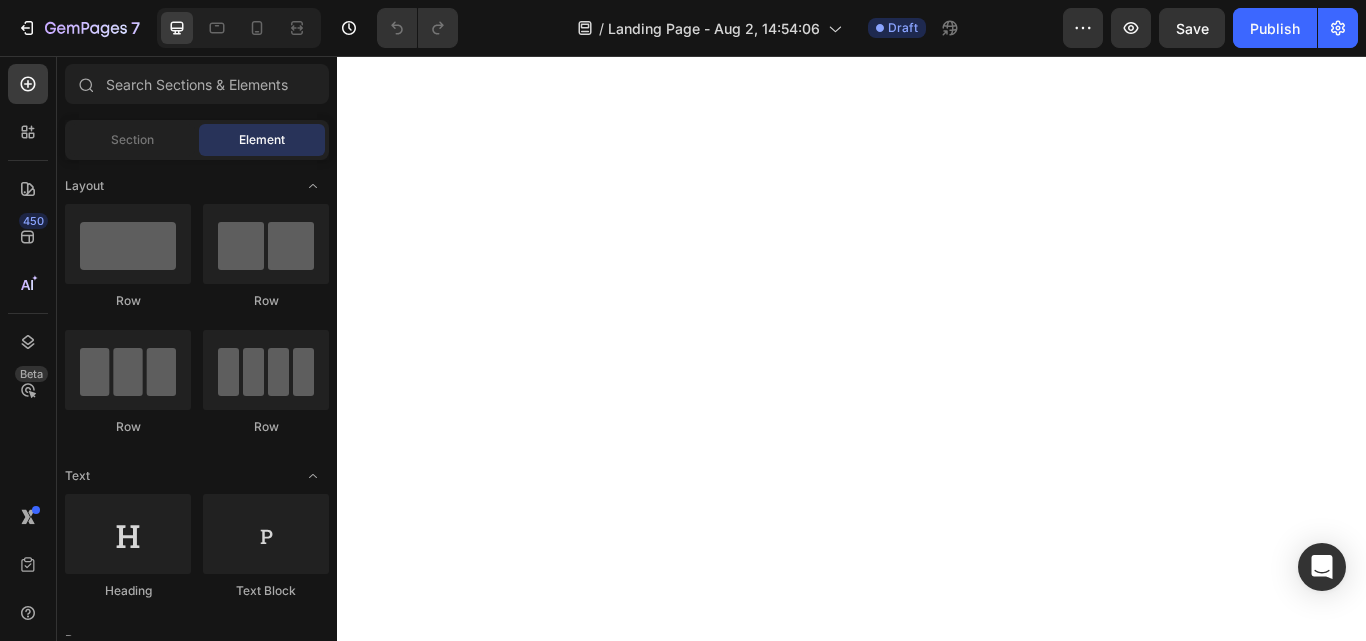 scroll, scrollTop: 0, scrollLeft: 0, axis: both 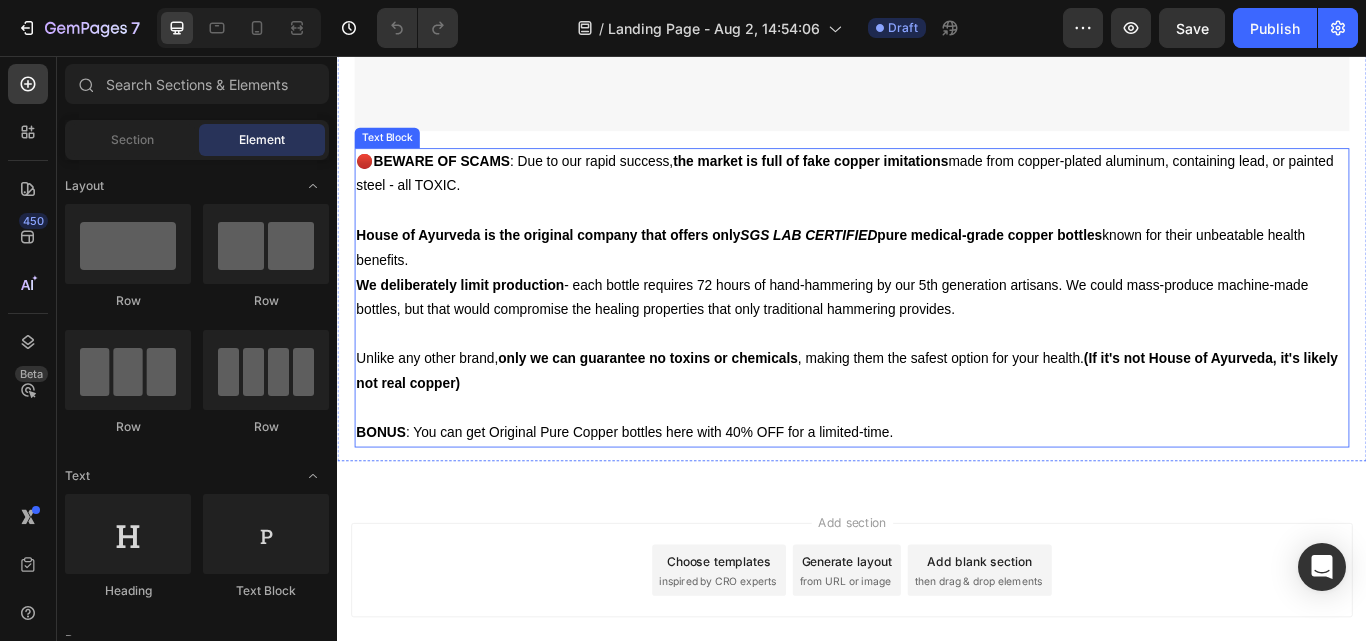 click on "BONUS : You can get Original Pure Copper bottles here with 40% OFF for a limited-time." at bounding box center (672, 495) 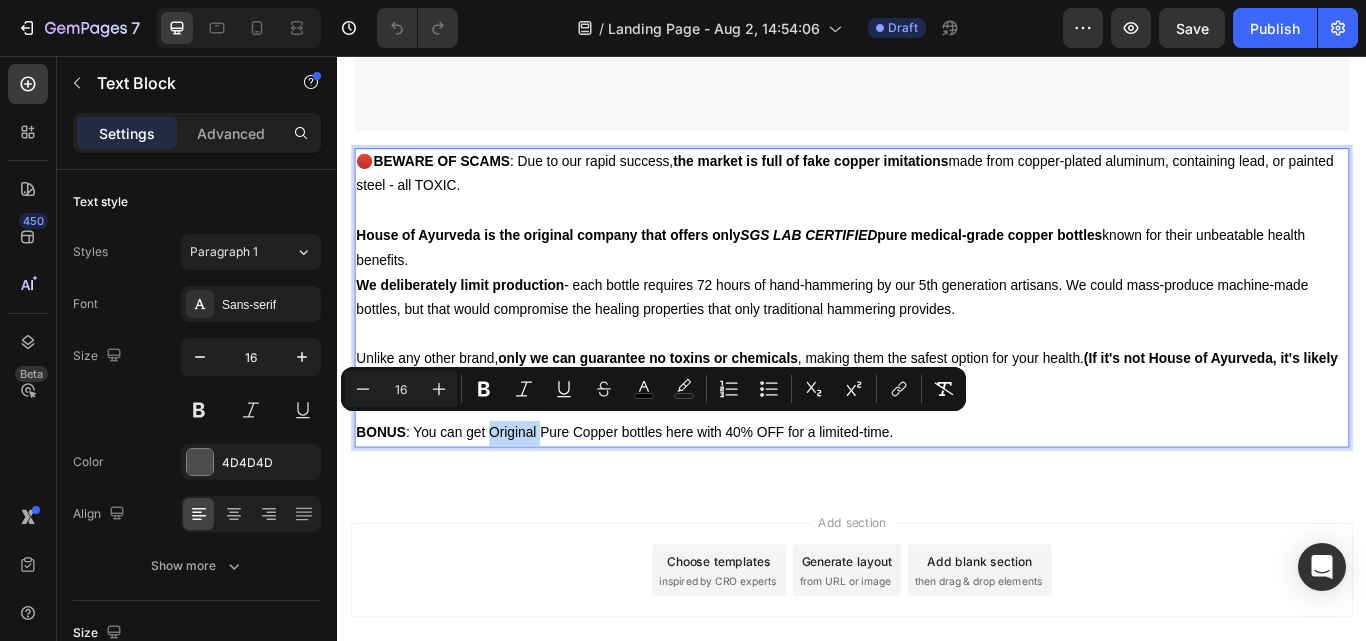 click on "BONUS : You can get Original Pure Copper bottles here with 40% OFF for a limited-time." at bounding box center [672, 495] 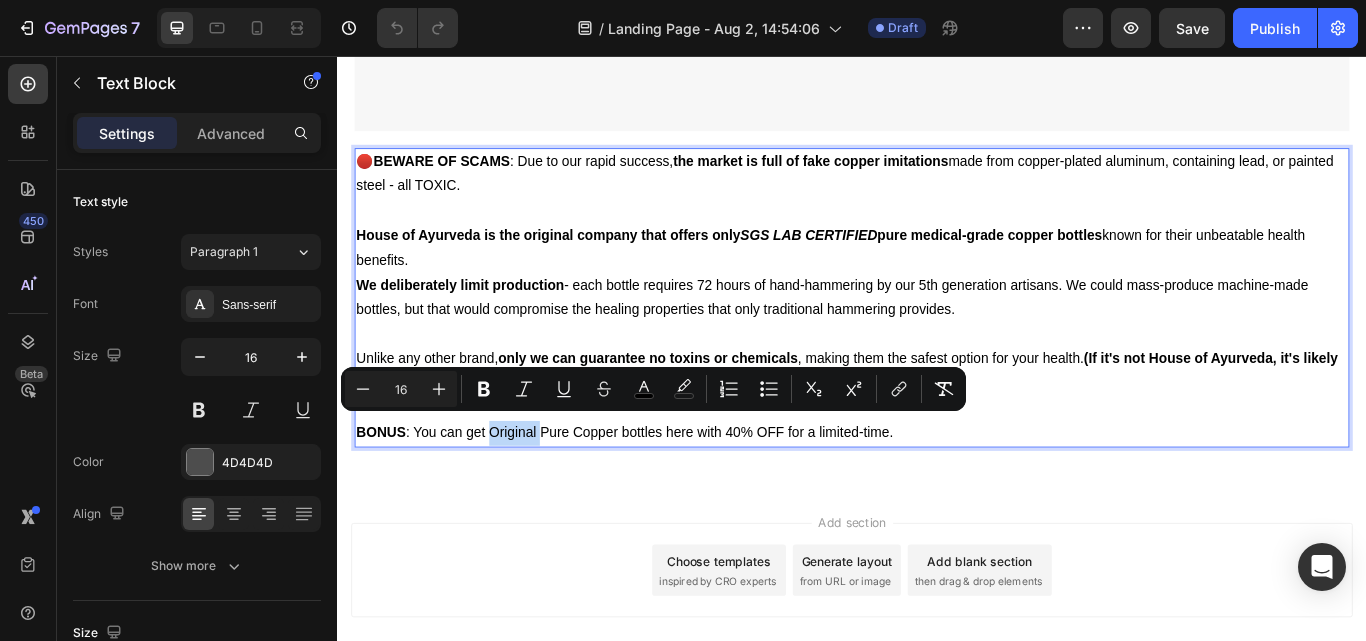click on "BONUS : You can get Original Pure Copper bottles here with 40% OFF for a limited-time." at bounding box center (672, 495) 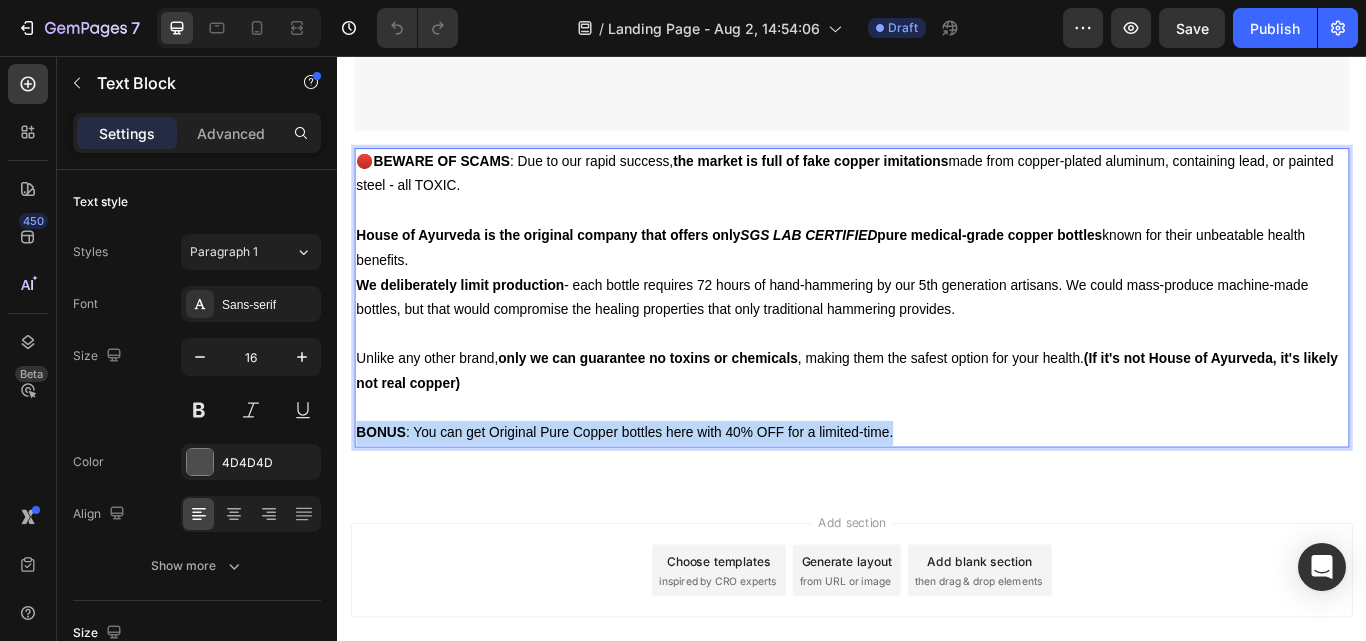 click on "BONUS : You can get Original Pure Copper bottles here with 40% OFF for a limited-time." at bounding box center (672, 495) 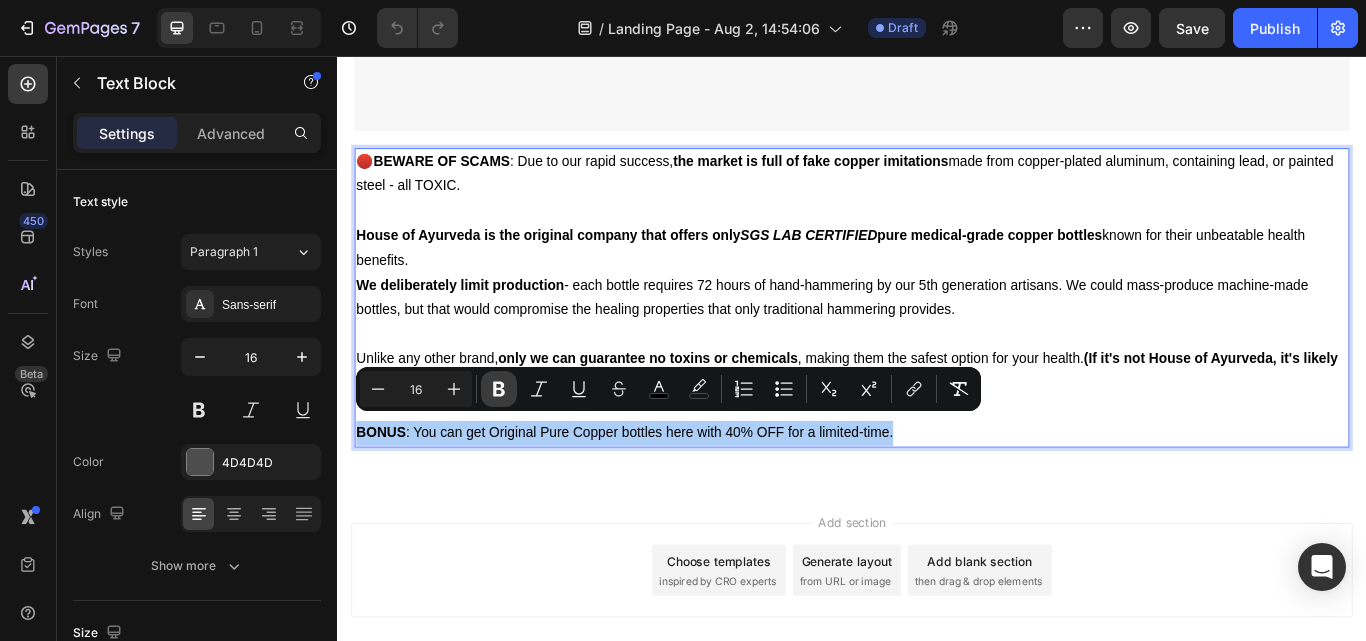 click 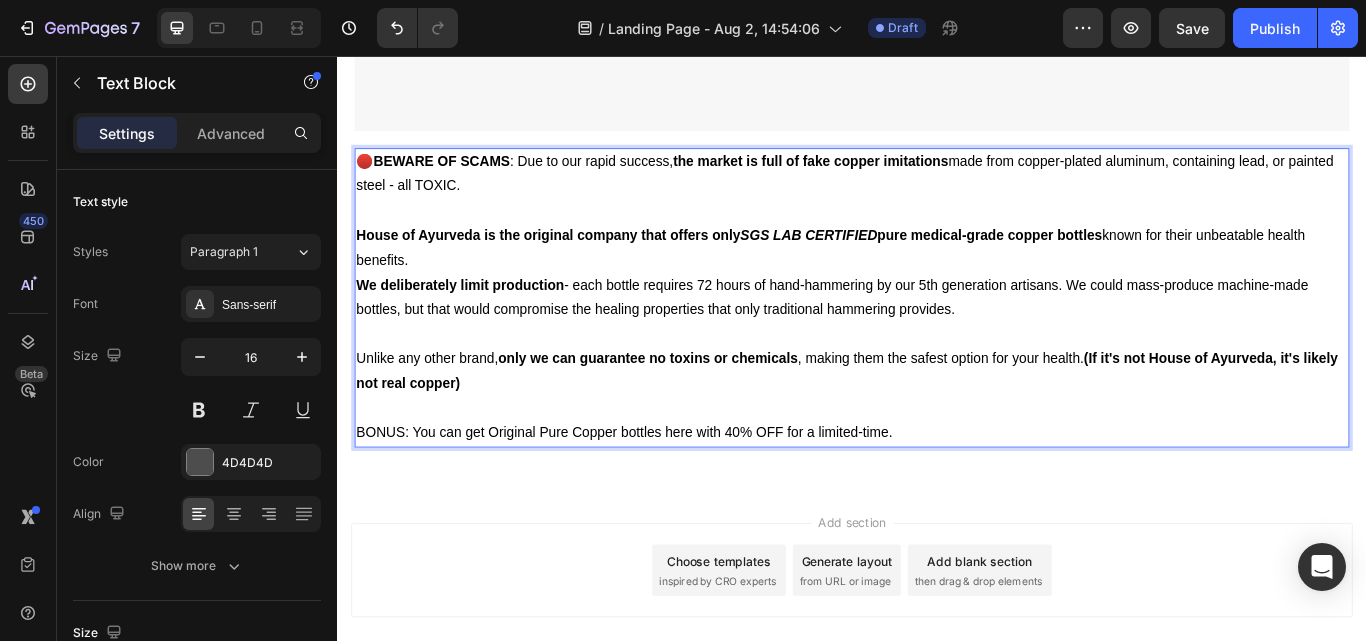 click on "BONUS: You can get Original Pure Copper bottles here with 40% OFF for a limited-time." at bounding box center [671, 495] 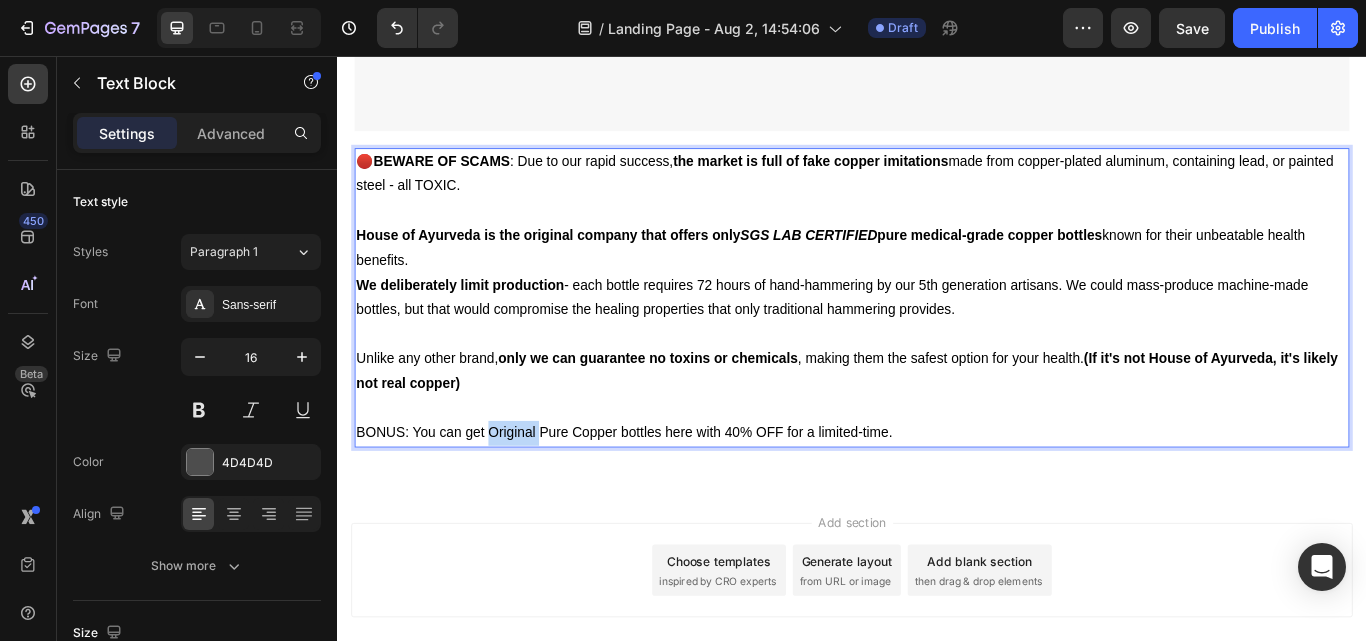 click on "BONUS: You can get Original Pure Copper bottles here with 40% OFF for a limited-time." at bounding box center [671, 495] 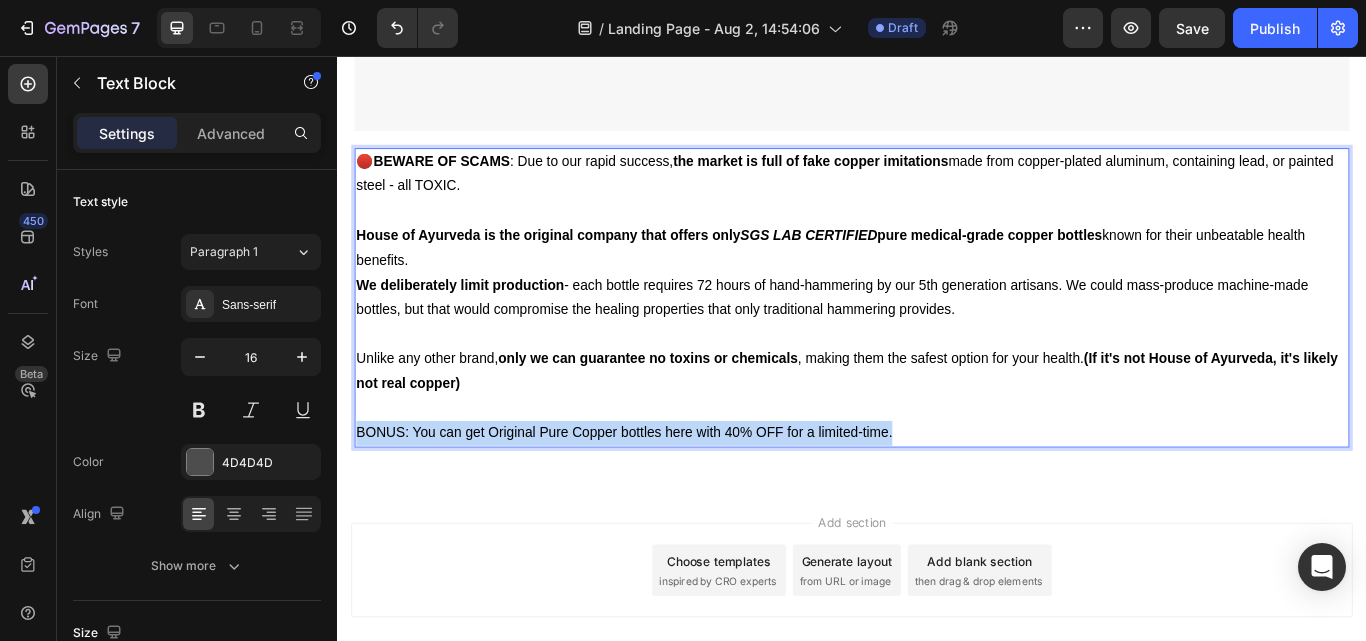 click on "BONUS: You can get Original Pure Copper bottles here with 40% OFF for a limited-time." at bounding box center [671, 495] 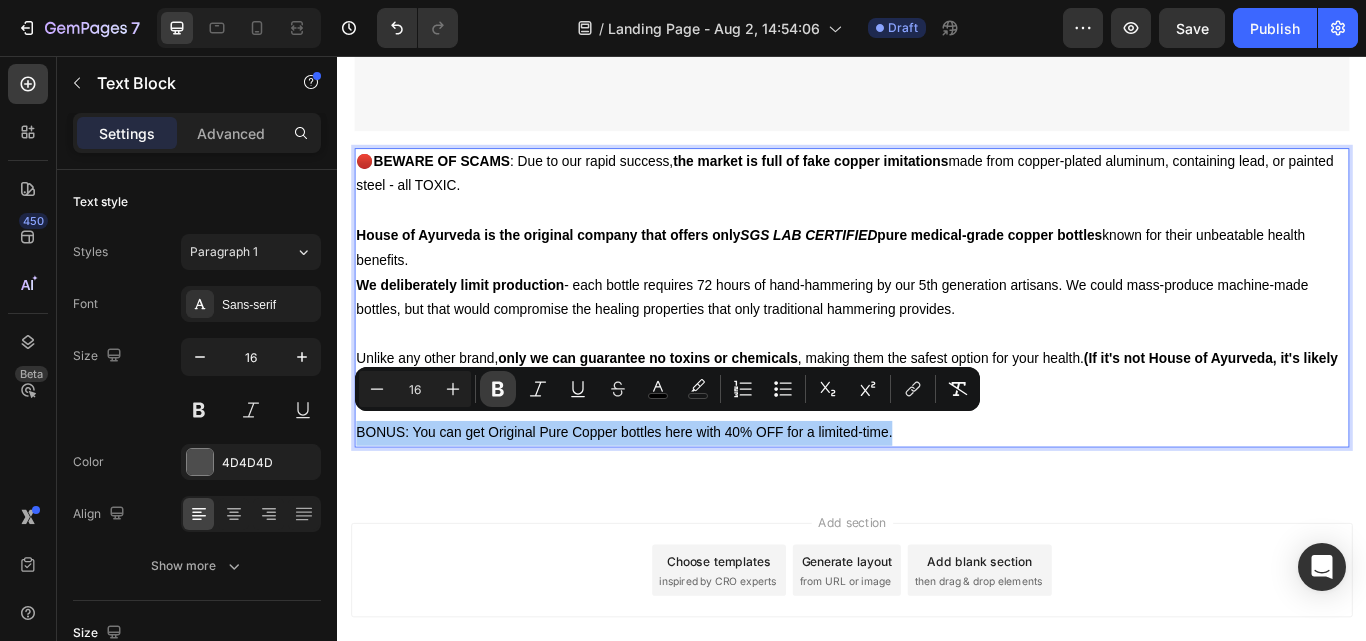 click 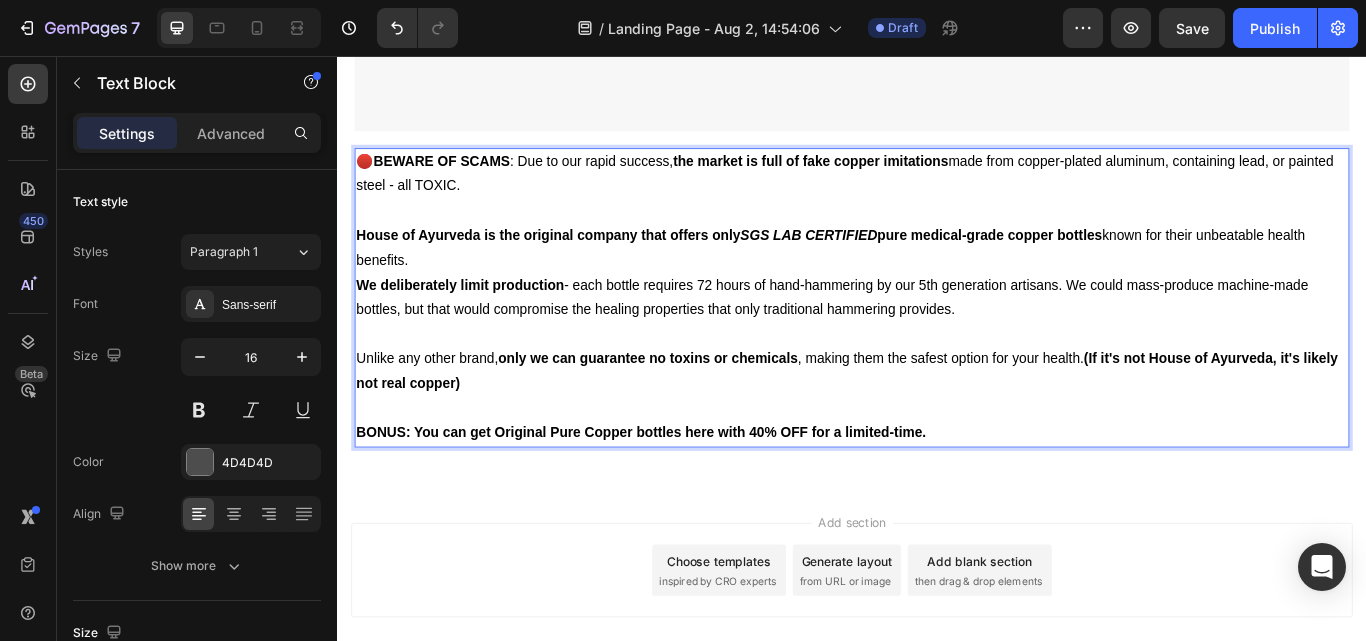click on "BONUS: You can get Original Pure Copper bottles here with 40% OFF for a limited-time." at bounding box center (691, 495) 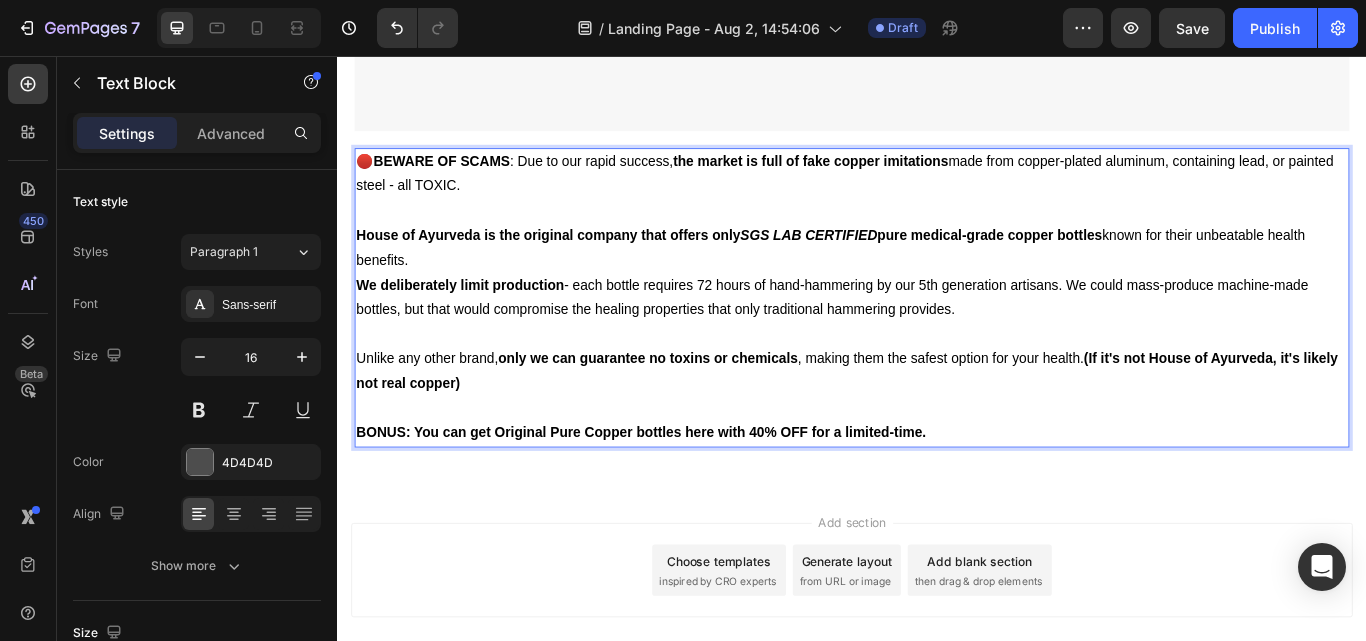 click on "BONUS: You can get Original Pure Copper bottles here with 40% OFF for a limited-time." at bounding box center [691, 495] 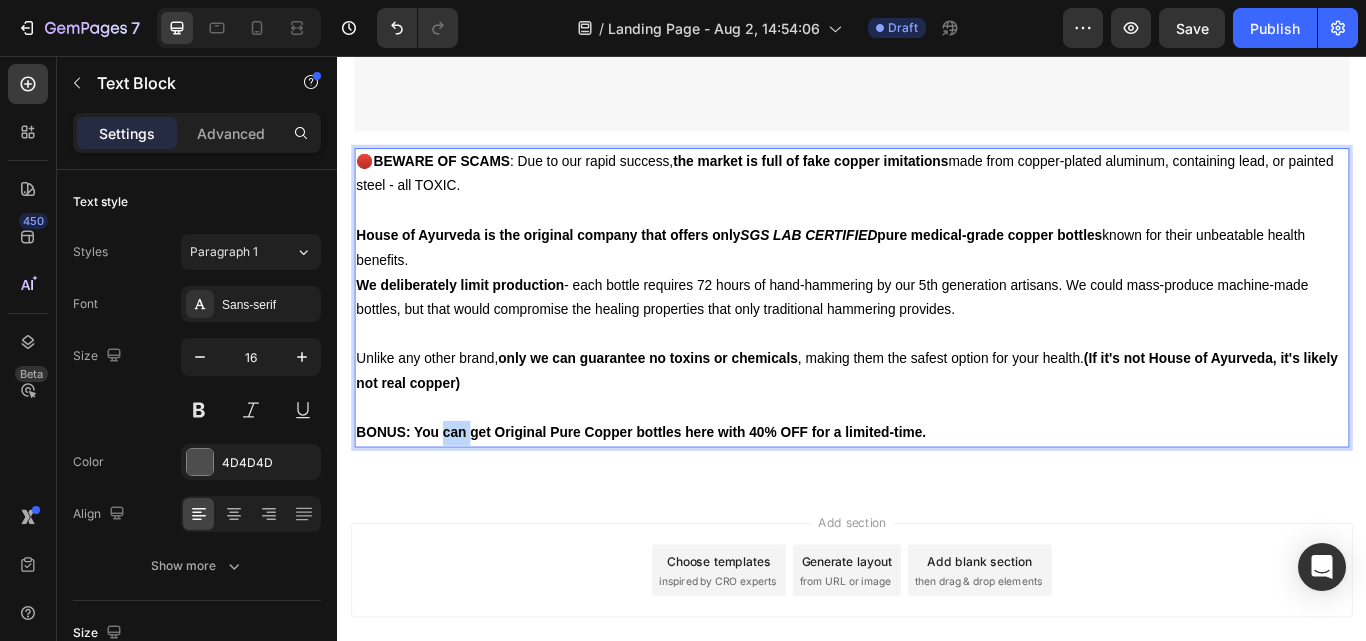 click on "BONUS: You can get Original Pure Copper bottles here with 40% OFF for a limited-time." at bounding box center [691, 495] 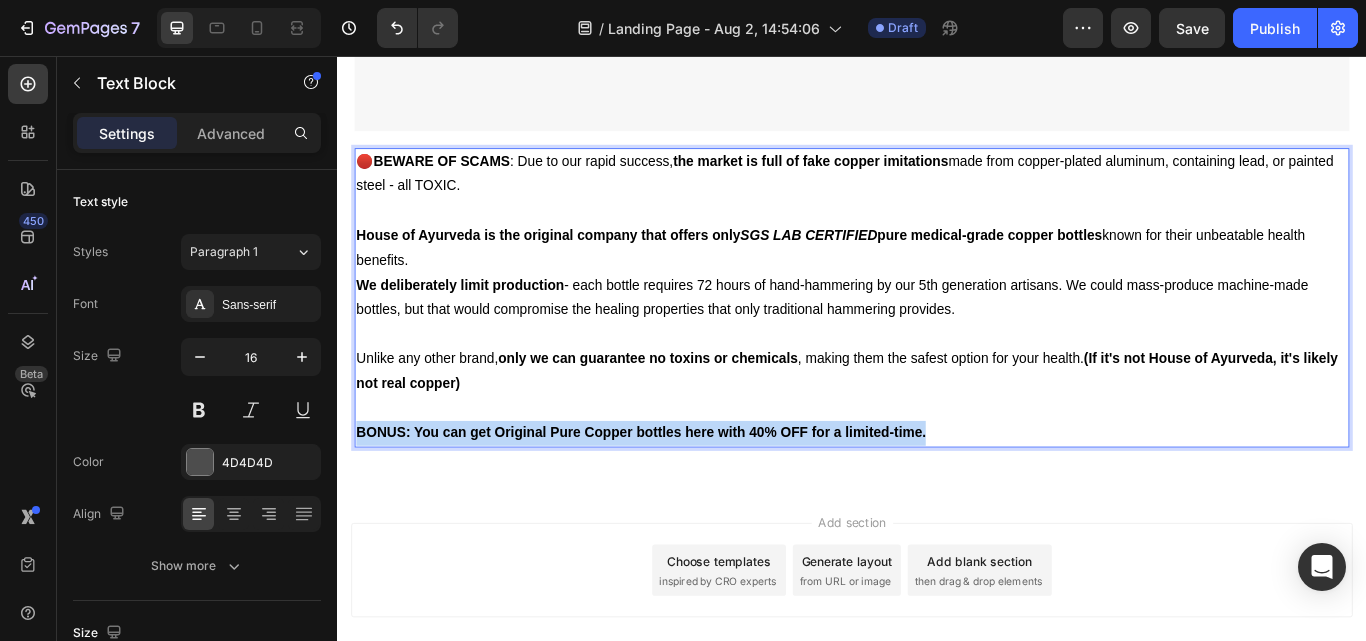 click on "BONUS: You can get Original Pure Copper bottles here with 40% OFF for a limited-time." at bounding box center [691, 495] 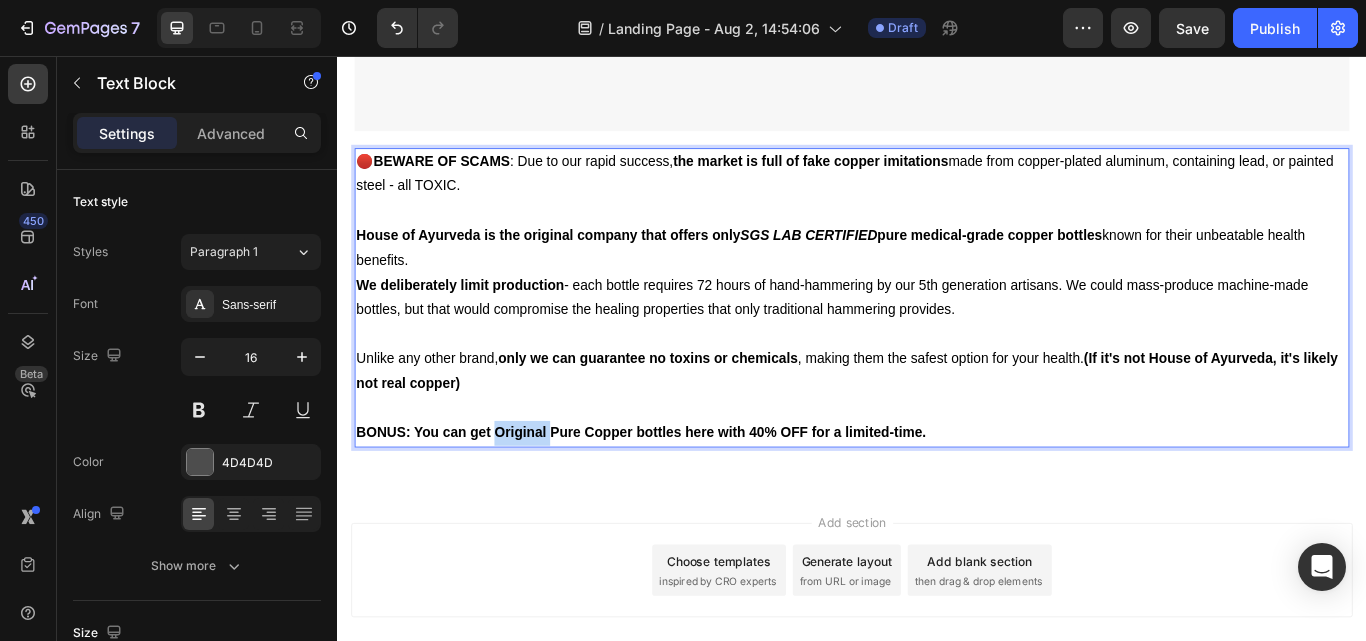 click on "BONUS: You can get Original Pure Copper bottles here with 40% OFF for a limited-time." at bounding box center (691, 495) 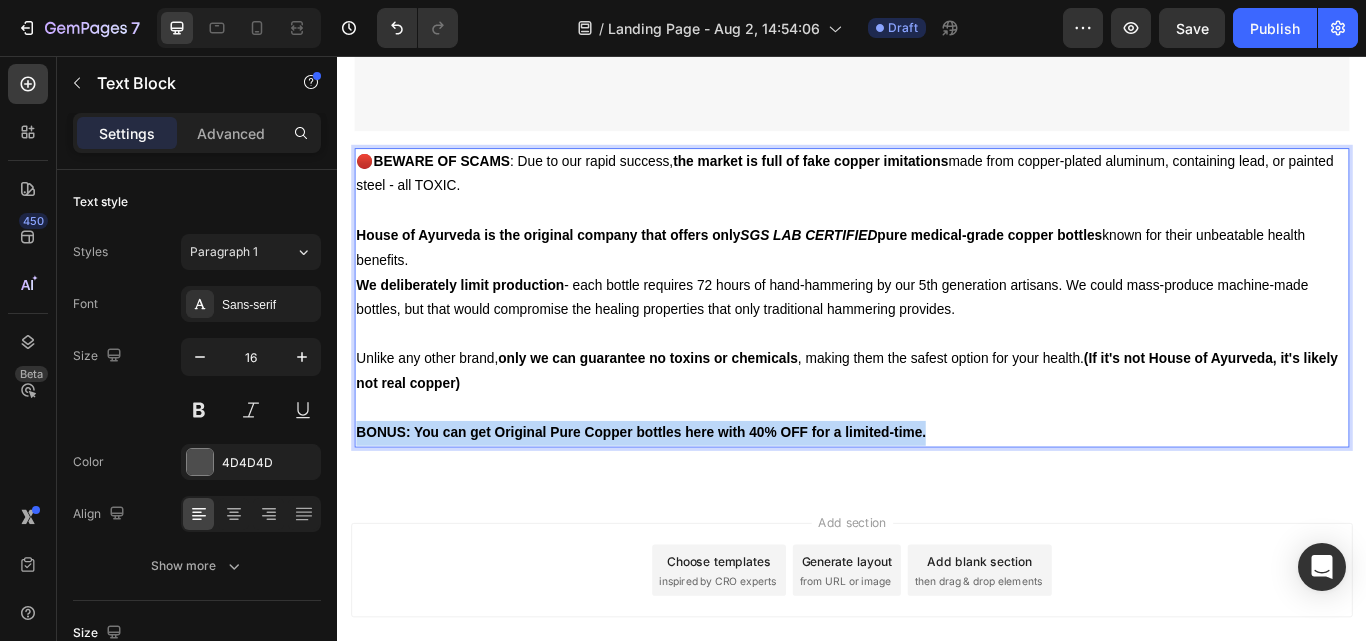 click on "BONUS: You can get Original Pure Copper bottles here with 40% OFF for a limited-time." at bounding box center [691, 495] 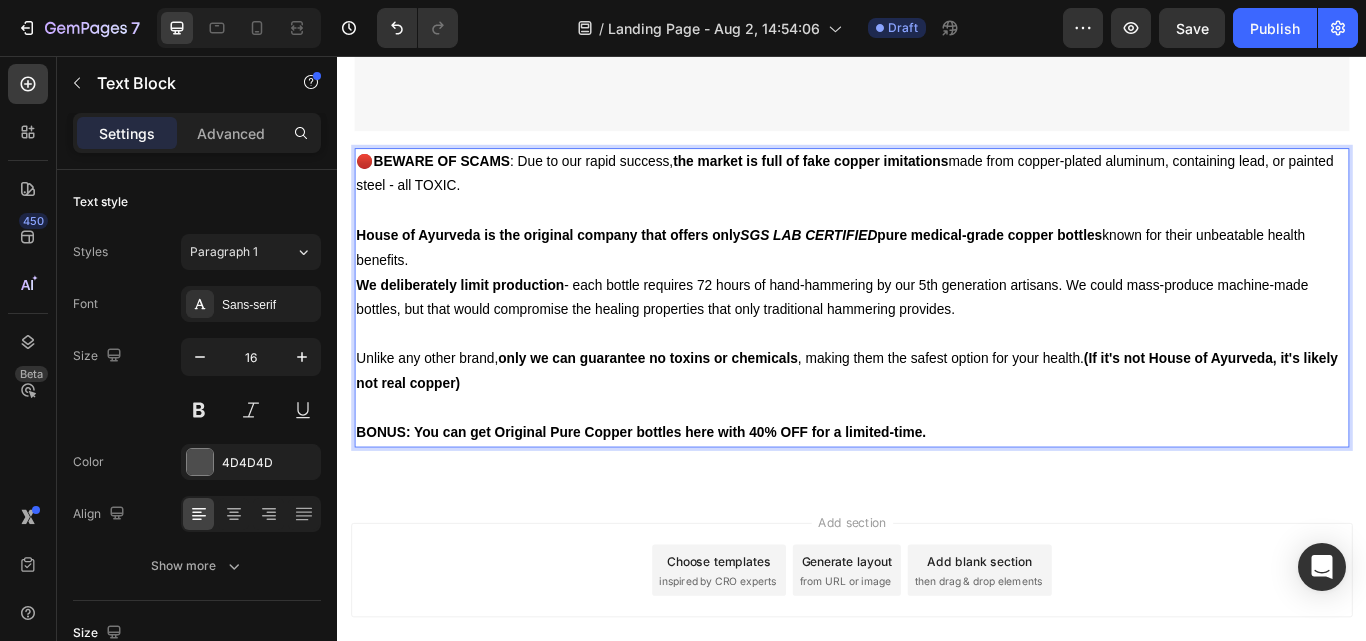 click on "Unlike any other brand,  only we can guarantee no toxins or chemicals , making them the safest option for your health.  (If it's not House of Ayurveda, it's likely not real copper)" at bounding box center [937, 425] 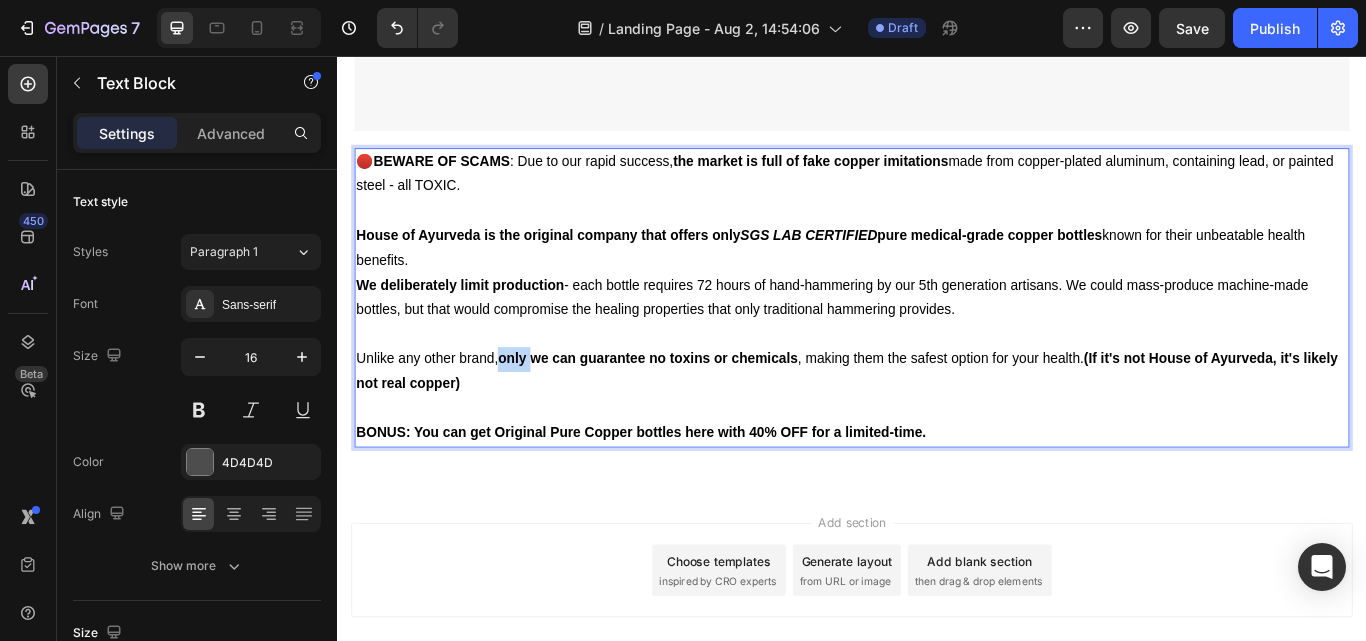 click on "only we can guarantee no toxins or chemicals" at bounding box center [698, 409] 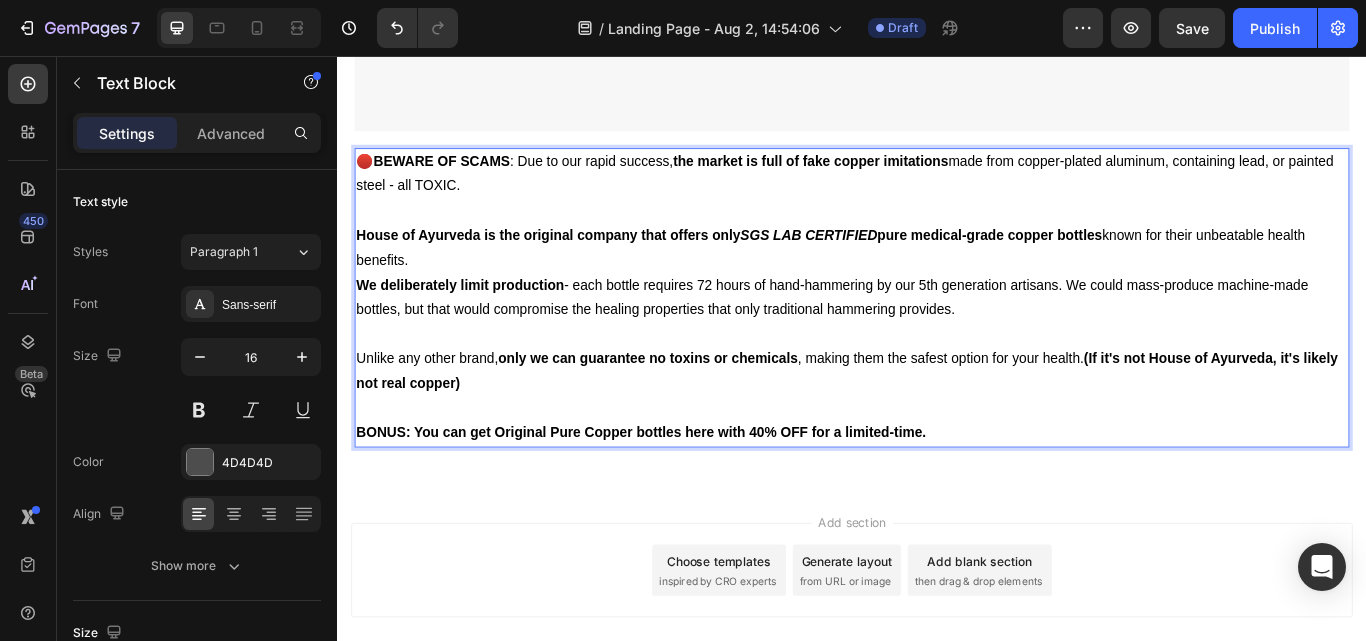click on "BONUS: You can get Original Pure Copper bottles here with 40% OFF for a limited-time." at bounding box center (691, 495) 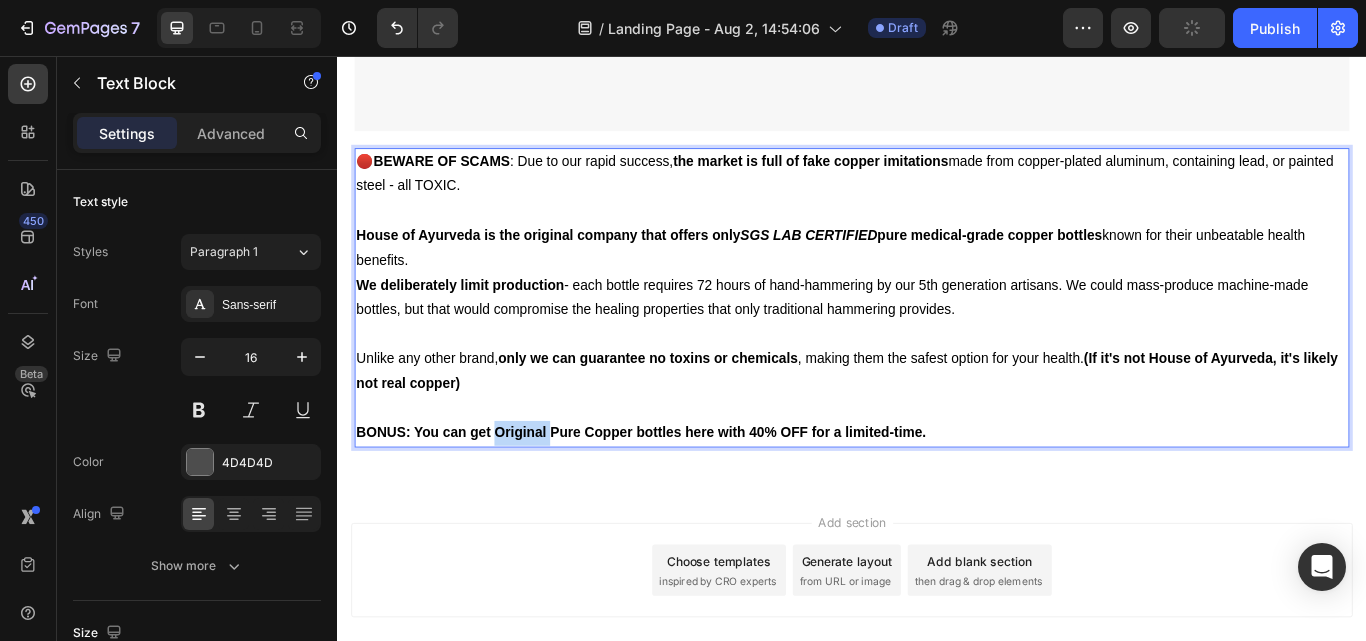 click on "BONUS: You can get Original Pure Copper bottles here with 40% OFF for a limited-time." at bounding box center [691, 495] 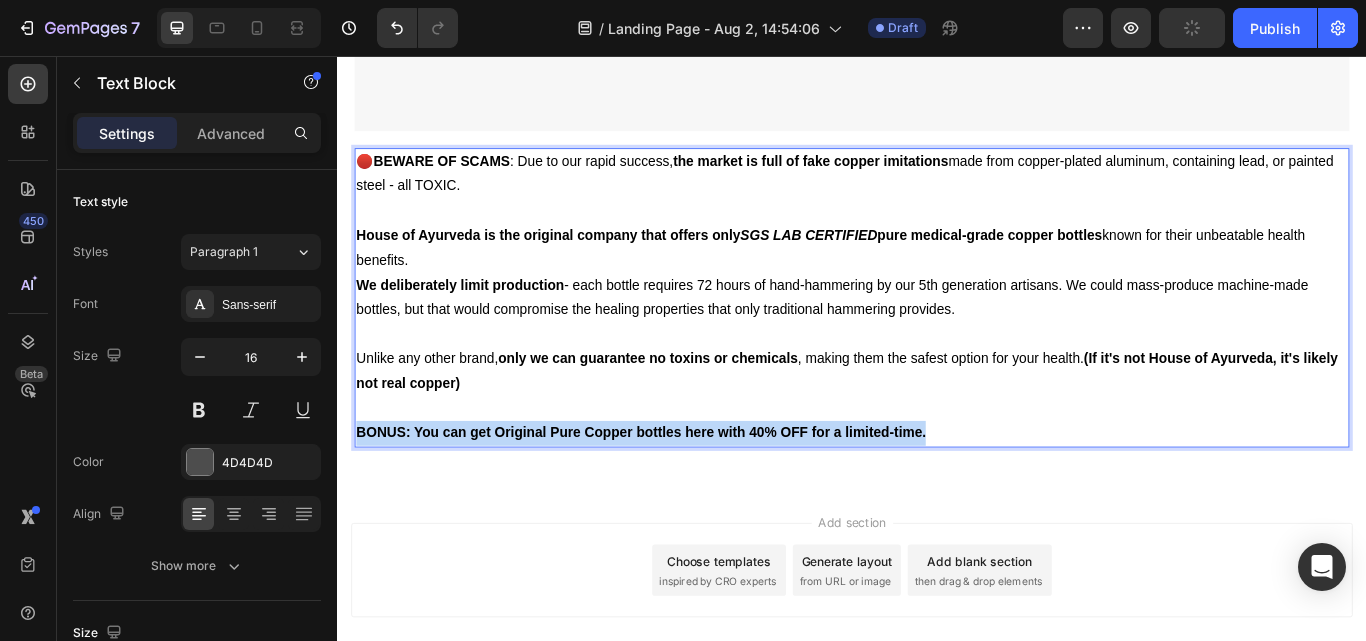 click on "BONUS: You can get Original Pure Copper bottles here with 40% OFF for a limited-time." at bounding box center (691, 495) 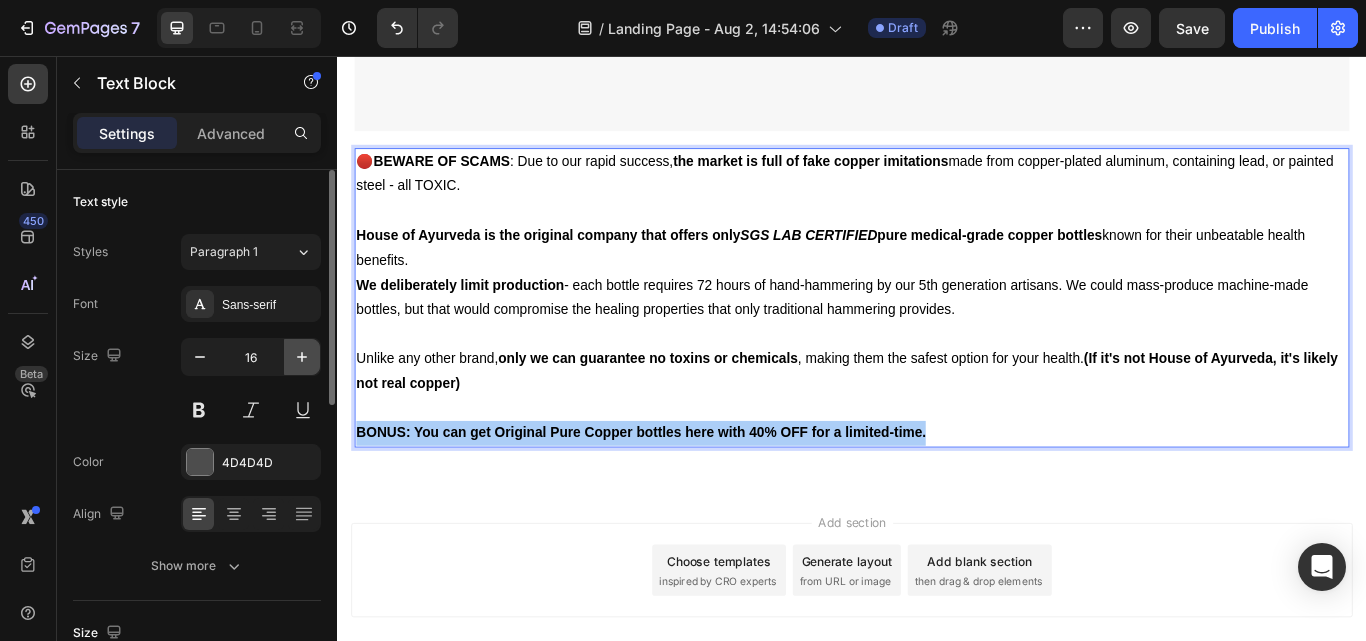 click 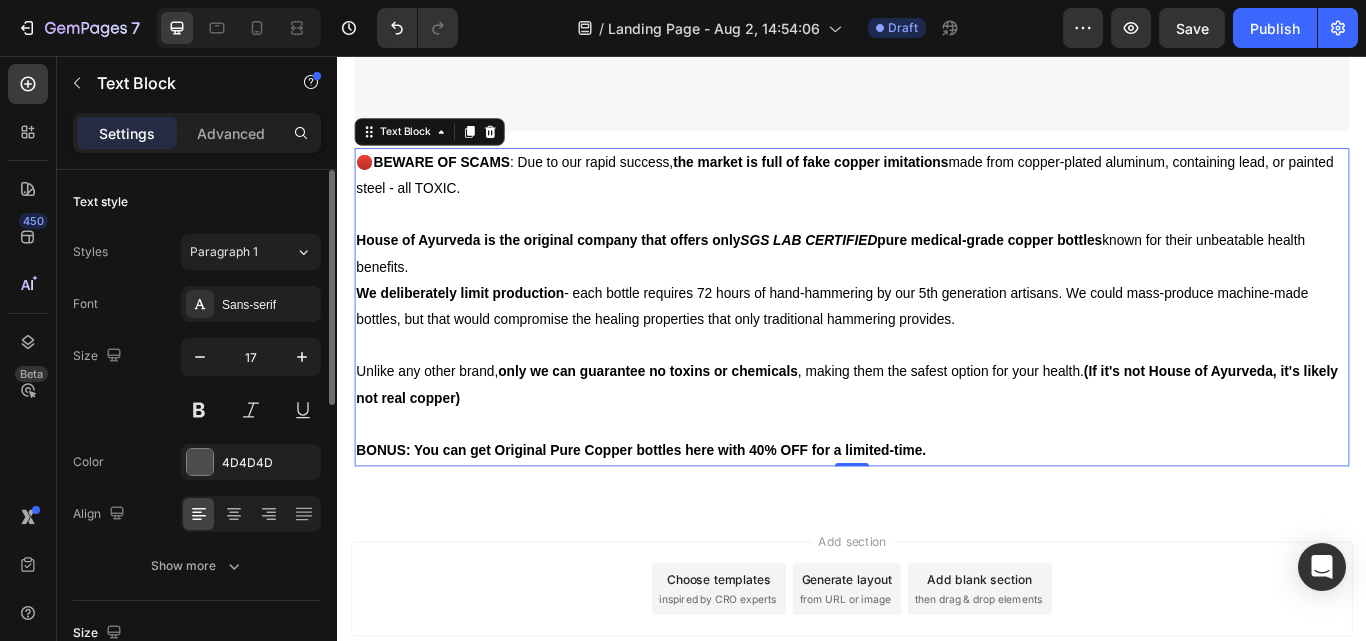 click at bounding box center [200, 357] 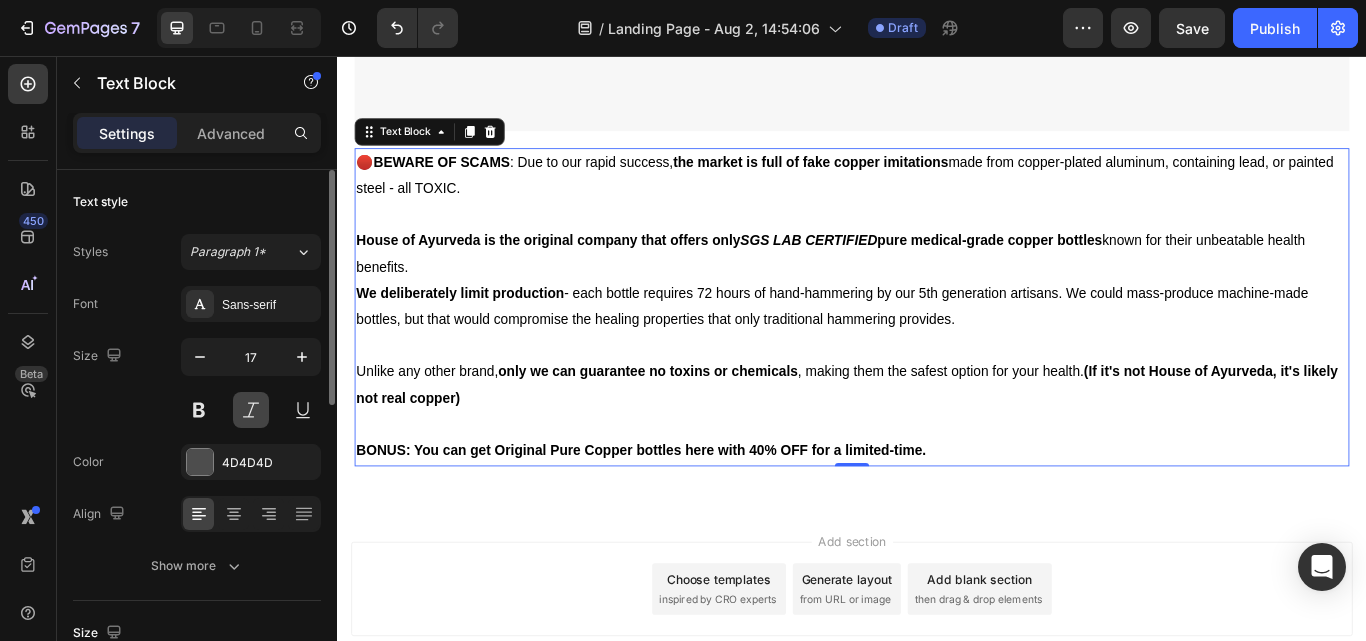 type on "16" 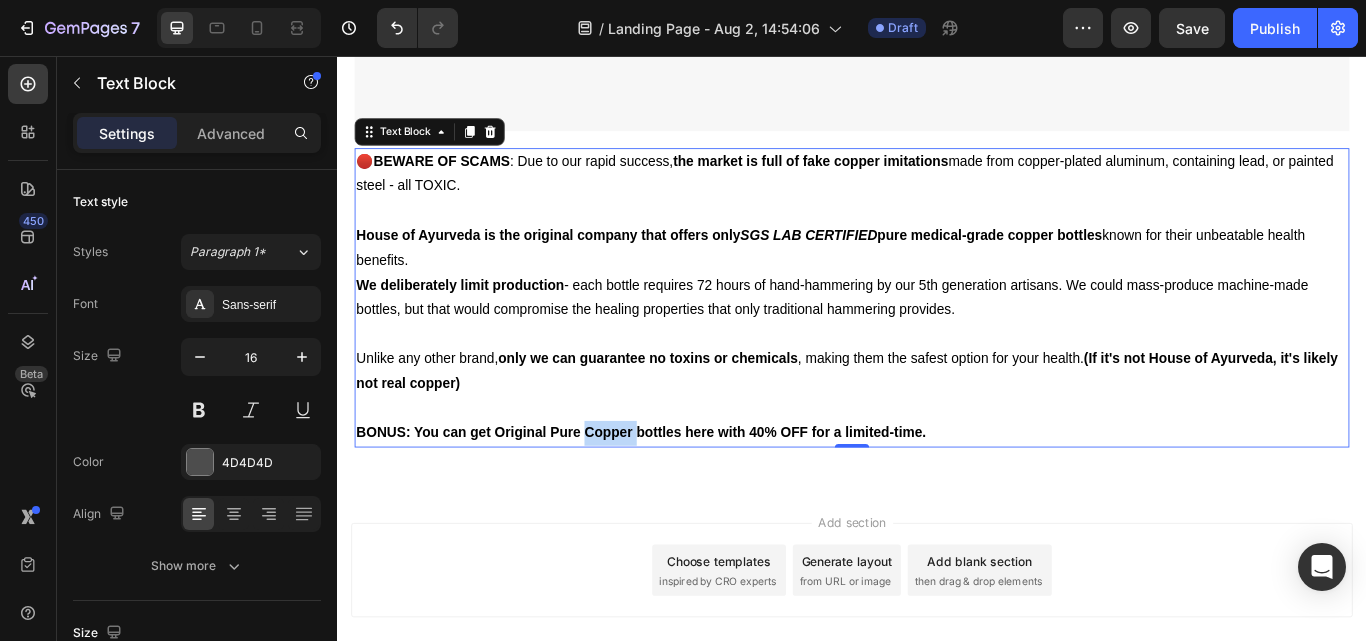 click on "BONUS: You can get Original Pure Copper bottles here with 40% OFF for a limited-time." at bounding box center [691, 495] 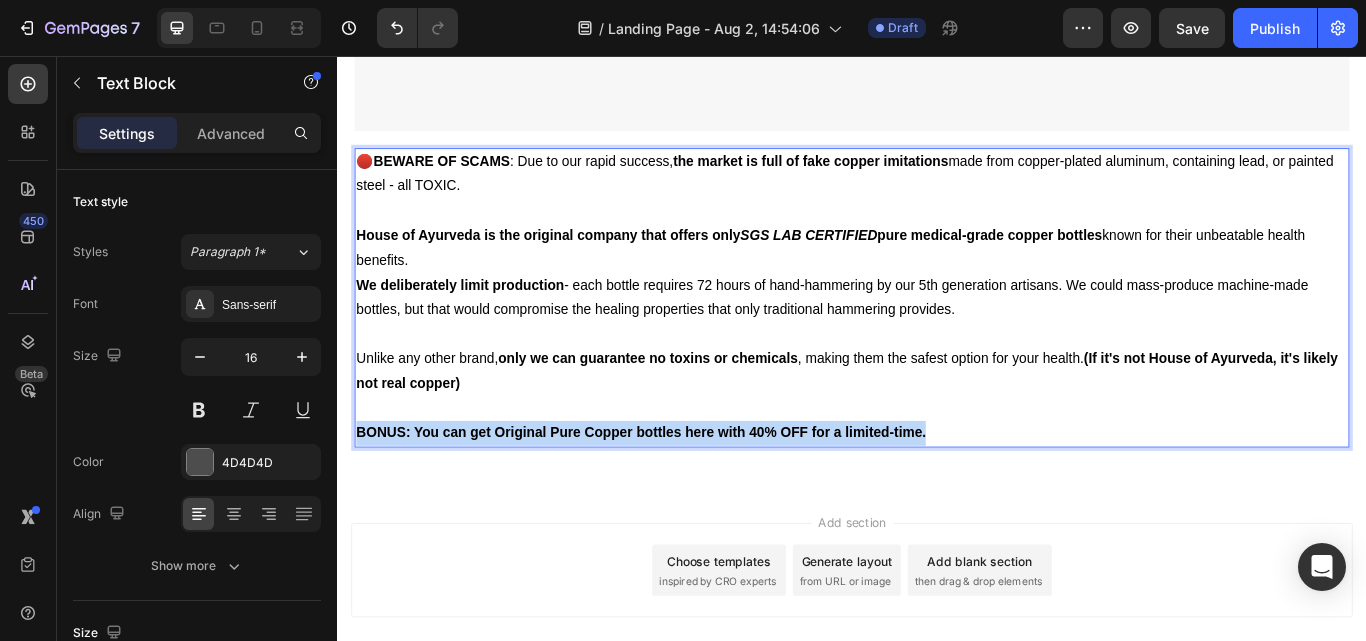 click on "BONUS: You can get Original Pure Copper bottles here with 40% OFF for a limited-time." at bounding box center [691, 495] 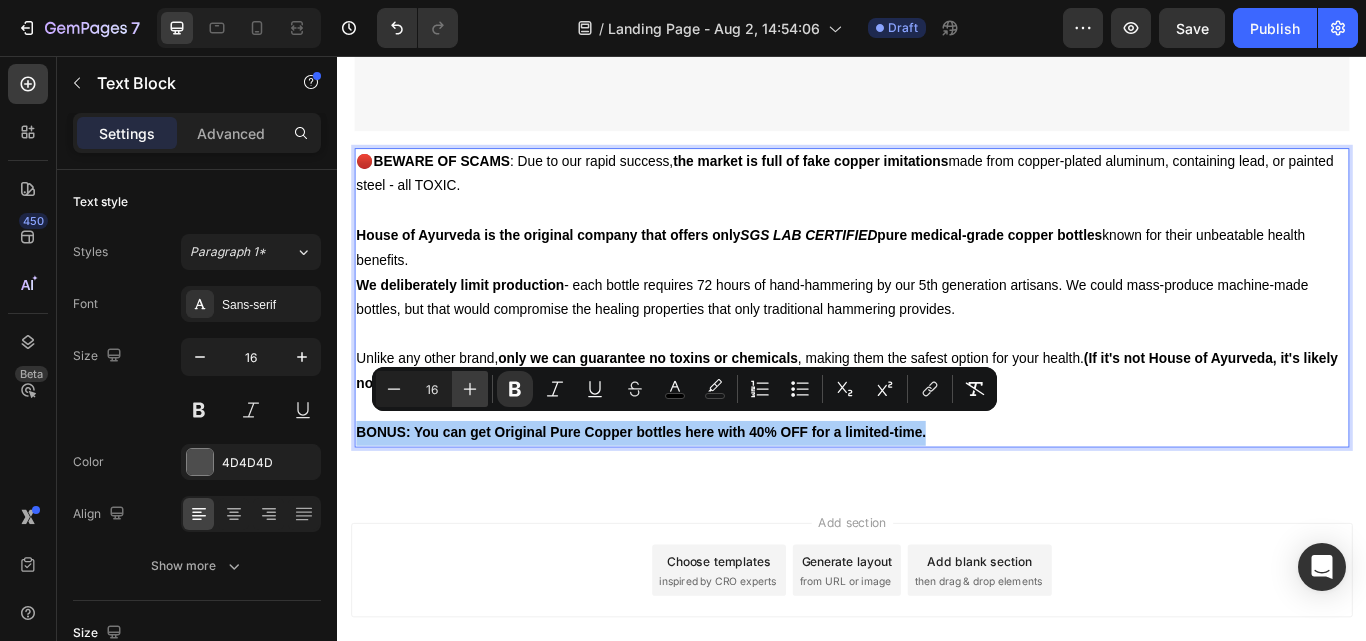 click 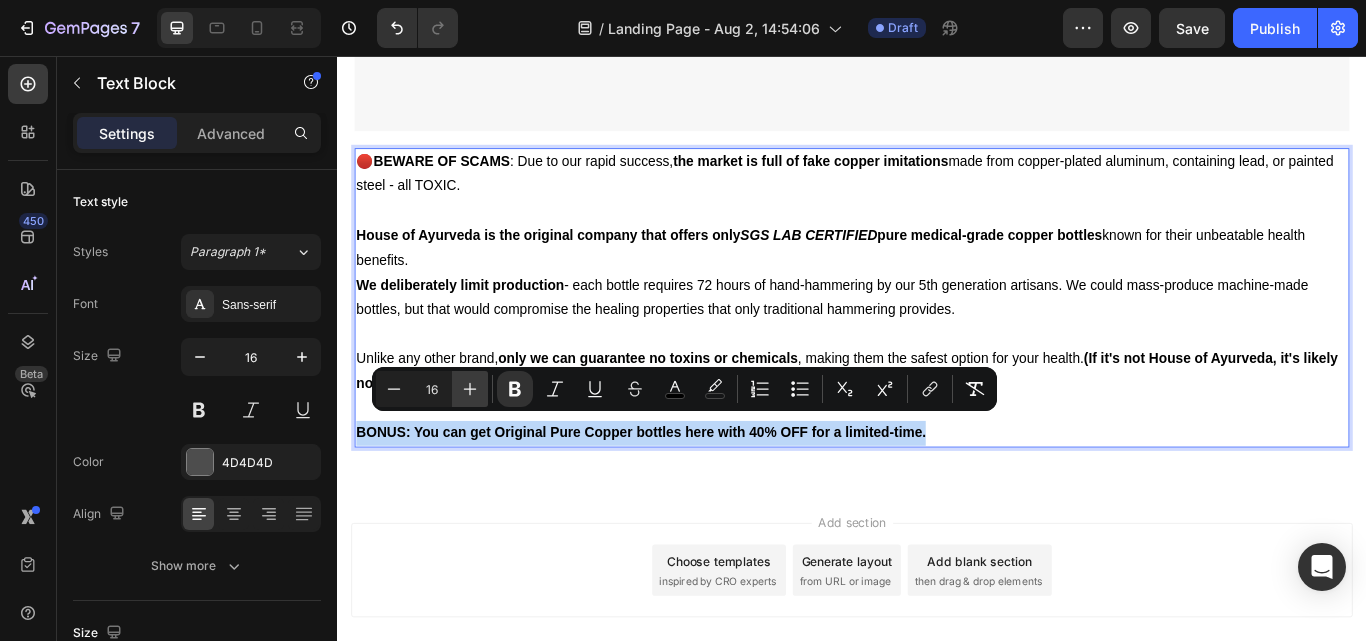 type on "17" 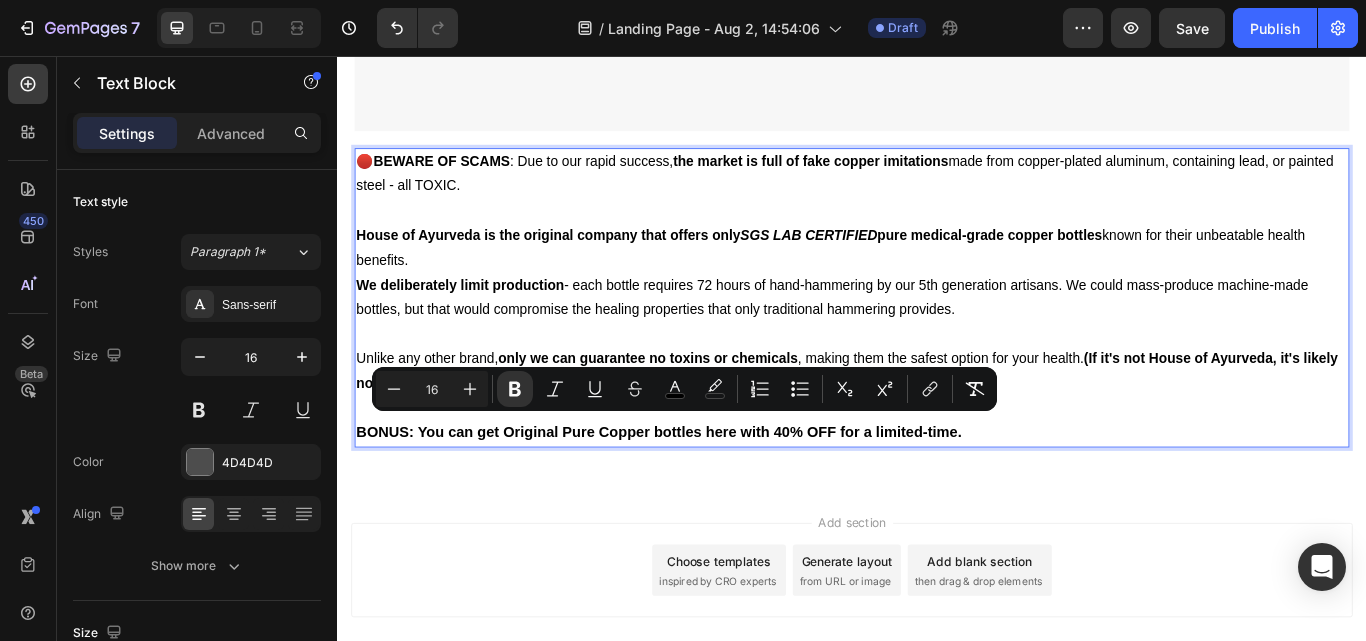 click on "House of Ayurveda is the original company that offers only  SGS LAB CERTIFIED  pure medical-grade copper bottles  known for their unbeatable health benefits." at bounding box center [937, 281] 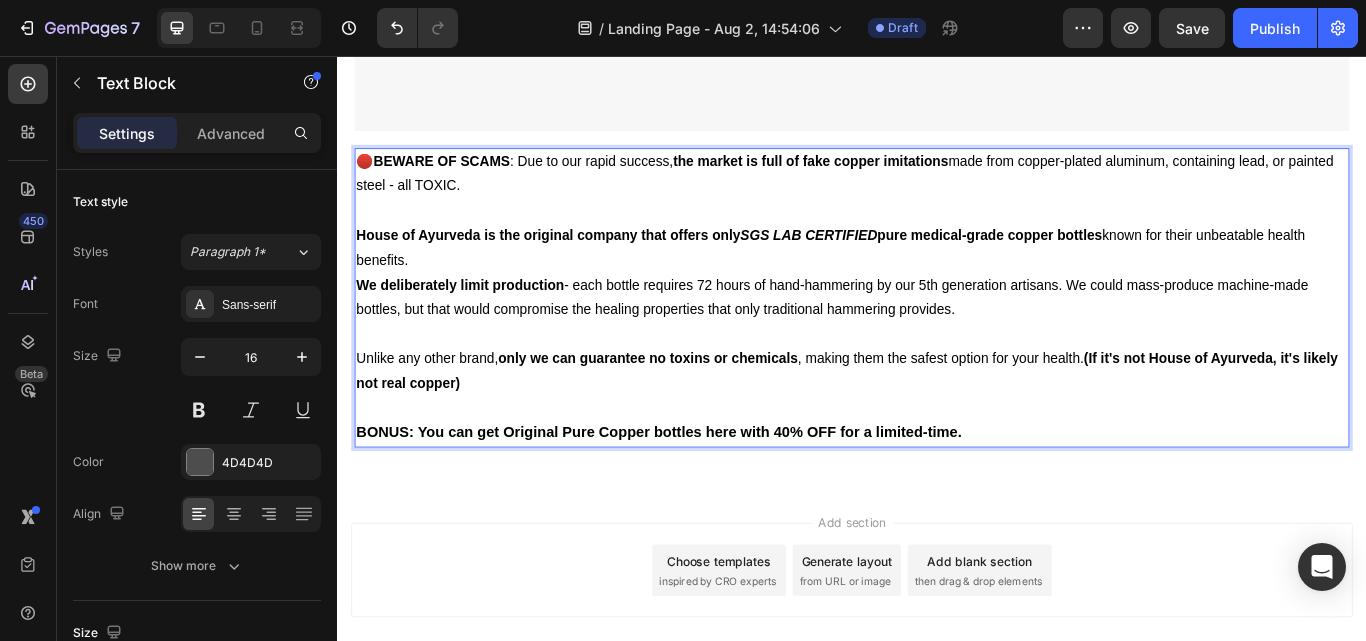 click on "BONUS: You can get Original Pure Copper bottles here with 40% OFF for a limited-time." at bounding box center [937, 496] 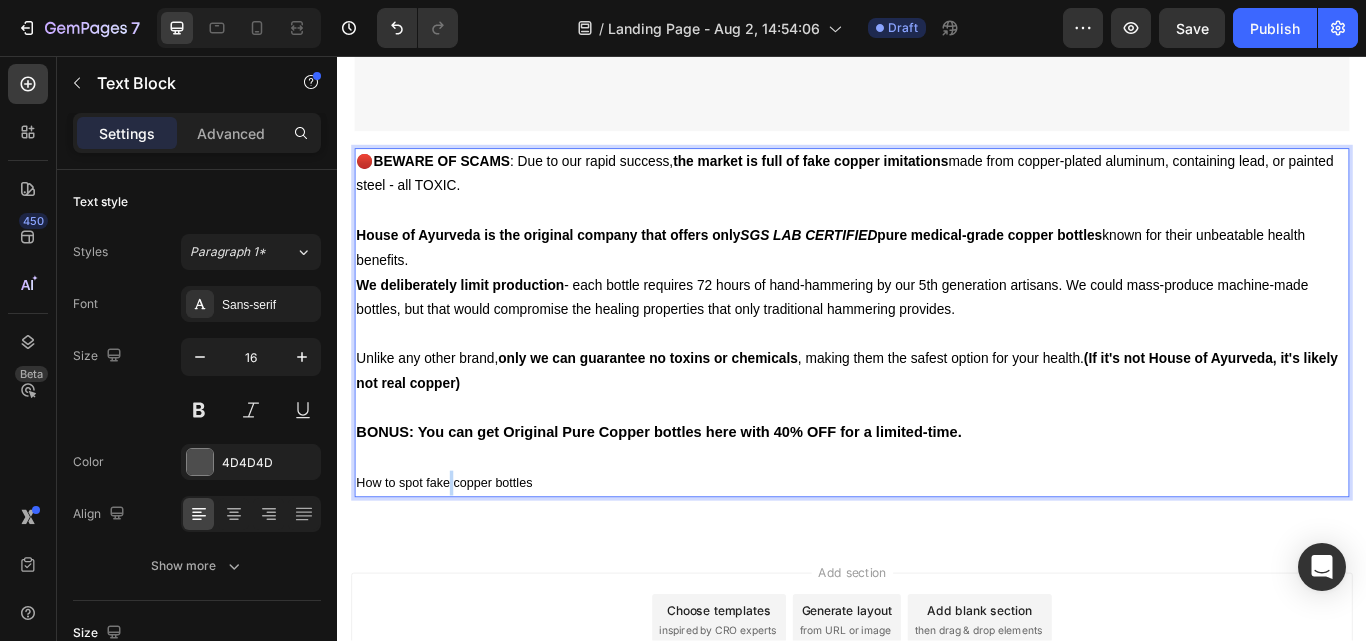 click on "How to spot fake copper bottles" at bounding box center (461, 554) 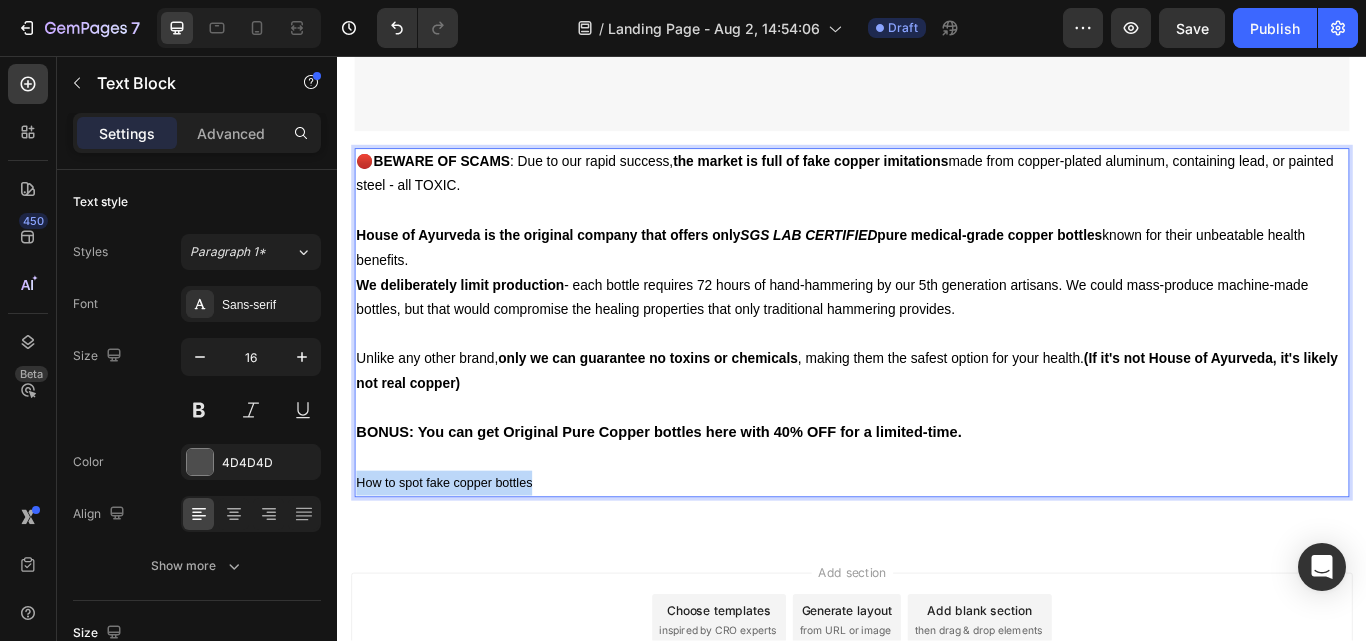 click on "How to spot fake copper bottles" at bounding box center [461, 554] 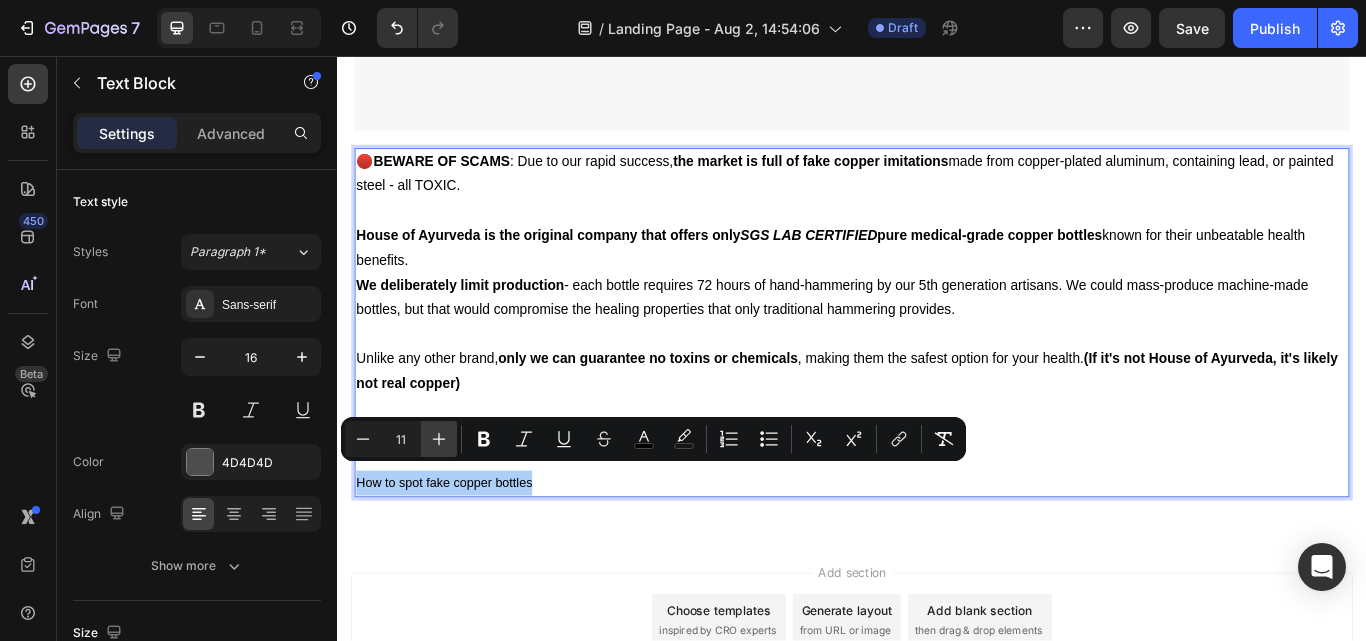 click on "Plus" at bounding box center [439, 439] 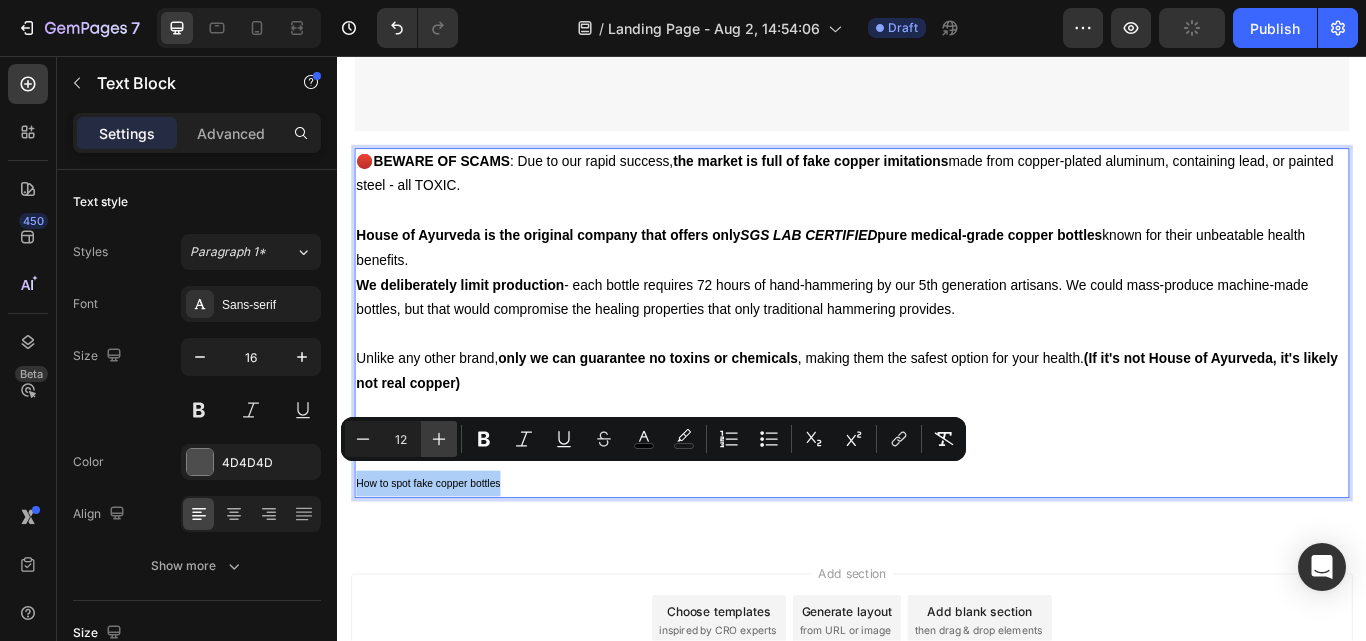 click on "Plus" at bounding box center [439, 439] 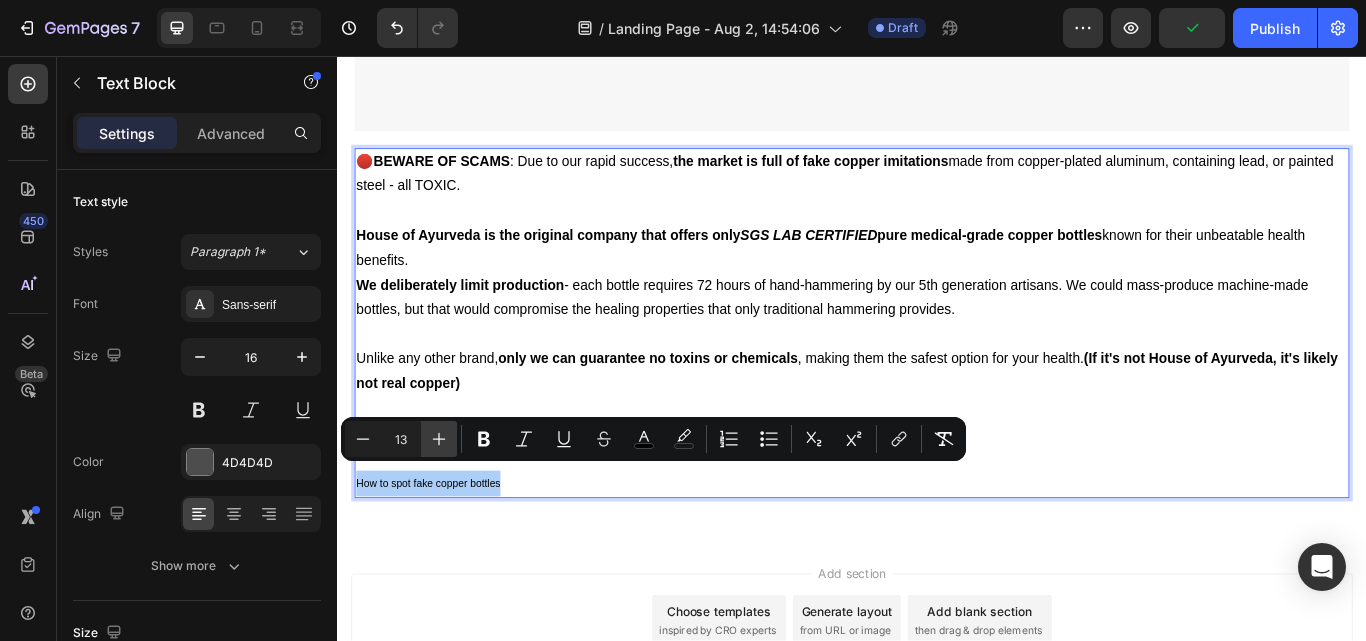 click on "Plus" at bounding box center (439, 439) 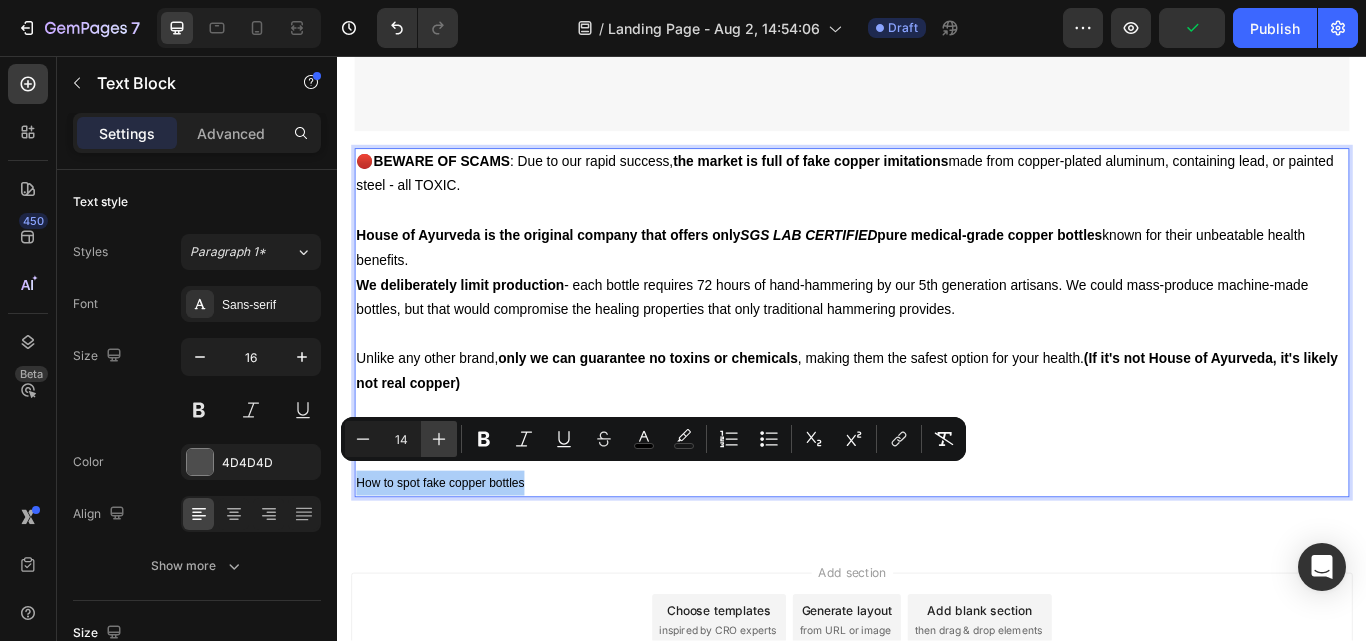click 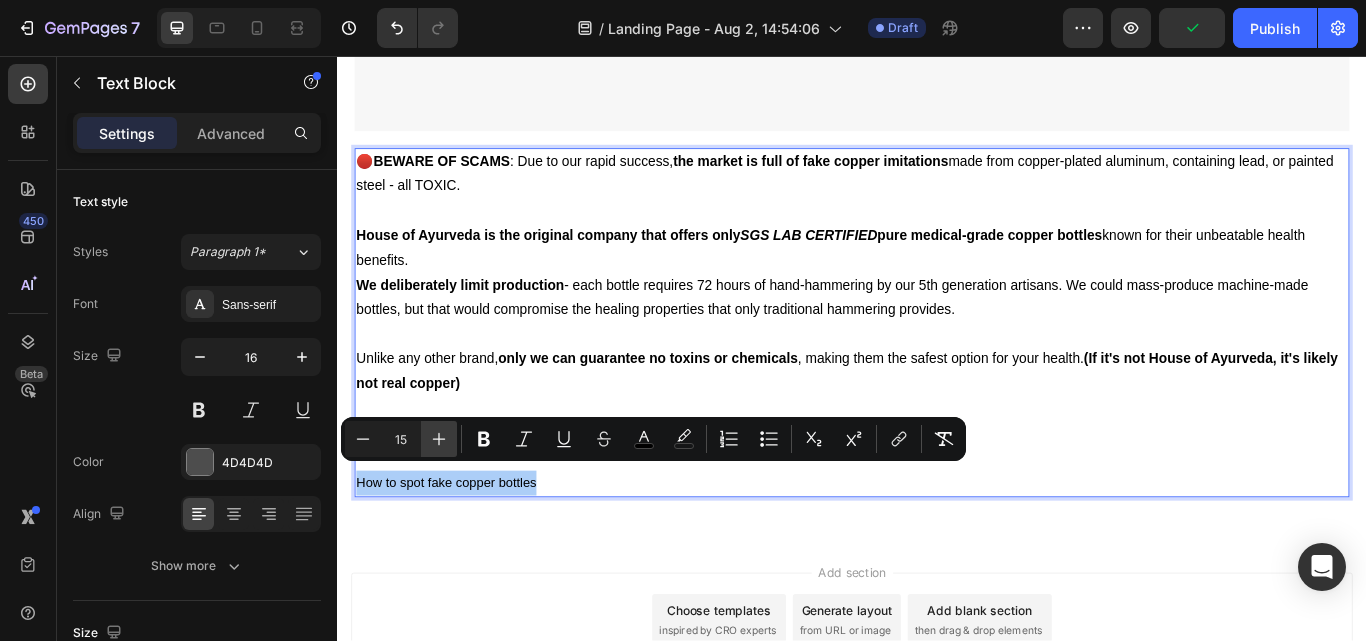 click 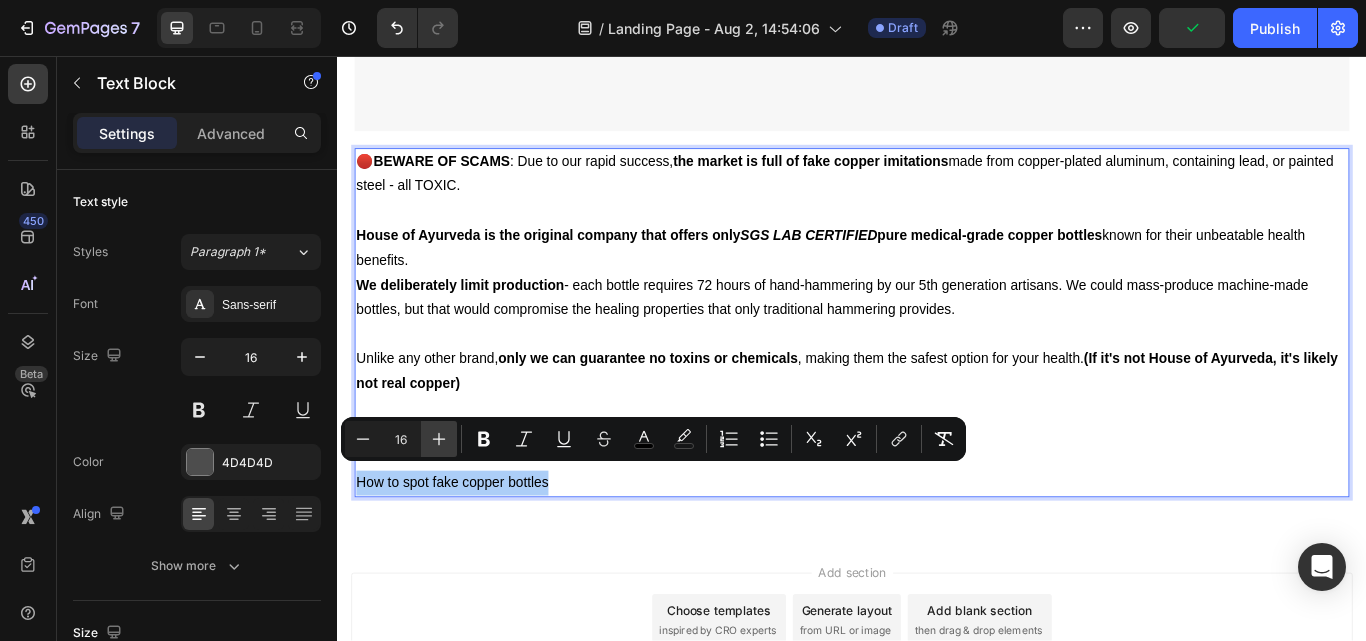 click 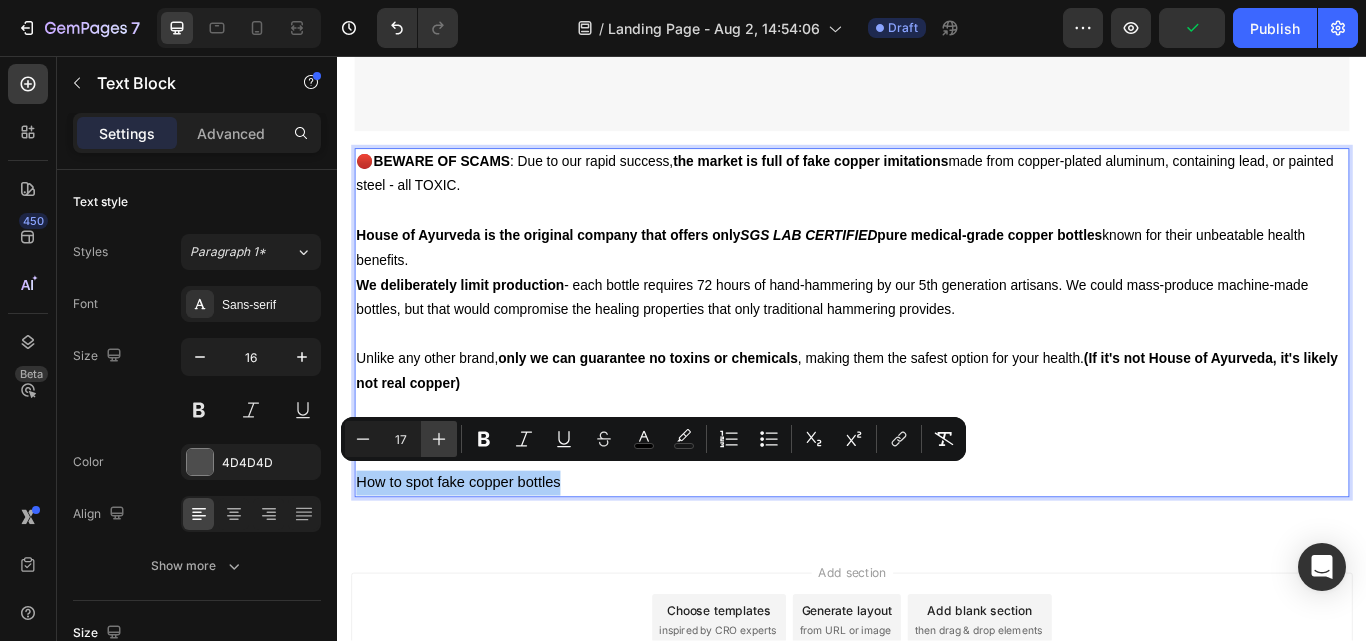 click 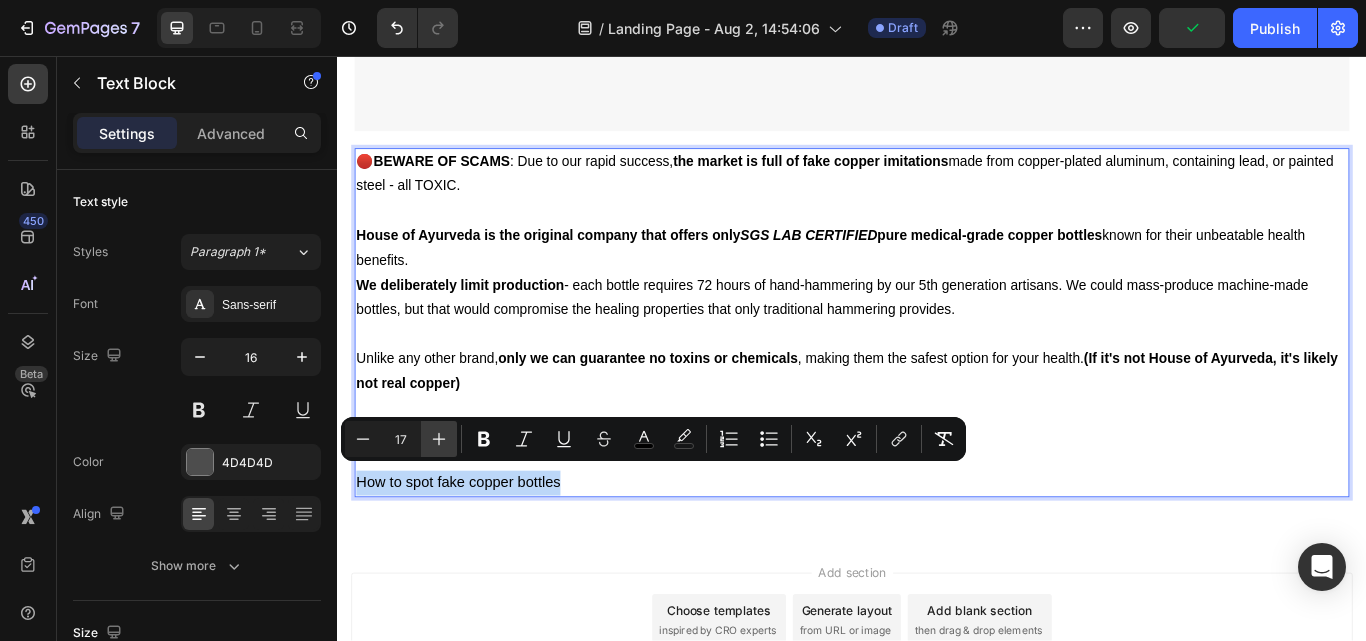 type on "18" 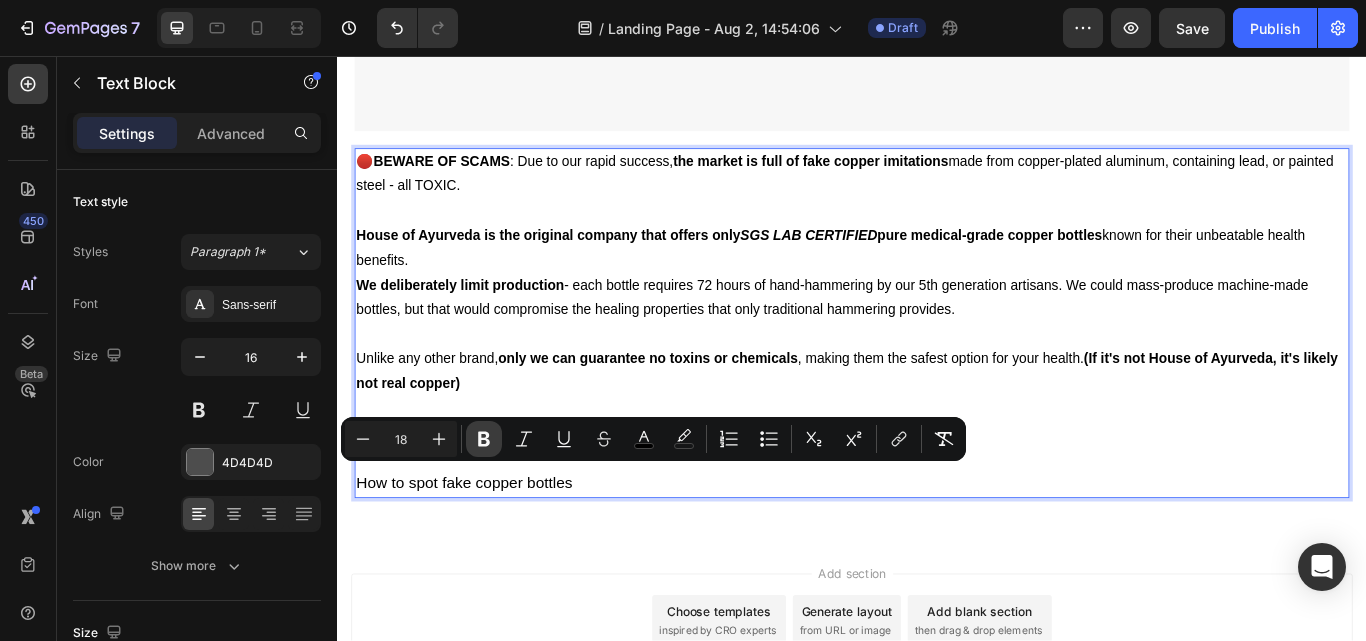 click 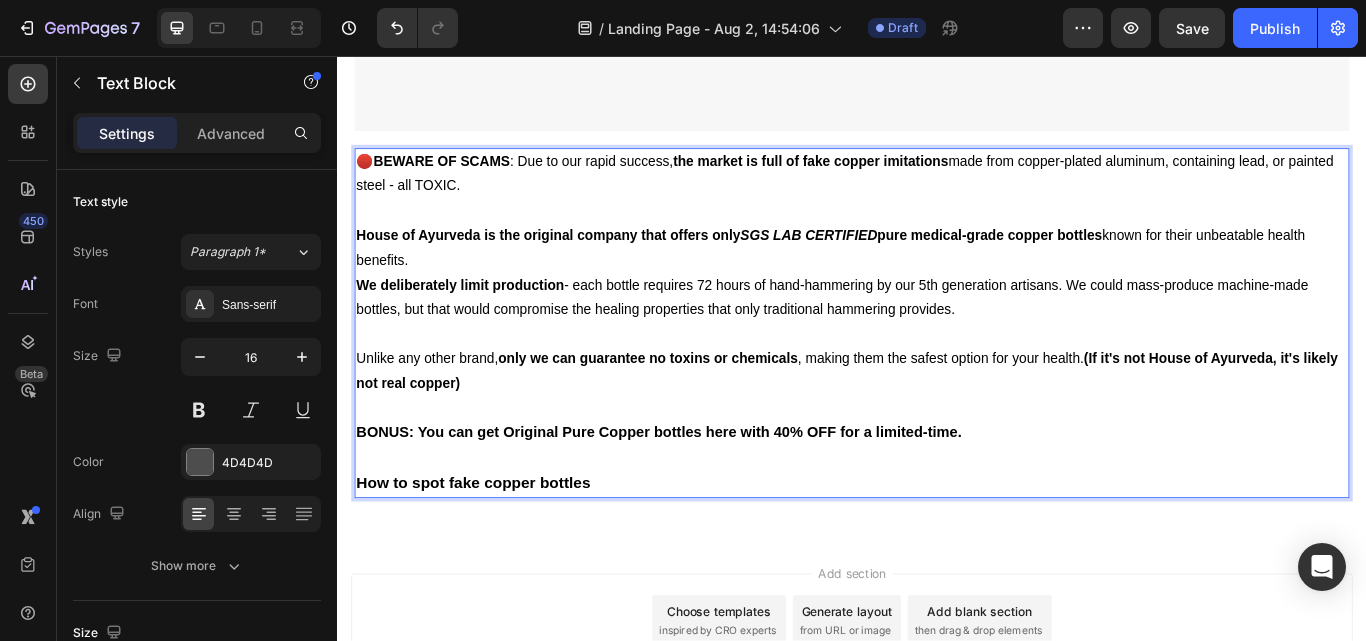 click on "How to spot fake copper bottles" at bounding box center [495, 554] 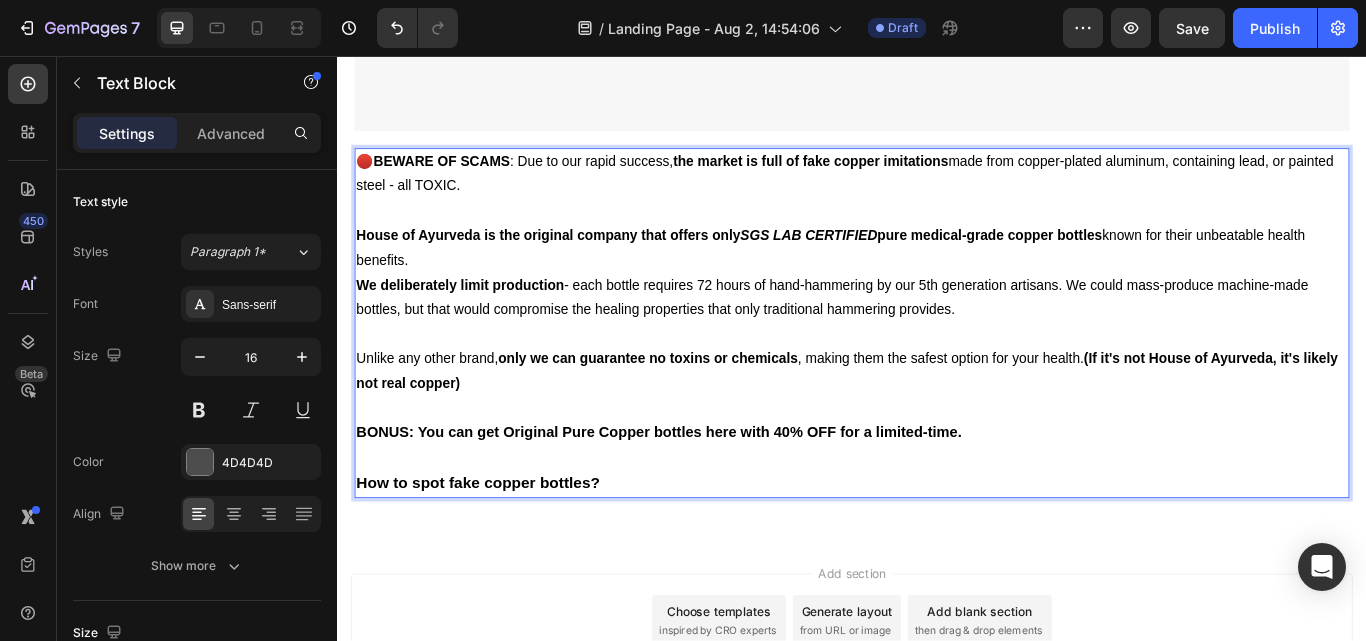 click on "How to spot fake copper bottles?" at bounding box center (501, 554) 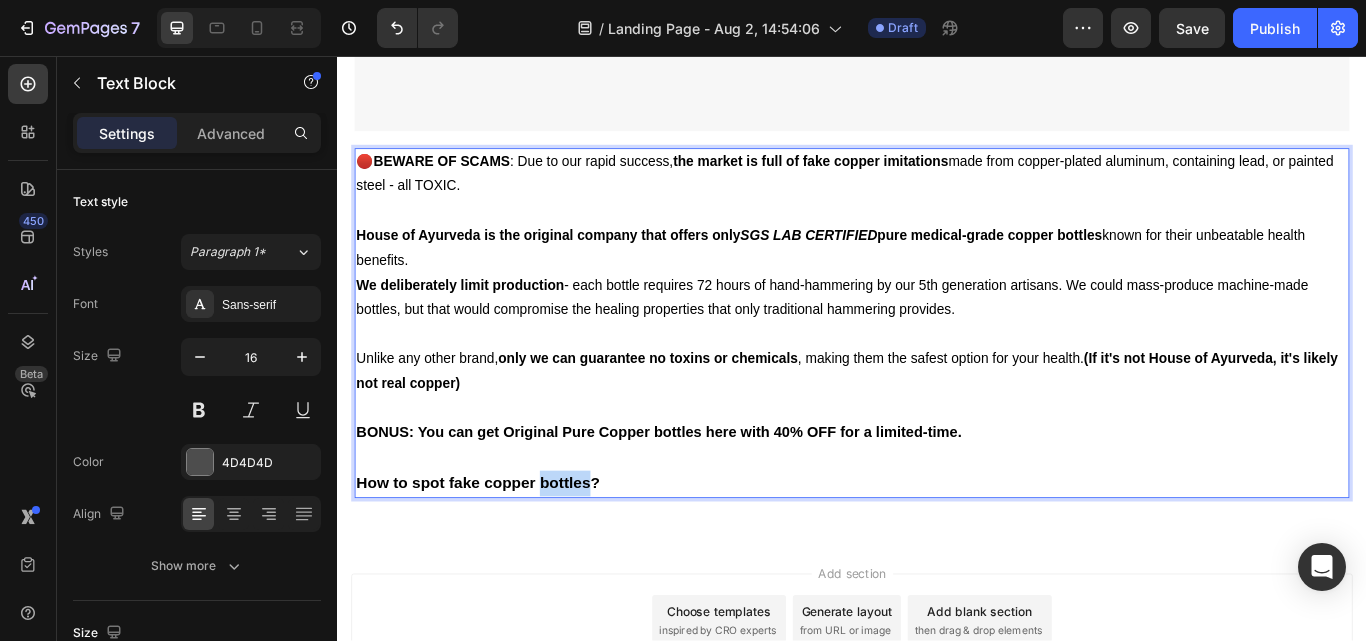 click on "How to spot fake copper bottles?" at bounding box center (501, 554) 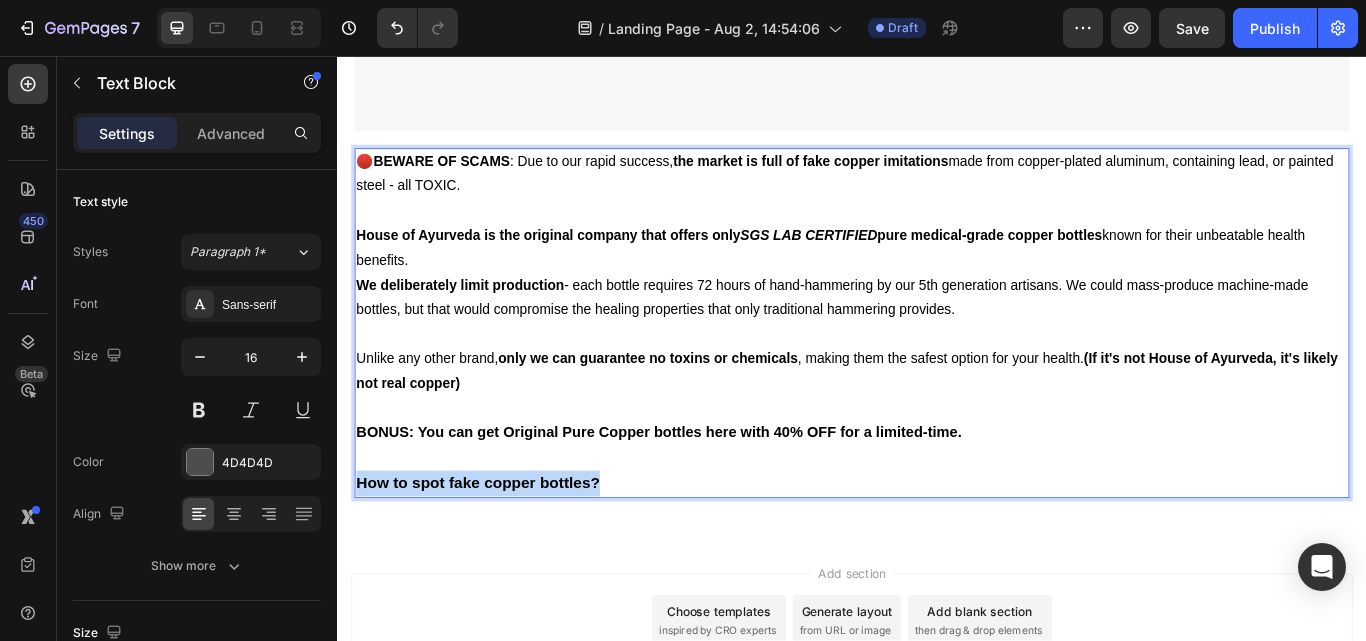 click on "How to spot fake copper bottles?" at bounding box center (501, 554) 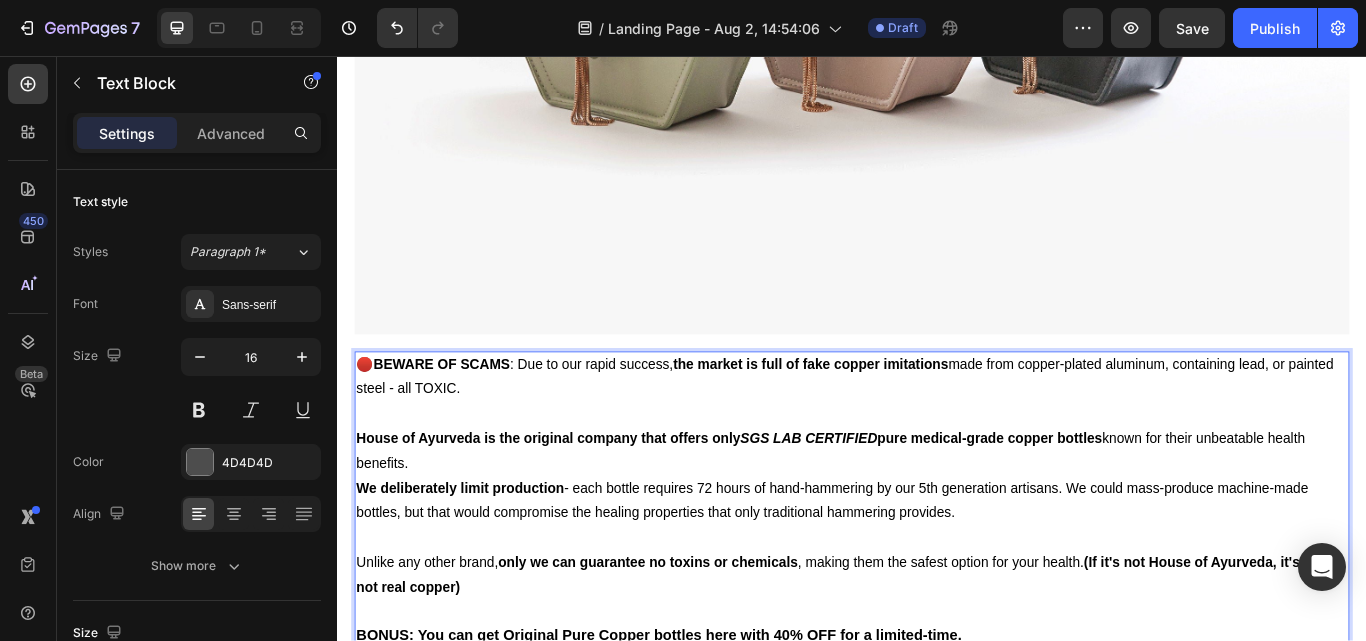 scroll, scrollTop: 11343, scrollLeft: 0, axis: vertical 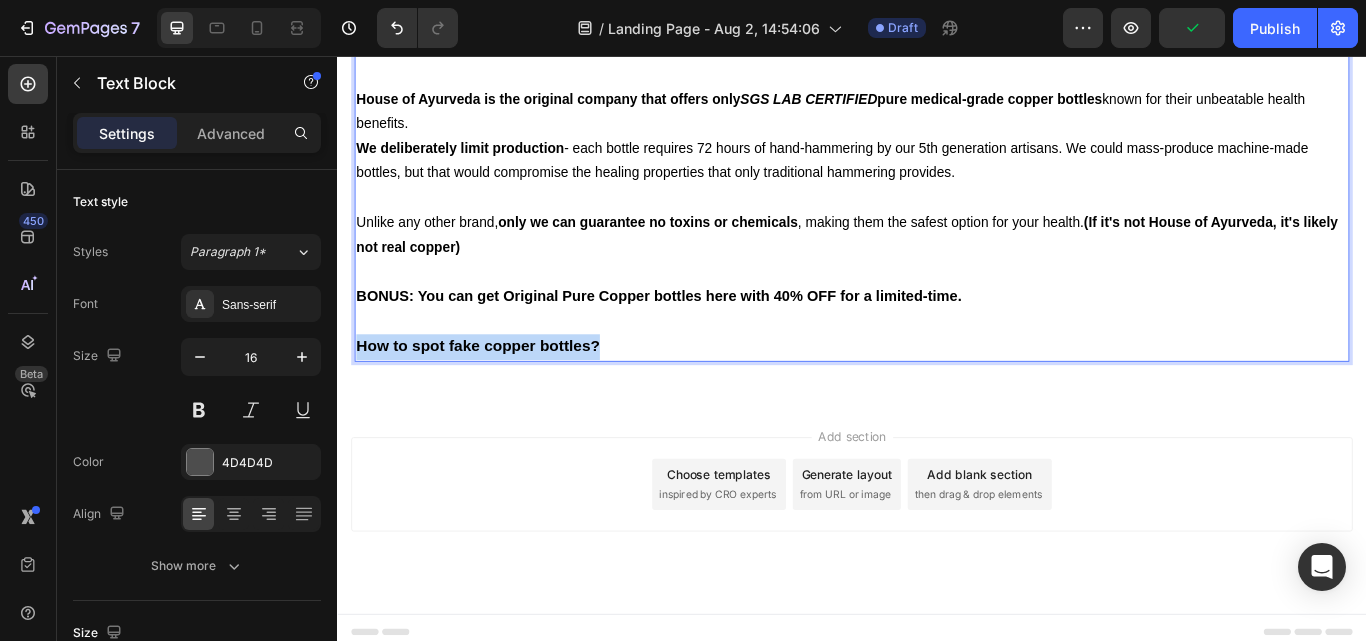 click on "How to spot fake copper bottles?" at bounding box center [501, 395] 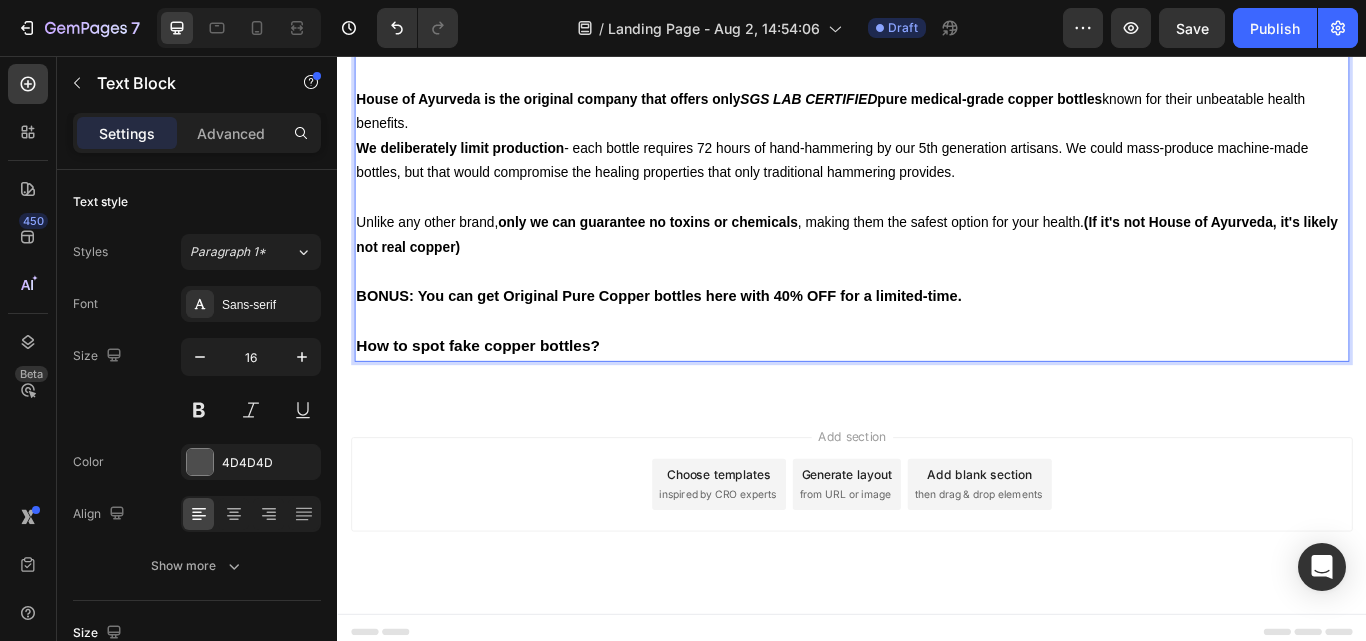 click on "How to spot fake copper bottles?" at bounding box center (501, 395) 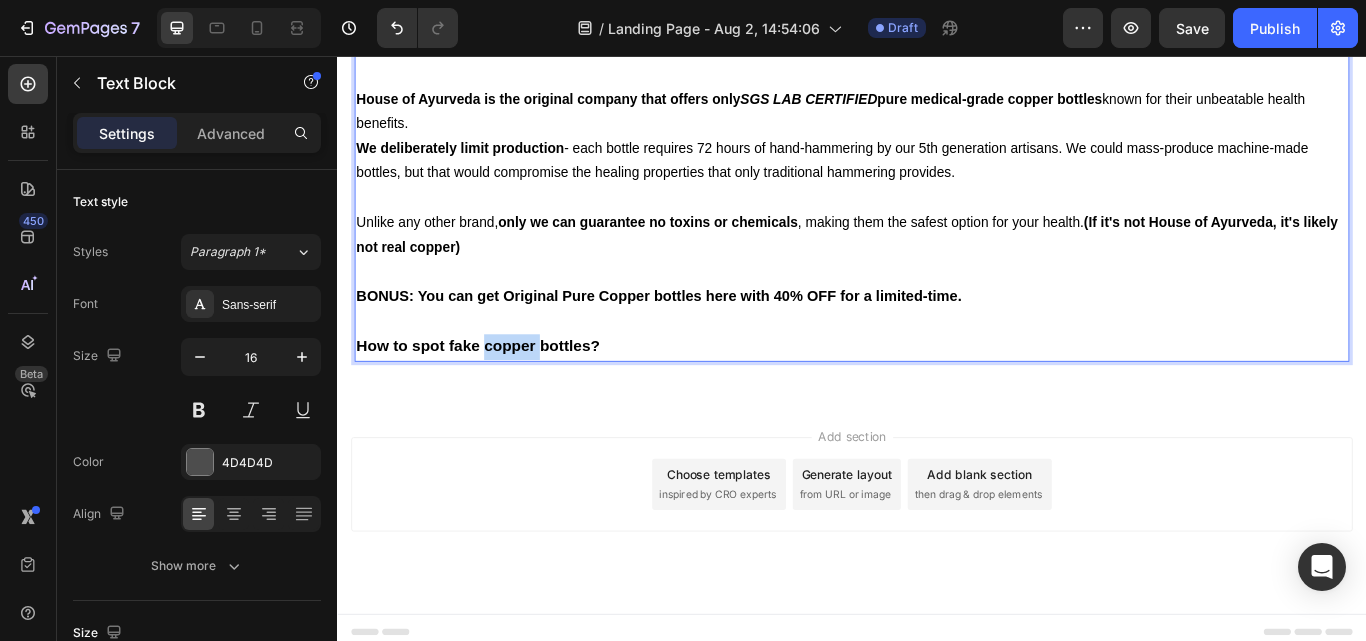 click on "How to spot fake copper bottles?" at bounding box center [501, 395] 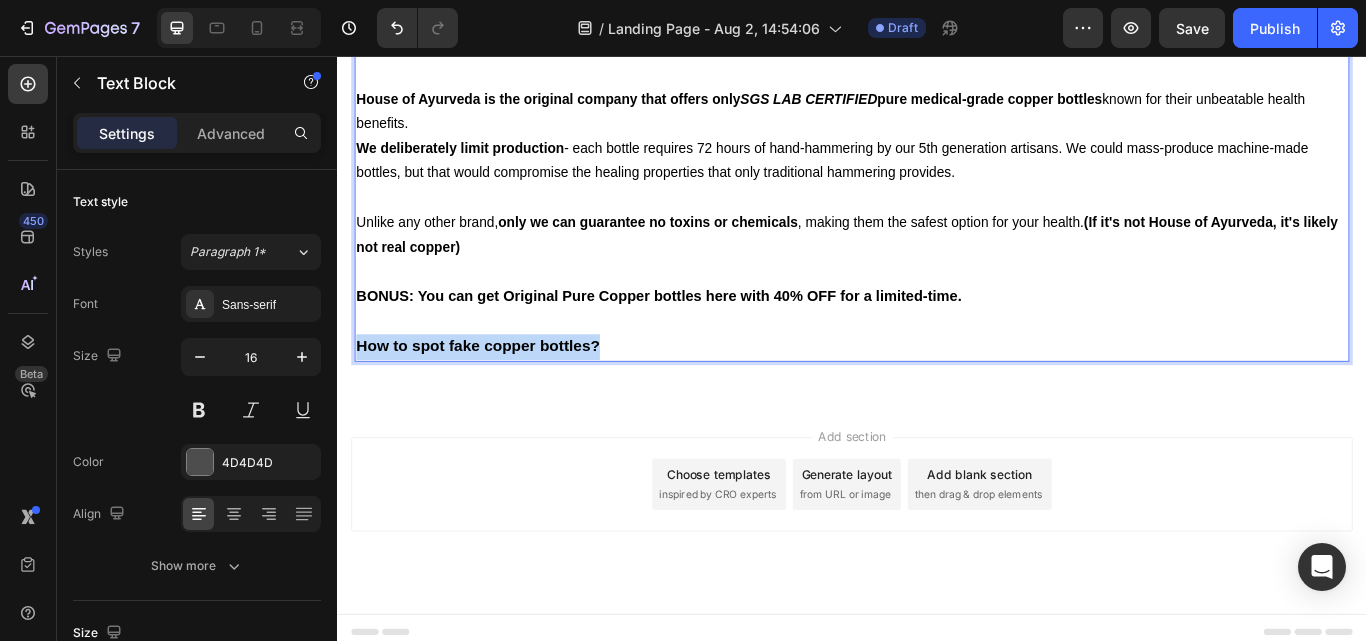 click on "How to spot fake copper bottles?" at bounding box center [501, 395] 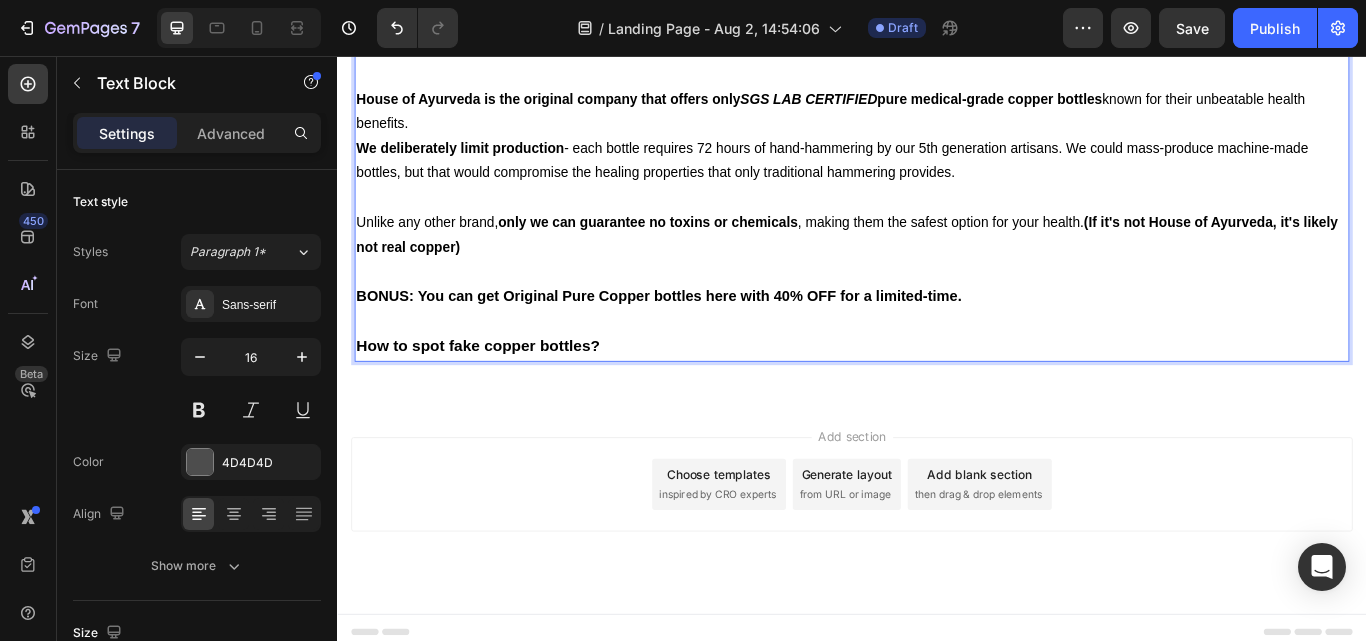 click on "BONUS: You can get Original Pure Copper bottles here with 40% OFF for a limited-time." at bounding box center [712, 336] 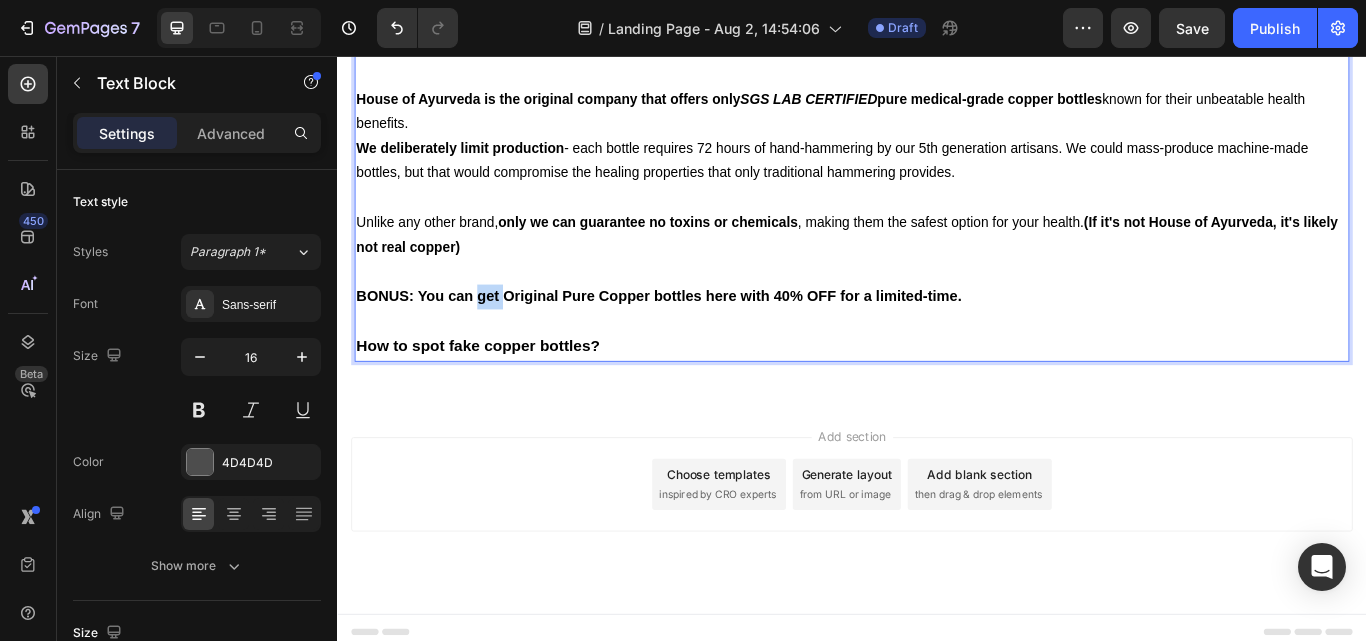 click on "BONUS: You can get Original Pure Copper bottles here with 40% OFF for a limited-time." at bounding box center (712, 336) 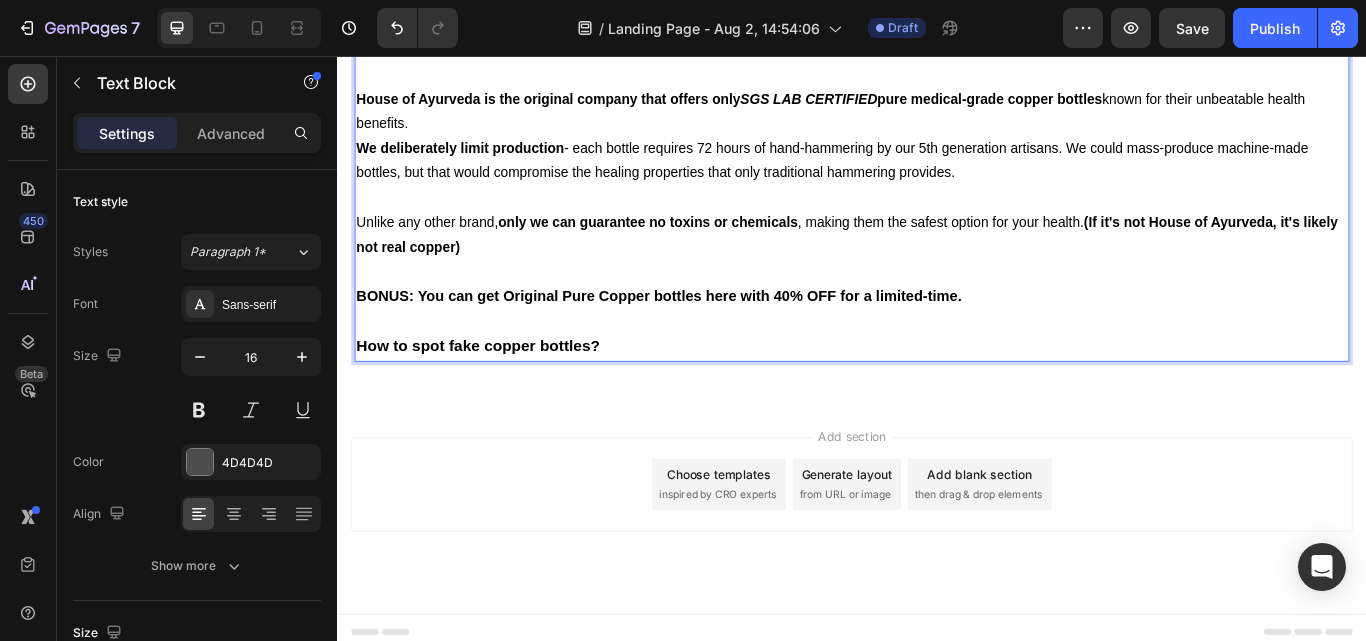 click on "How to spot fake copper bottles?" at bounding box center [501, 395] 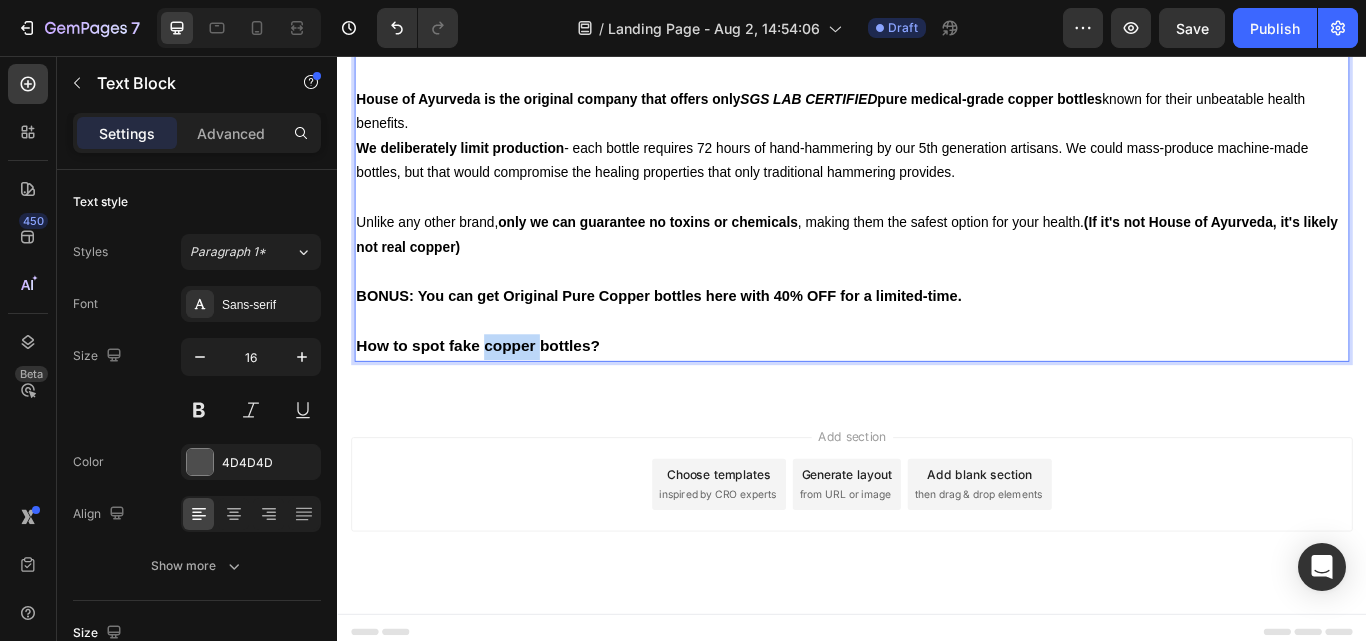 click on "How to spot fake copper bottles?" at bounding box center (501, 395) 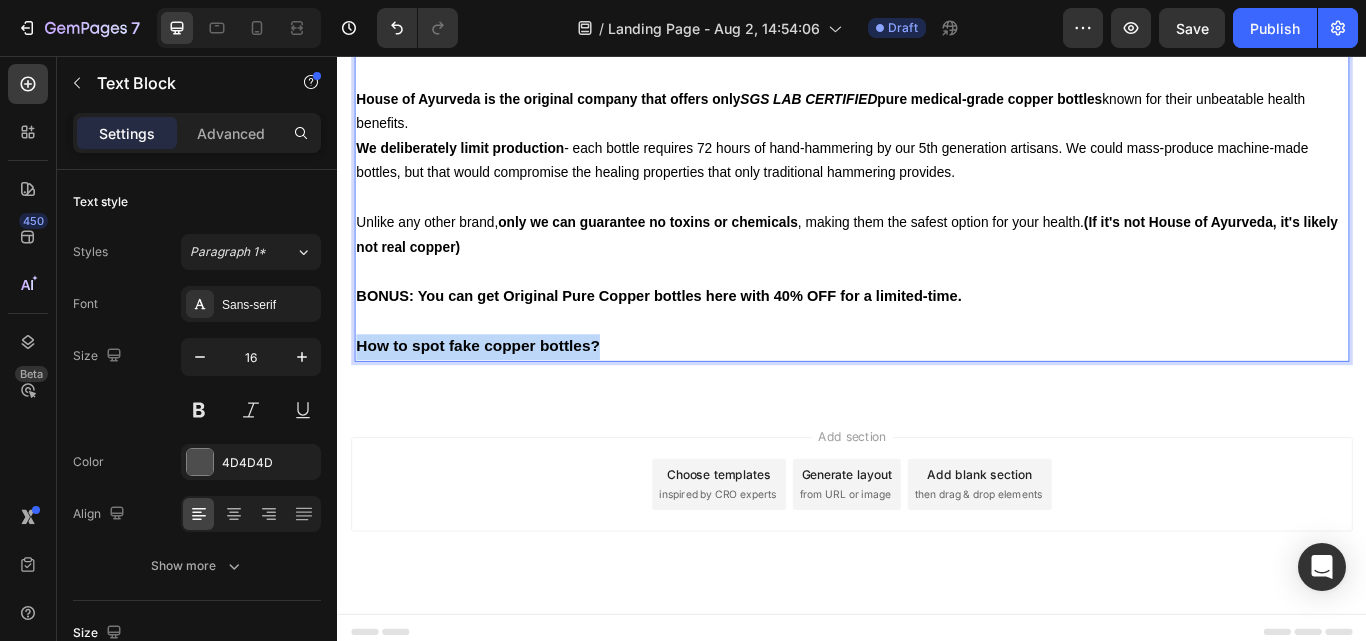 click on "How to spot fake copper bottles?" at bounding box center [501, 395] 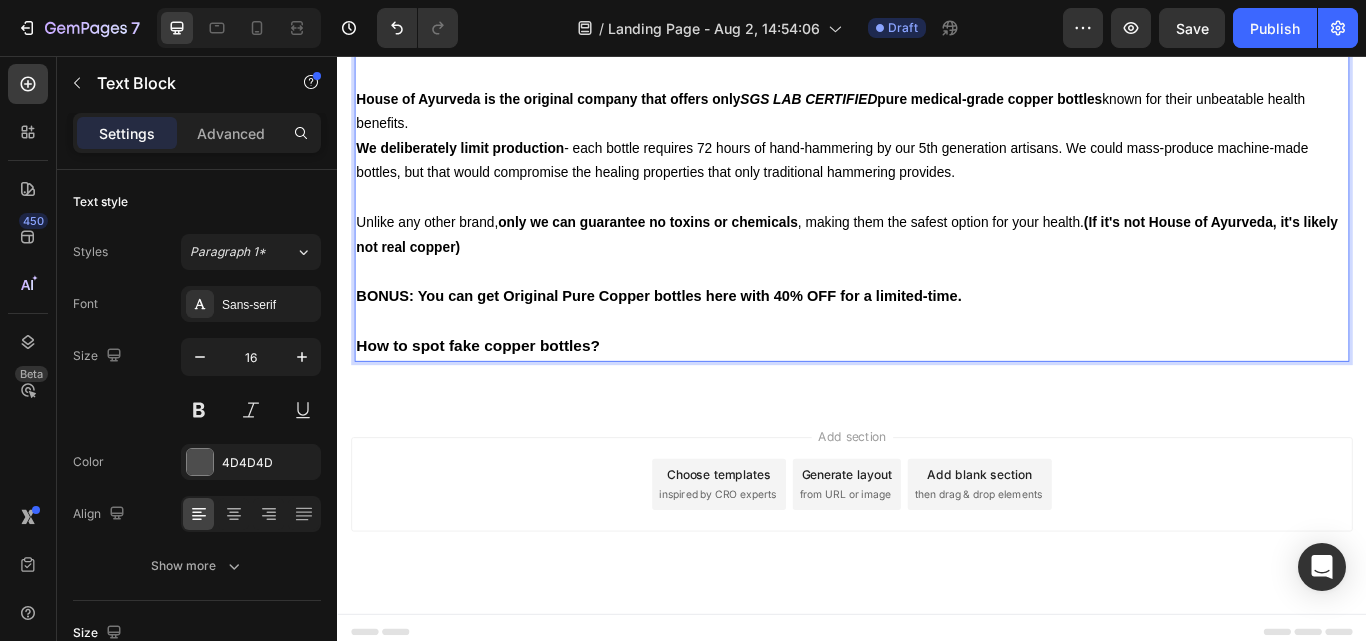 click at bounding box center (937, 222) 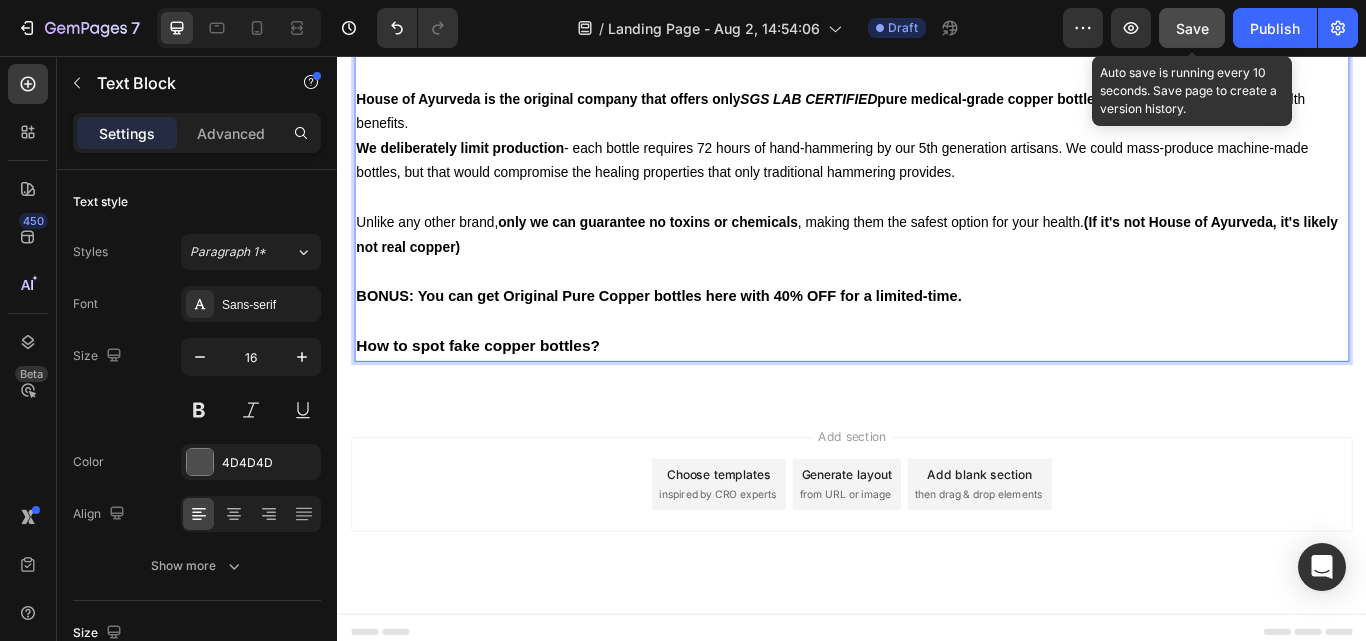 click on "Save" at bounding box center [1192, 28] 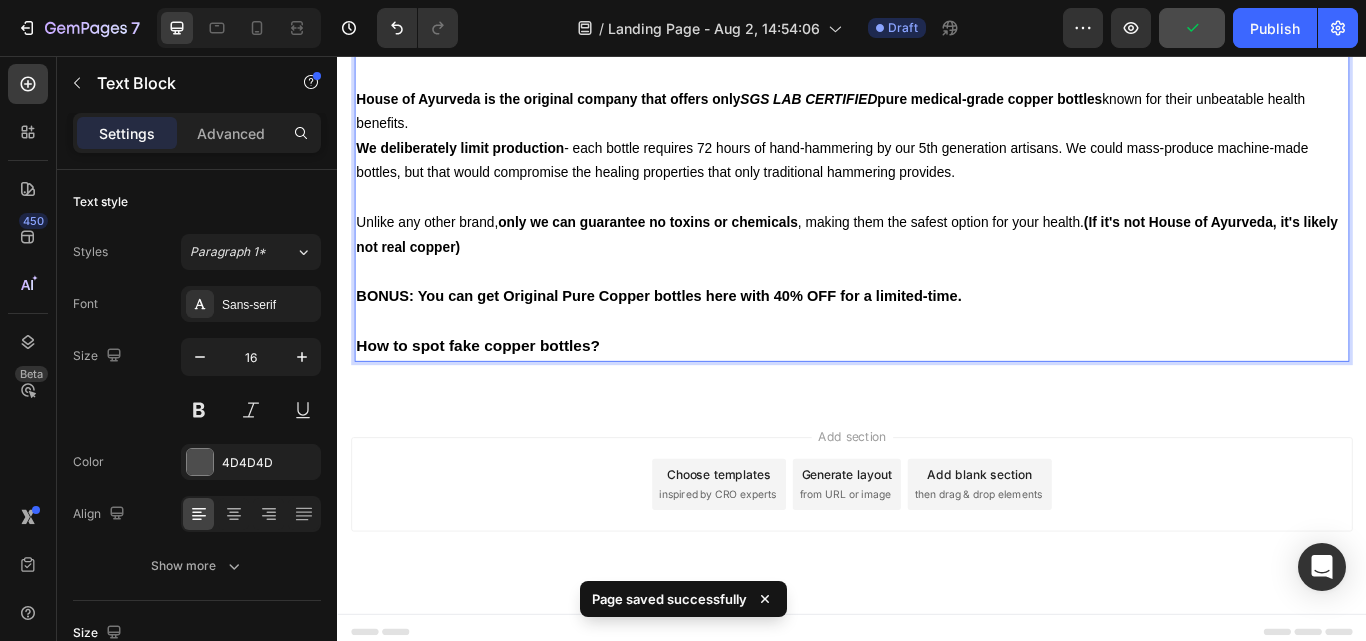 click on "How to spot fake copper bottles?" at bounding box center (501, 395) 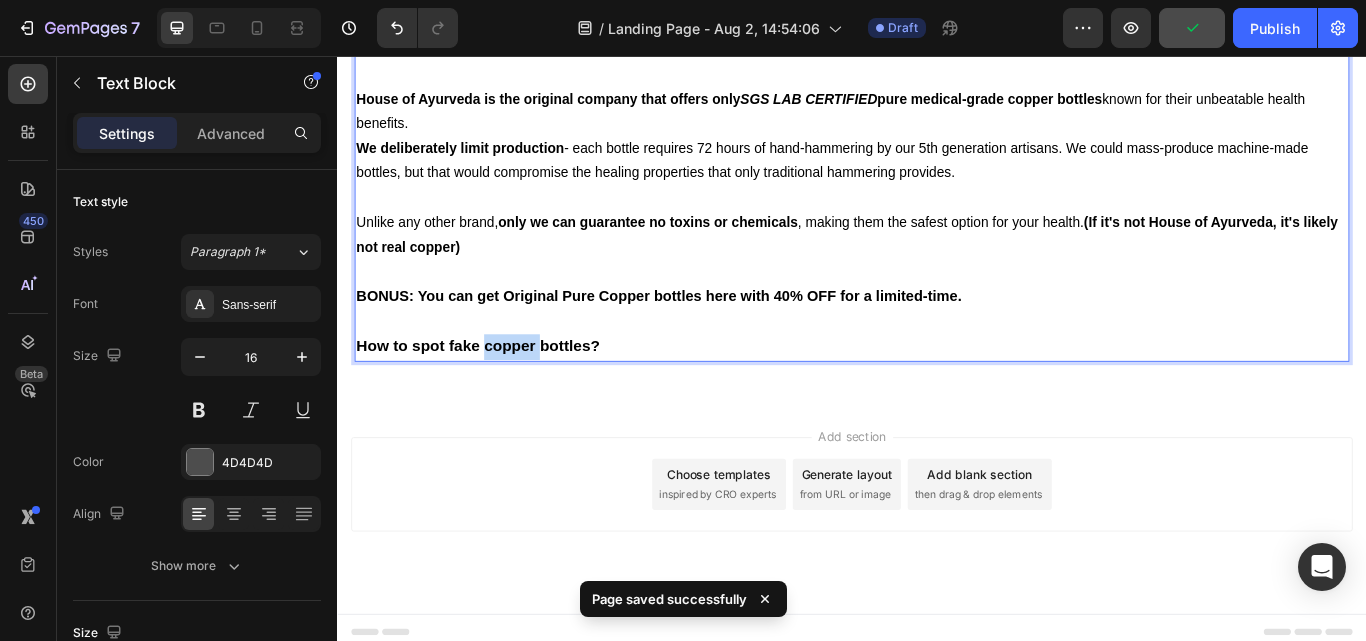 click on "How to spot fake copper bottles?" at bounding box center [501, 395] 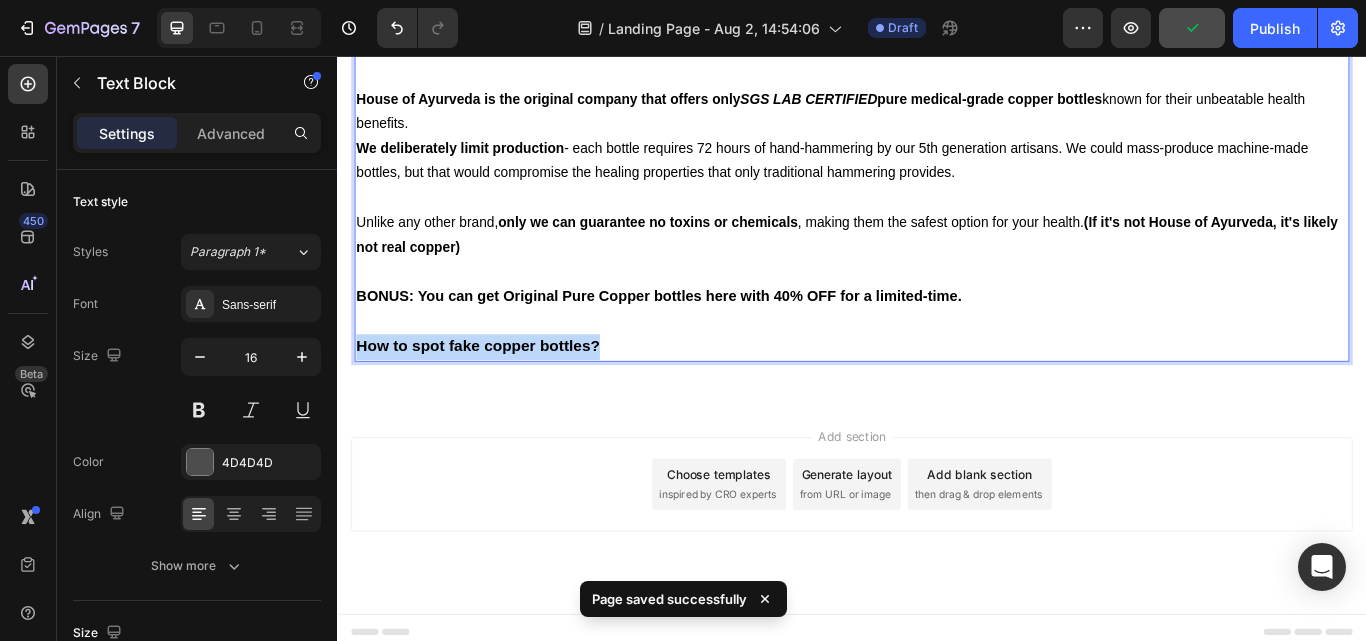 click on "How to spot fake copper bottles?" at bounding box center [501, 395] 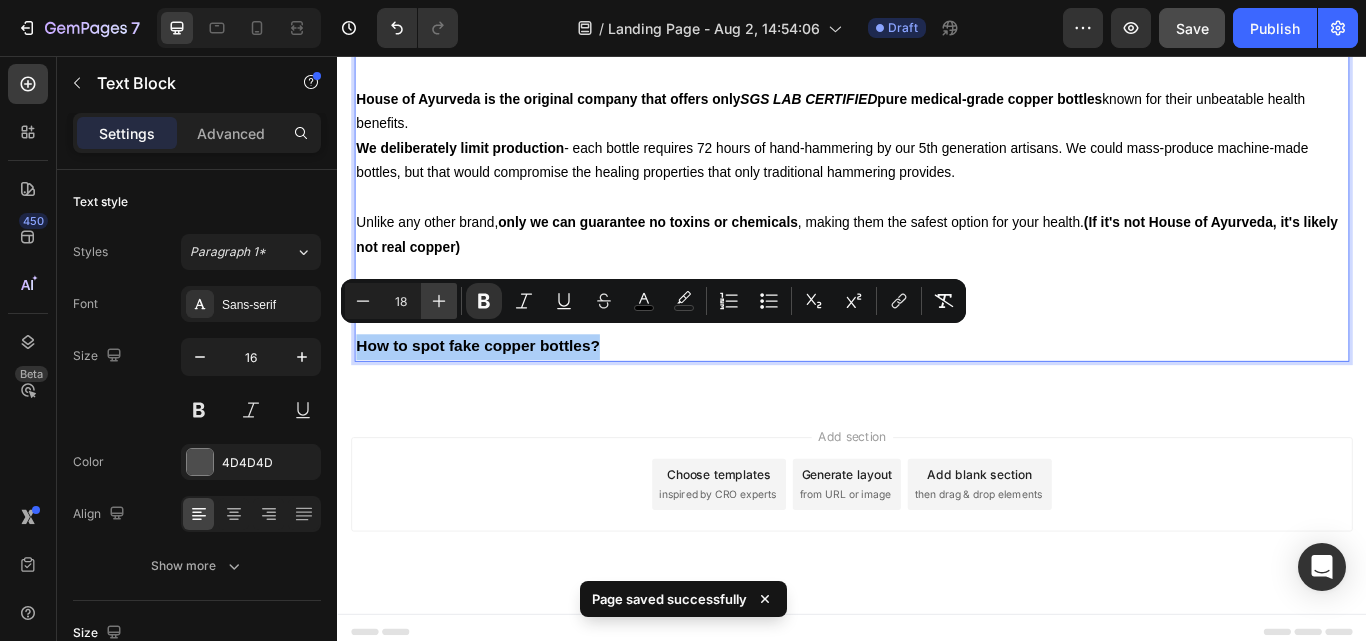 click on "Plus" at bounding box center (439, 301) 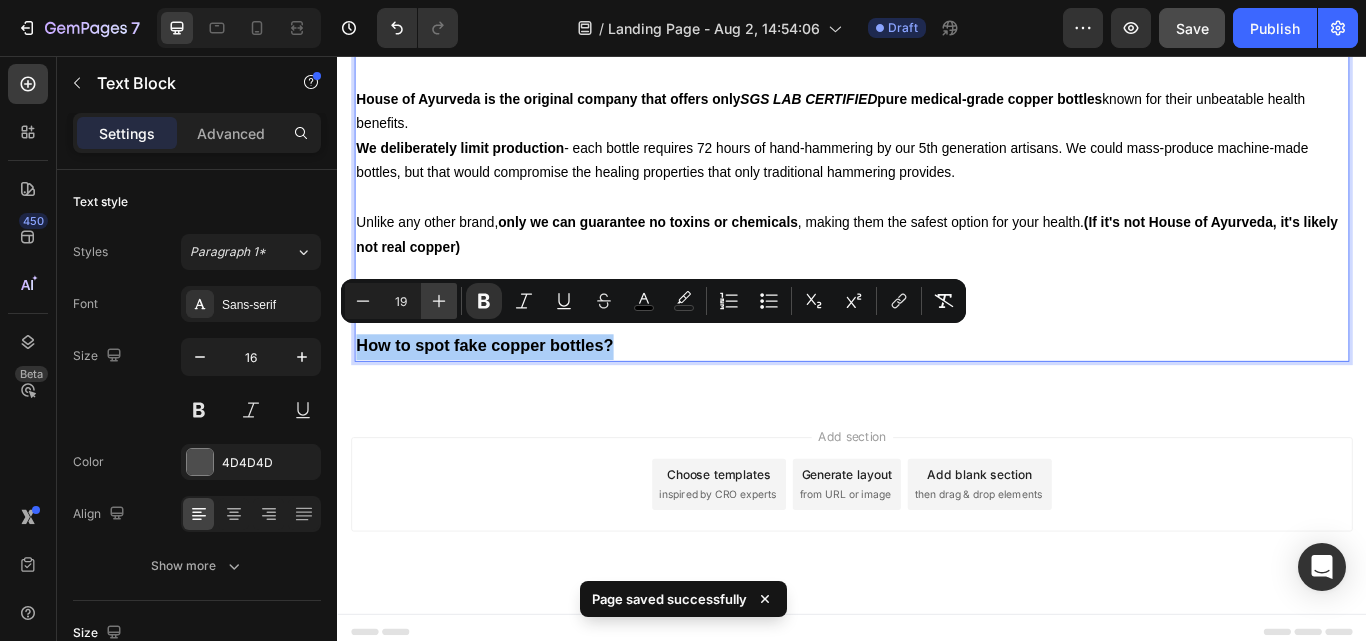 click on "Plus" at bounding box center (439, 301) 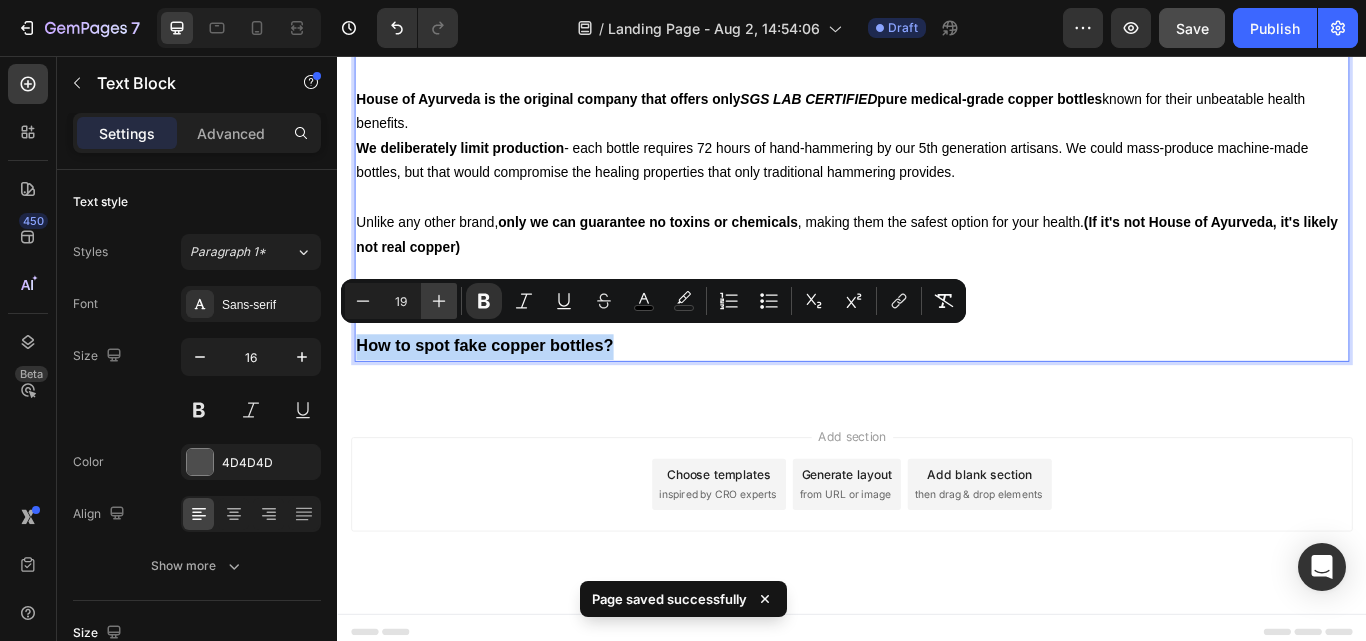 type on "20" 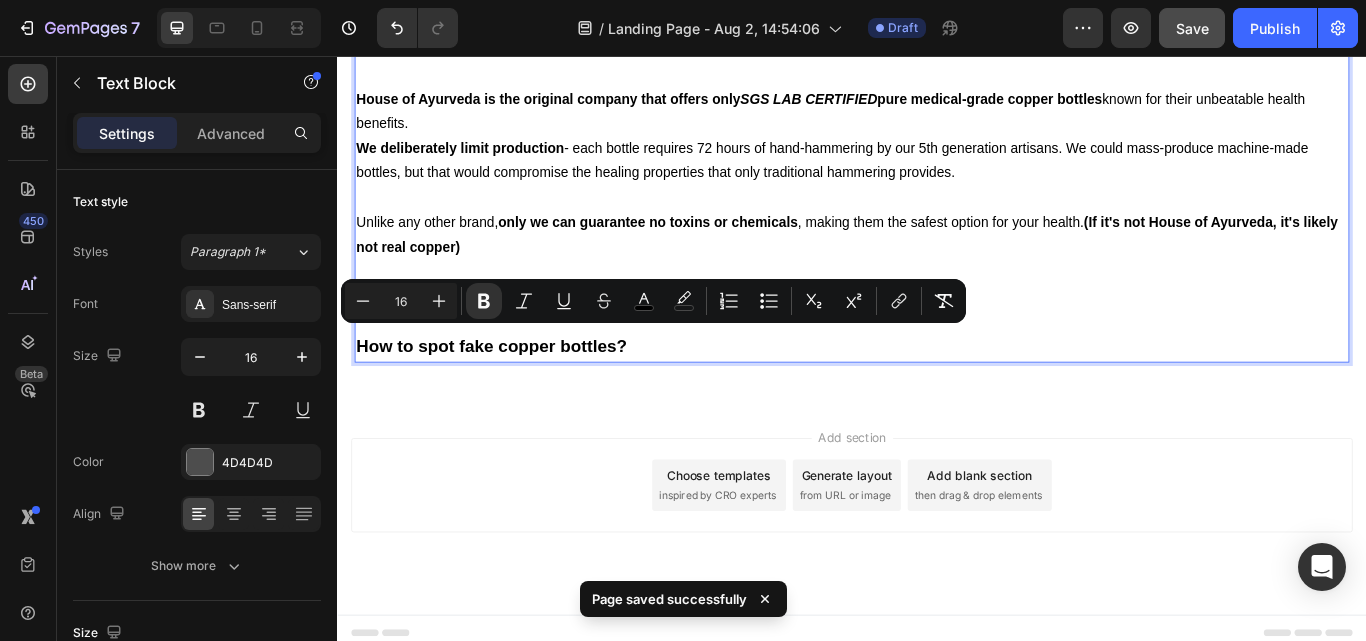 click on "Unlike any other brand,  only we can guarantee no toxins or chemicals , making them the safest option for your health.  (If it's not House of Ayurveda, it's likely not real copper)" at bounding box center [937, 266] 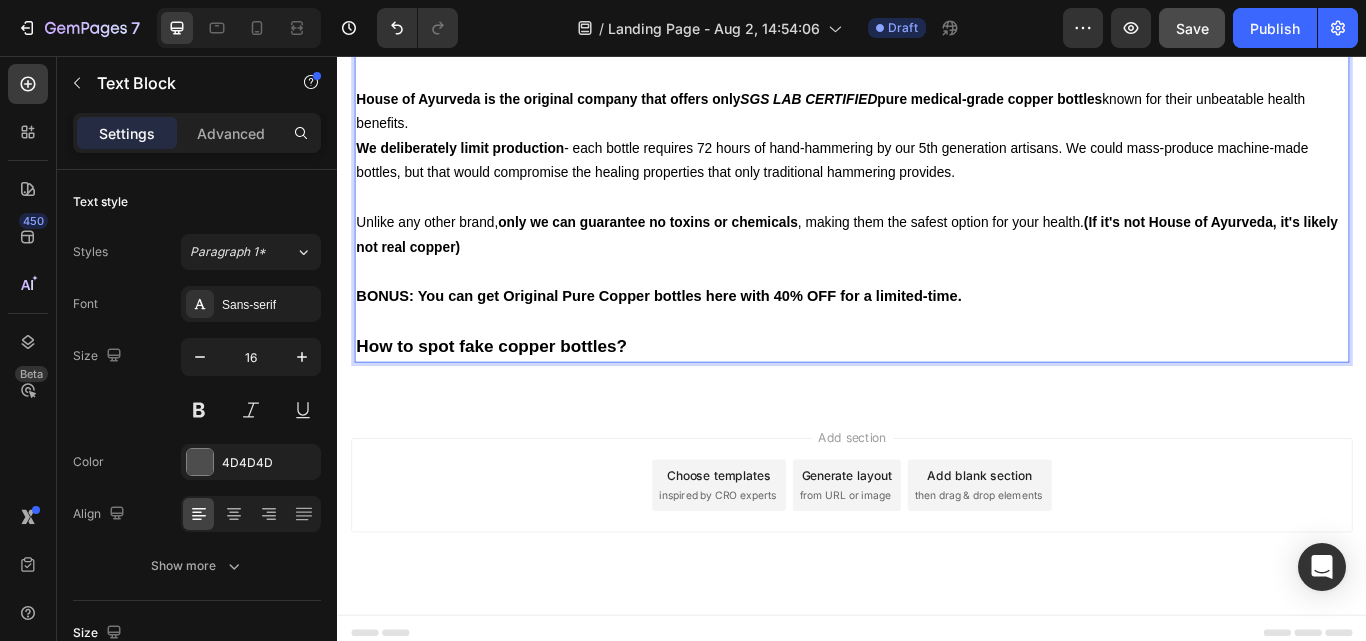 click on "How to spot fake copper bottles?" at bounding box center [937, 396] 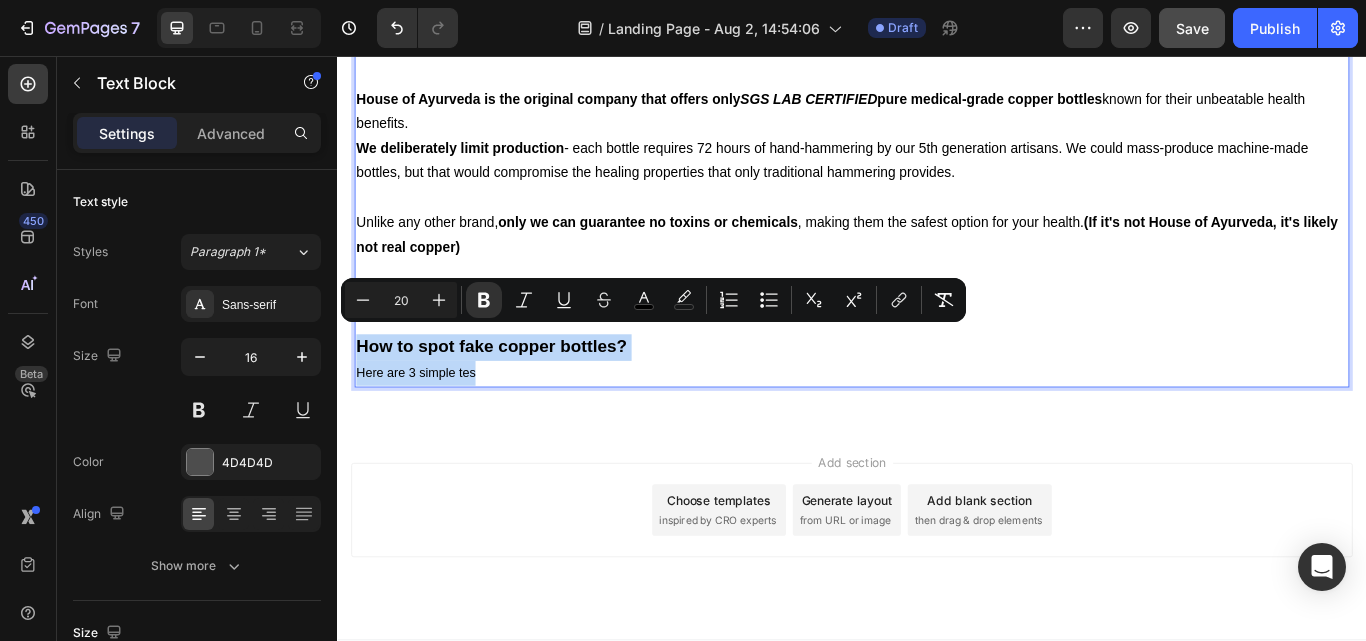 drag, startPoint x: 508, startPoint y: 412, endPoint x: 353, endPoint y: 376, distance: 159.12573 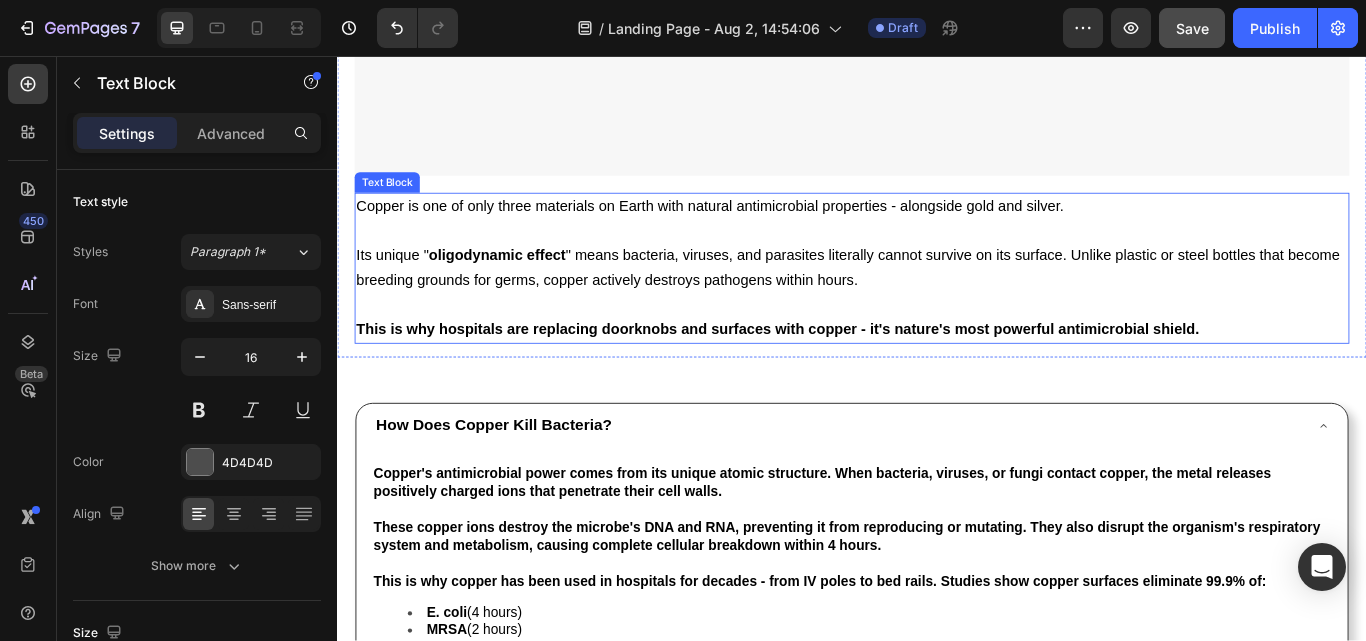 scroll, scrollTop: 8084, scrollLeft: 0, axis: vertical 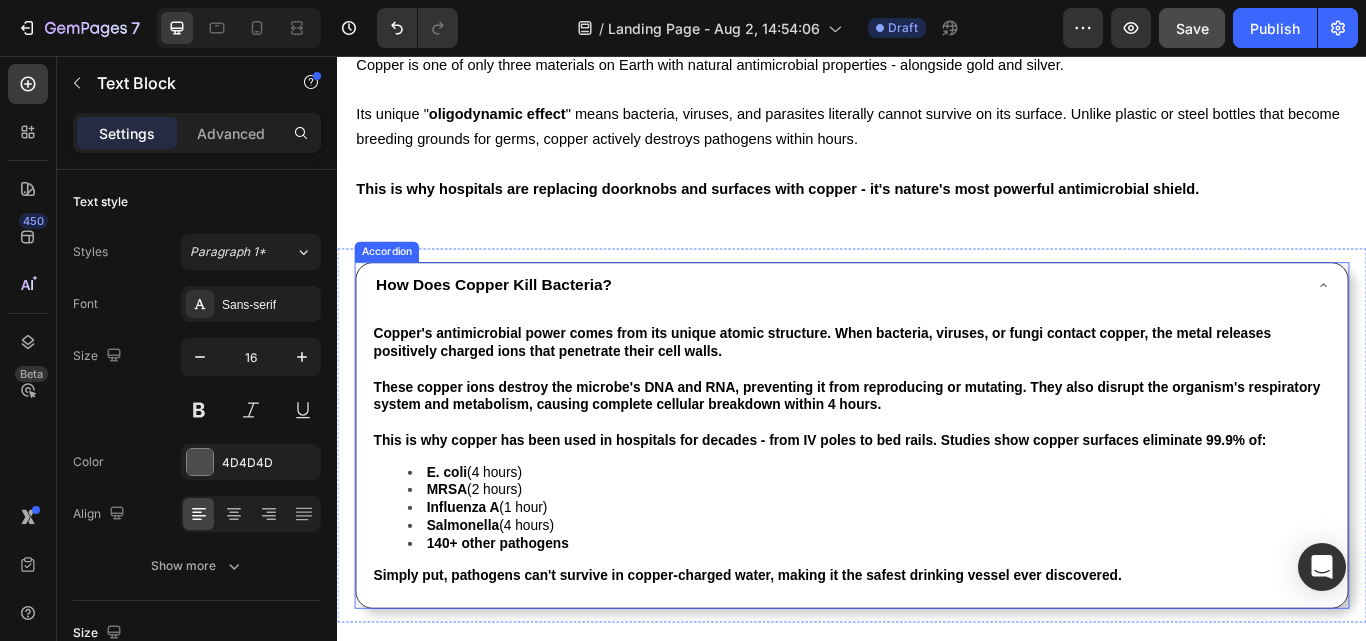 click on "Accordion" at bounding box center (394, 285) 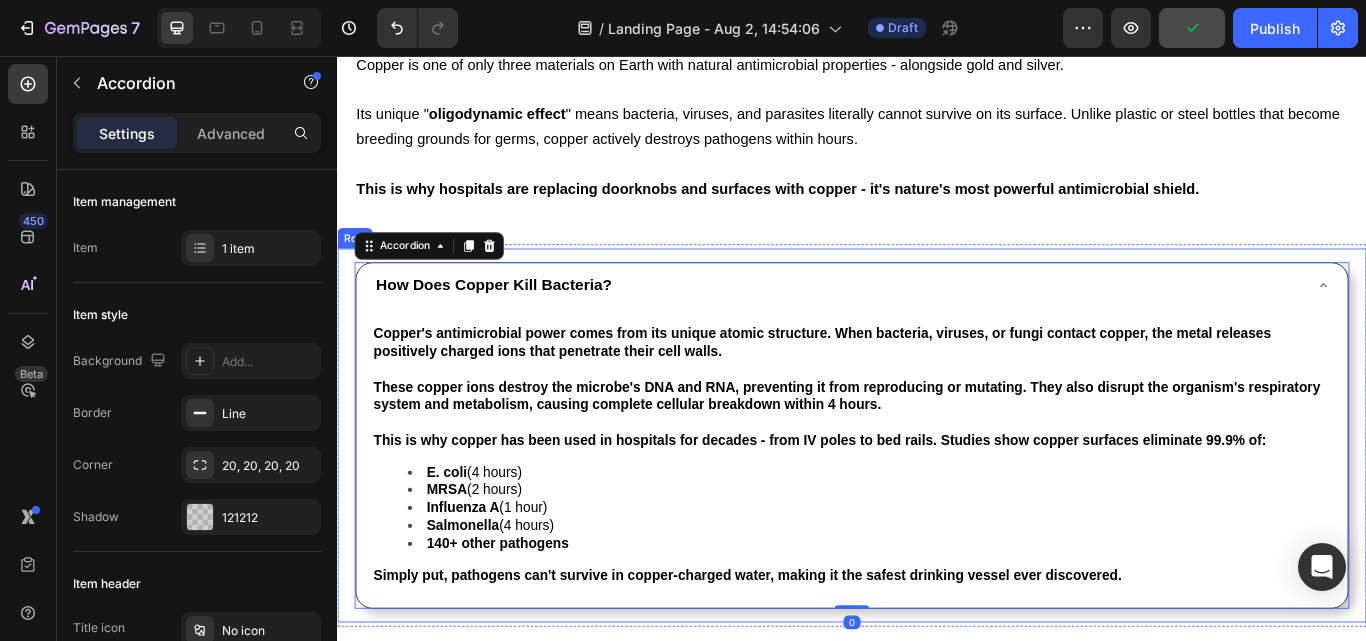 click on "How Does Copper Kill Bacteria? Copper's antimicrobial power comes from its unique atomic structure. When bacteria, viruses, or fungi contact copper, the metal releases positively charged ions that penetrate their cell walls. These copper ions destroy the microbe's DNA and RNA, preventing it from reproducing or mutating. They also disrupt the organism's respiratory system and metabolism, causing complete cellular breakdown within 4 hours. This is why copper has been used in hospitals for decades - from IV poles to bed rails. Studies show copper surfaces eliminate 99.9% of: E. coli (4 hours) MRSA (2 hours) Influenza A (1 hour) Salmonella (4 hours) 140+ other pathogens Simply put, pathogens can't survive in copper-charged water, making it the safest drinking vessel ever discovered. Text Block Accordion 0 Row" at bounding box center (937, 499) 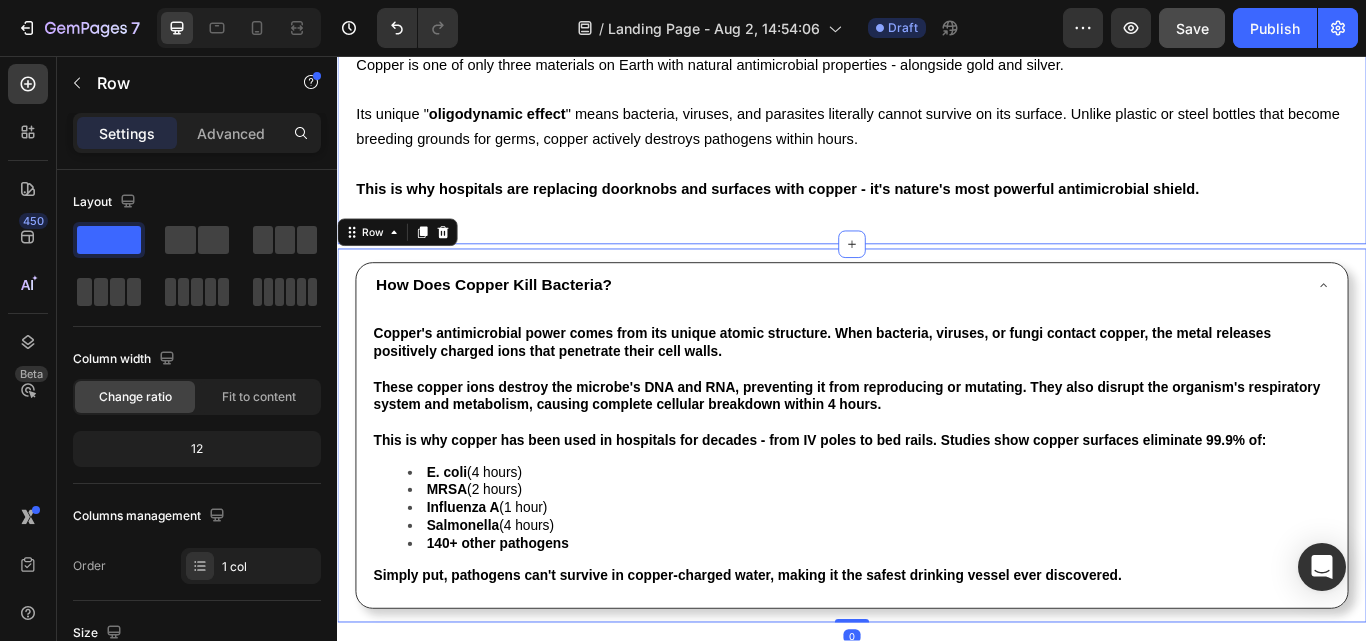 click on "5. Actively Protects Your Water From Pathogens (Naturally Antimicrobial & Self-Purifying) Heading Image Copper is one of only three materials on Earth with natural antimicrobial properties - alongside gold and silver. Its unique " oligodynamic effect " means bacteria, viruses, and parasites literally cannot survive on its surface. Unlike plastic or steel bottles that become breeding grounds for germs, copper actively destroys pathogens within hours. This is why hospitals are replacing doorknobs and surfaces with copper - it's nature's most powerful antimicrobial shield. Text Block Row Section 11" at bounding box center (937, -345) 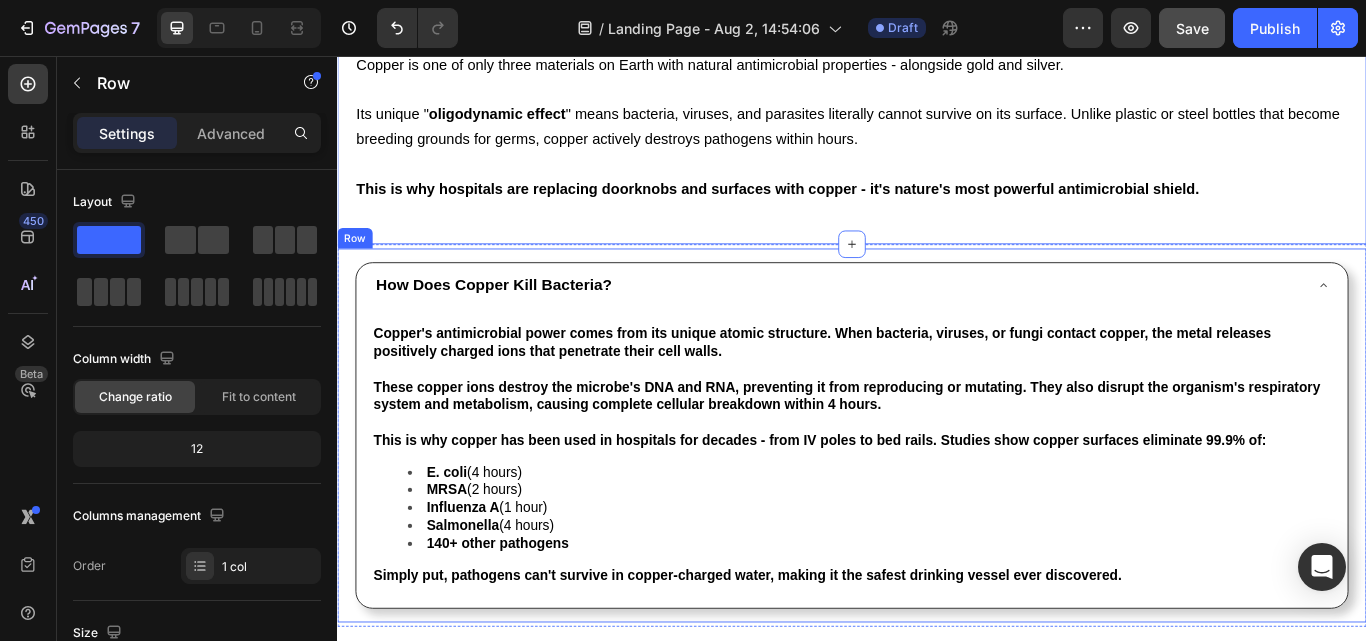 click on "How Does Copper Kill Bacteria? Copper's antimicrobial power comes from its unique atomic structure. When bacteria, viruses, or fungi contact copper, the metal releases positively charged ions that penetrate their cell walls.   These copper ions destroy the microbe's DNA and RNA, preventing it from reproducing or mutating. They also disrupt the organism's respiratory system and metabolism, causing complete cellular breakdown within 4 hours.   This is why copper has been used in hospitals for decades - from IV poles to bed rails. Studies show copper surfaces eliminate 99.9% of: E. coli  (4 hours) MRSA  (2 hours) Influenza A  (1 hour) Salmonella  (4 hours) 140+ other pathogens Simply put, pathogens can't survive in copper-charged water, making it the safest drinking vessel ever discovered. Text Block Accordion Row" at bounding box center [937, 499] 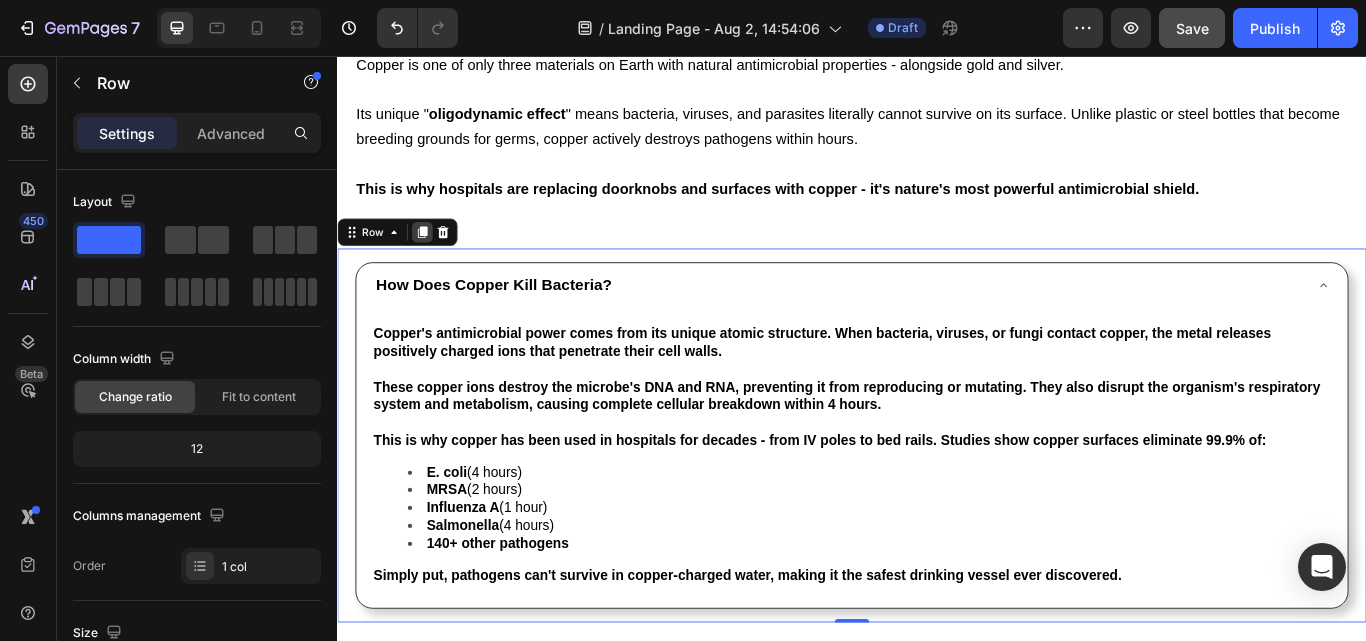 click 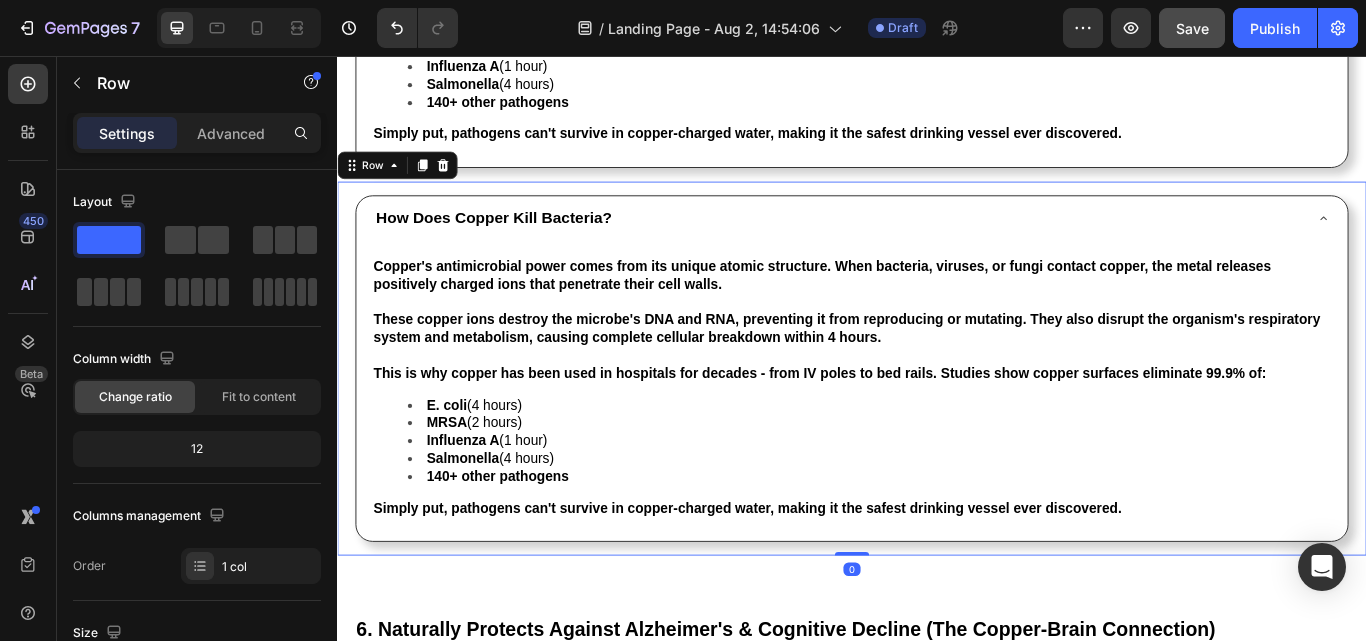 scroll, scrollTop: 8664, scrollLeft: 0, axis: vertical 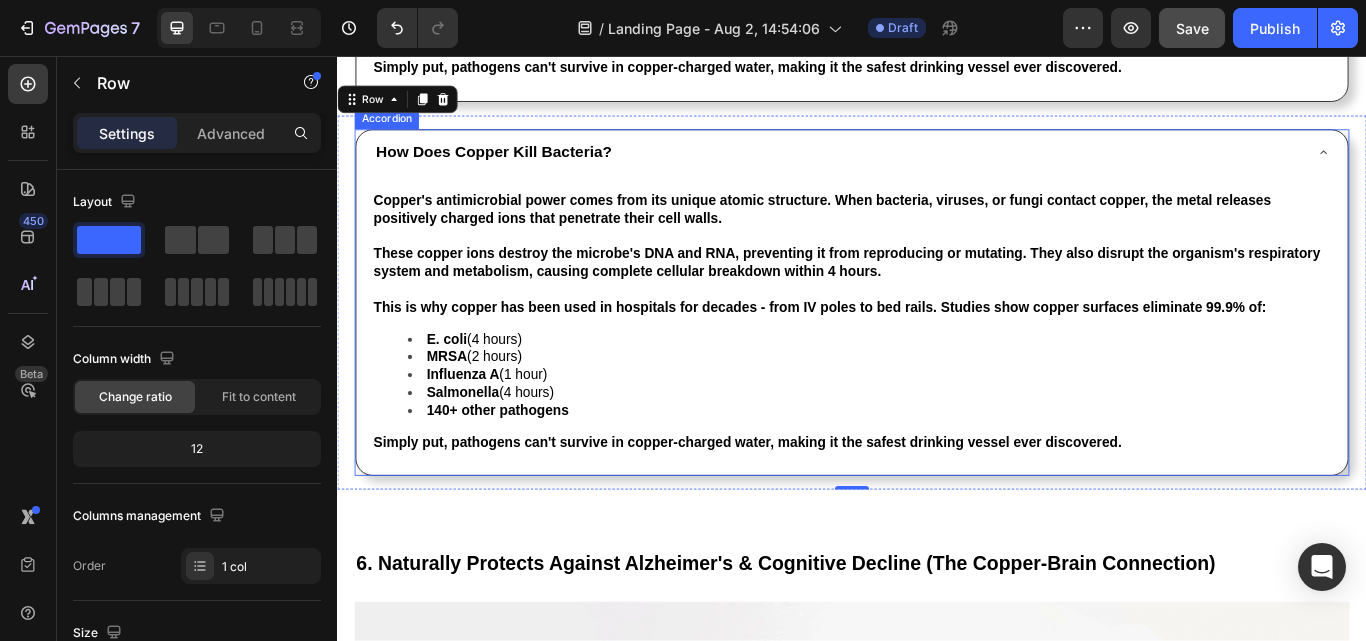 click on "Accordion" at bounding box center (394, 130) 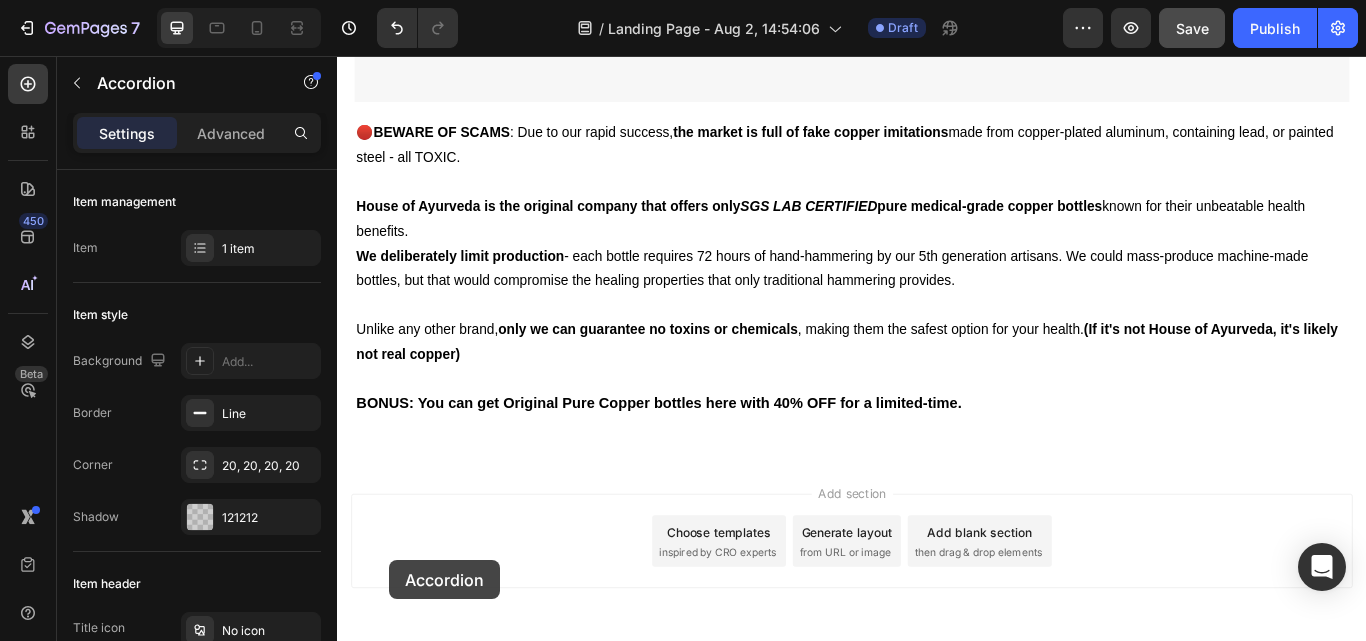 scroll, scrollTop: 11720, scrollLeft: 0, axis: vertical 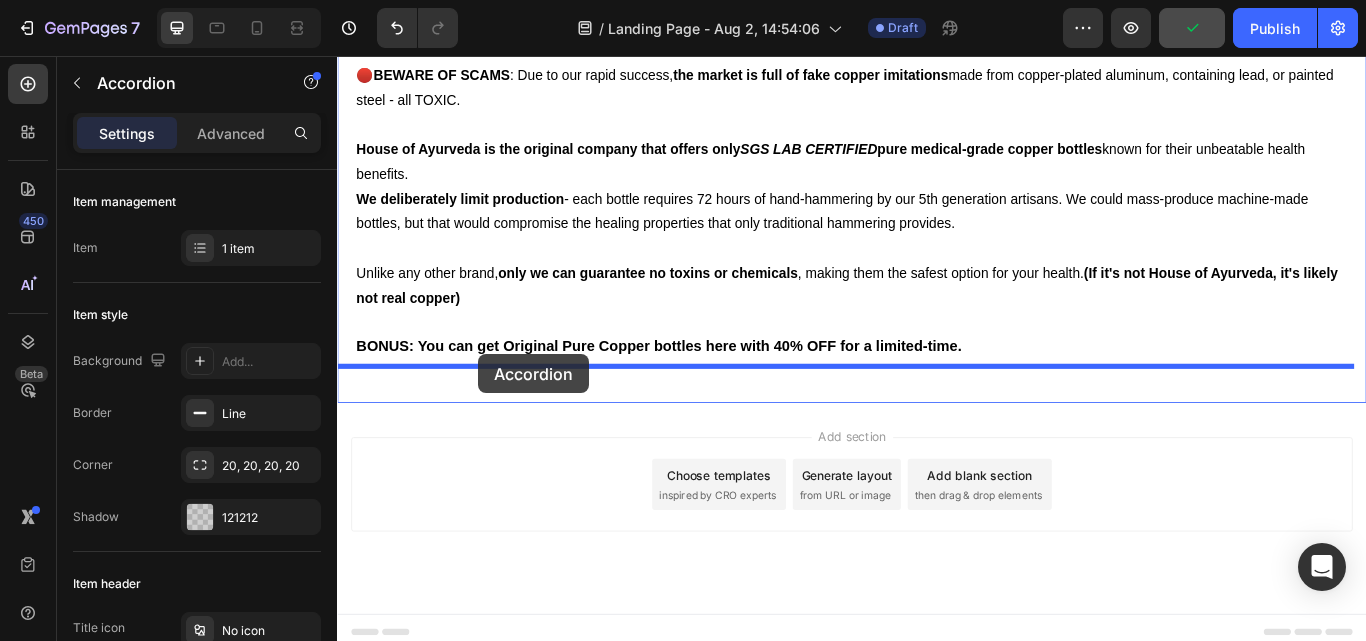drag, startPoint x: 377, startPoint y: 123, endPoint x: 501, endPoint y: 404, distance: 307.14328 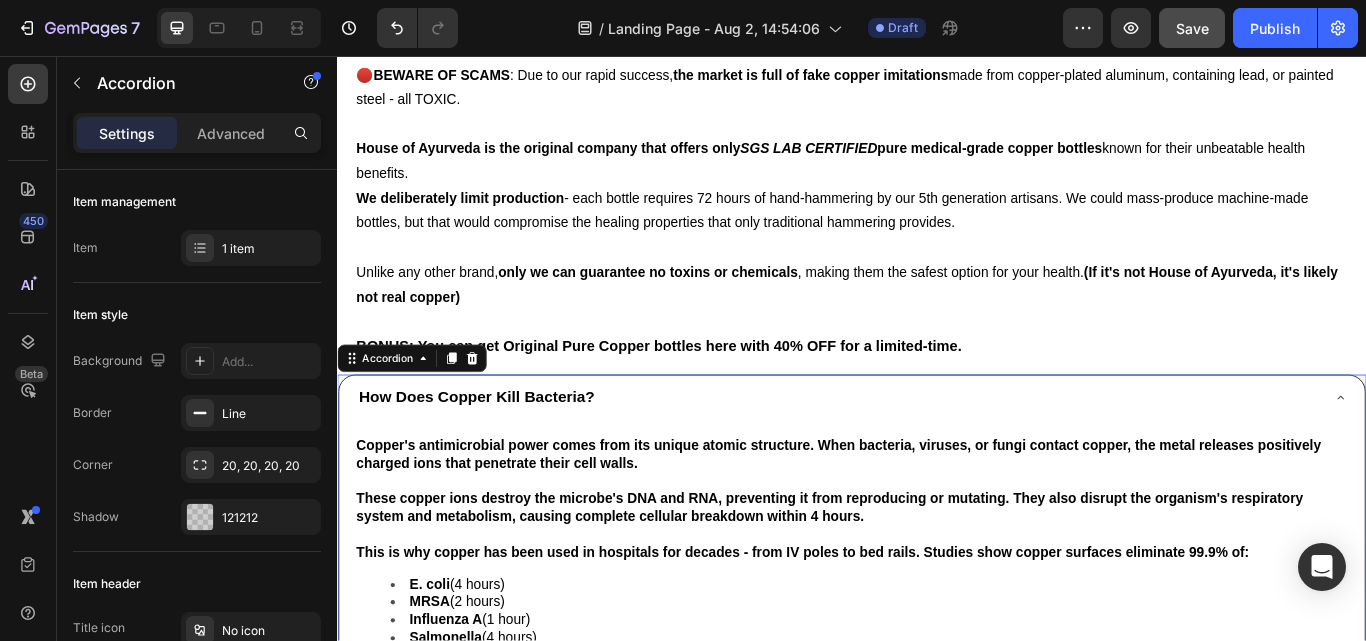 scroll, scrollTop: 11720, scrollLeft: 0, axis: vertical 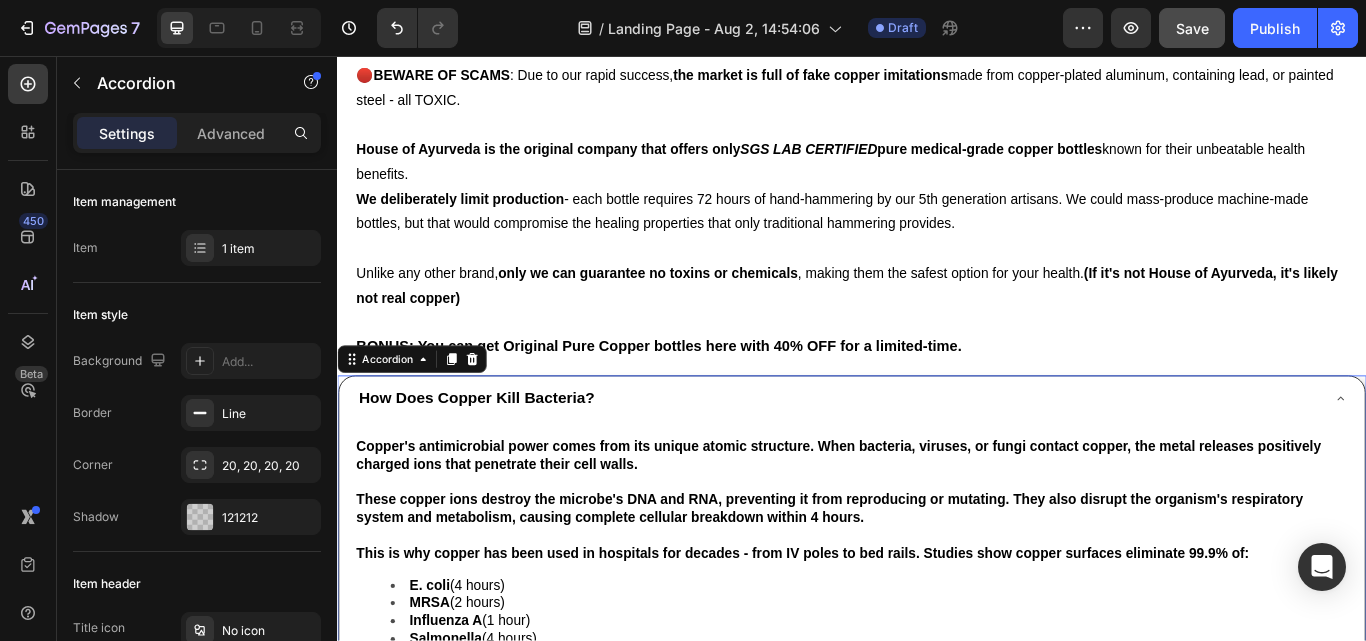 click on "How Does Copper Kill Bacteria?" at bounding box center [499, 455] 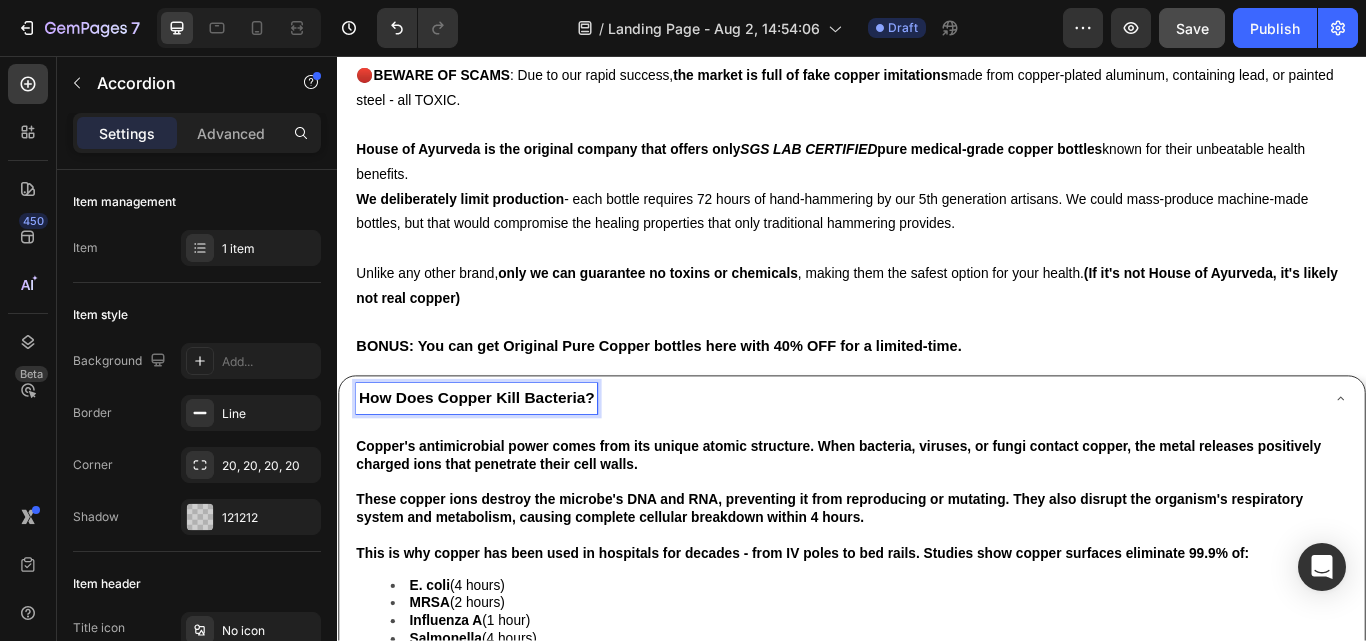 click on "How Does Copper Kill Bacteria?" at bounding box center (499, 455) 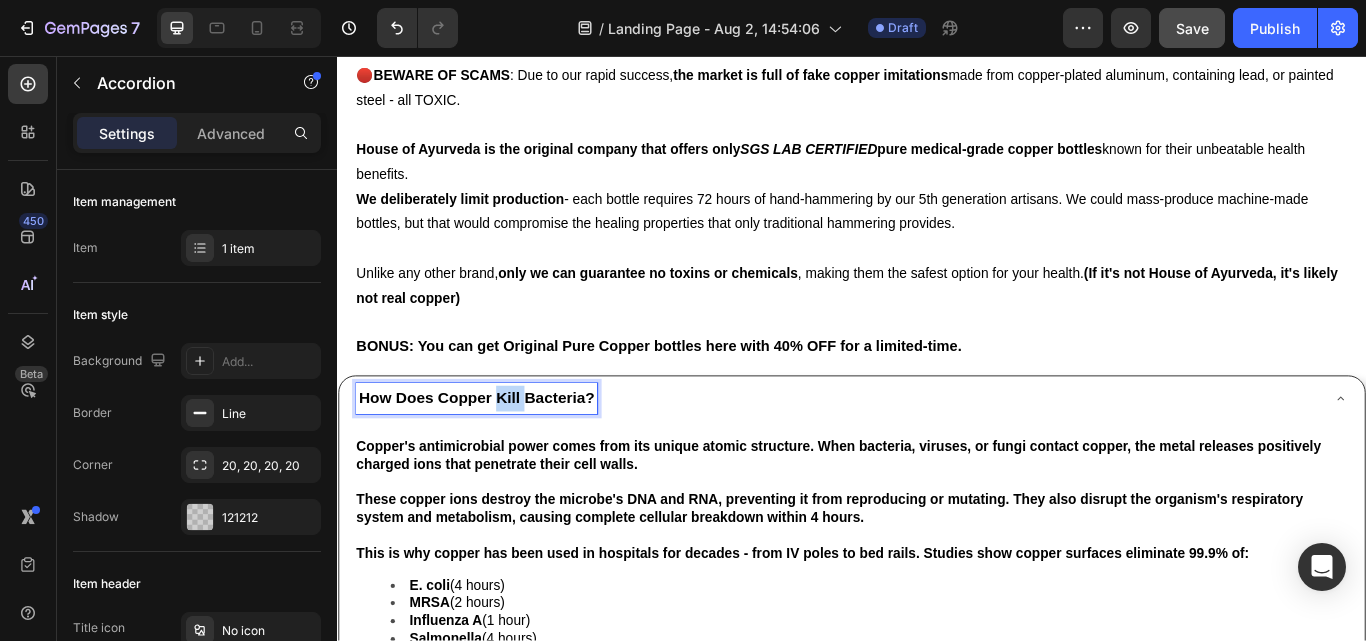 click on "How Does Copper Kill Bacteria?" at bounding box center [499, 455] 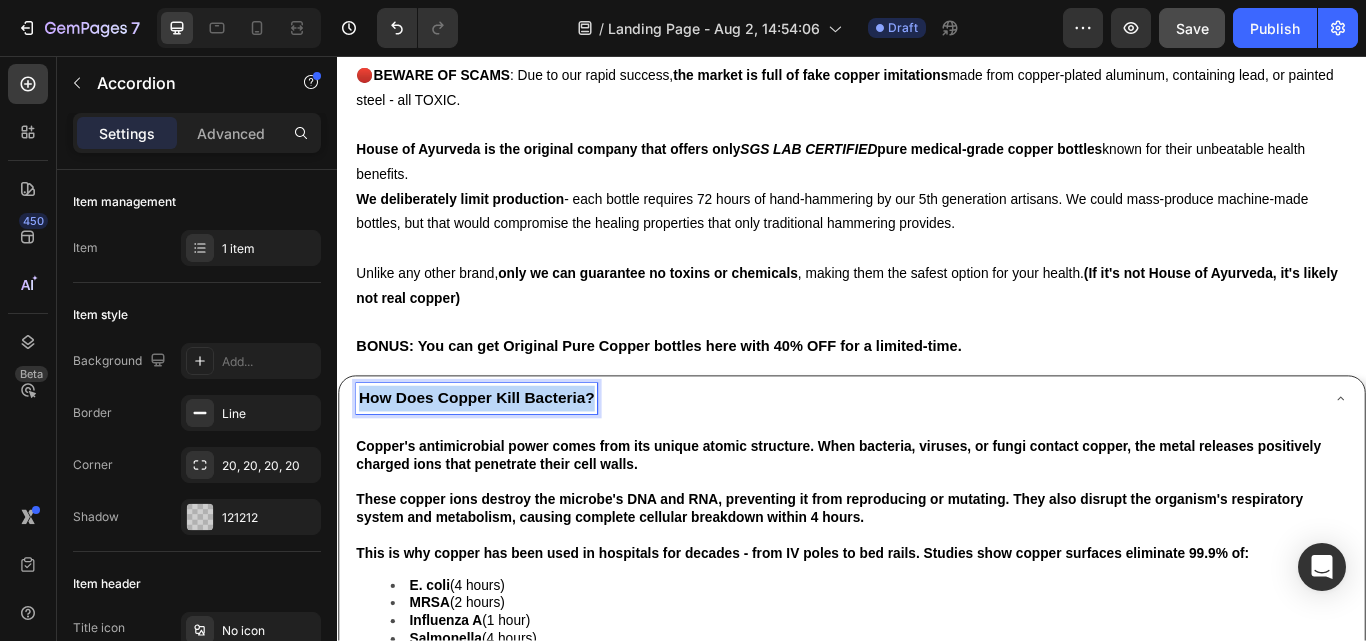 click on "How Does Copper Kill Bacteria?" at bounding box center [499, 455] 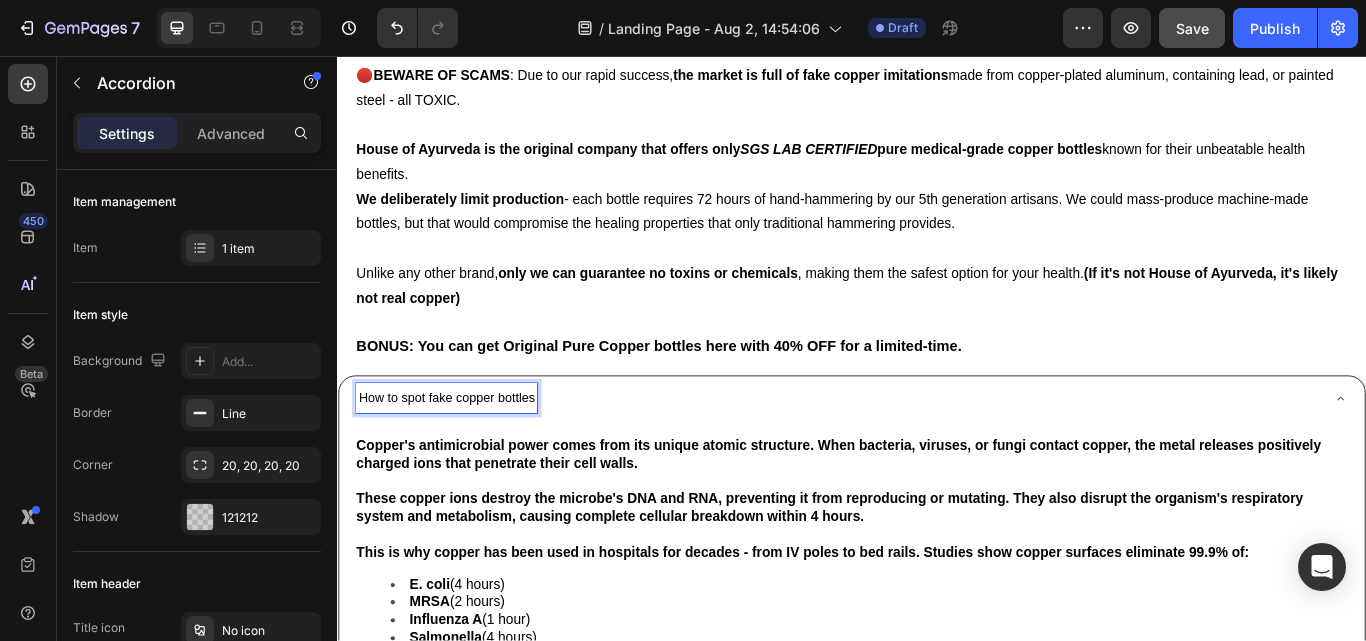 click on "How to spot fake copper bottles" at bounding box center (464, 455) 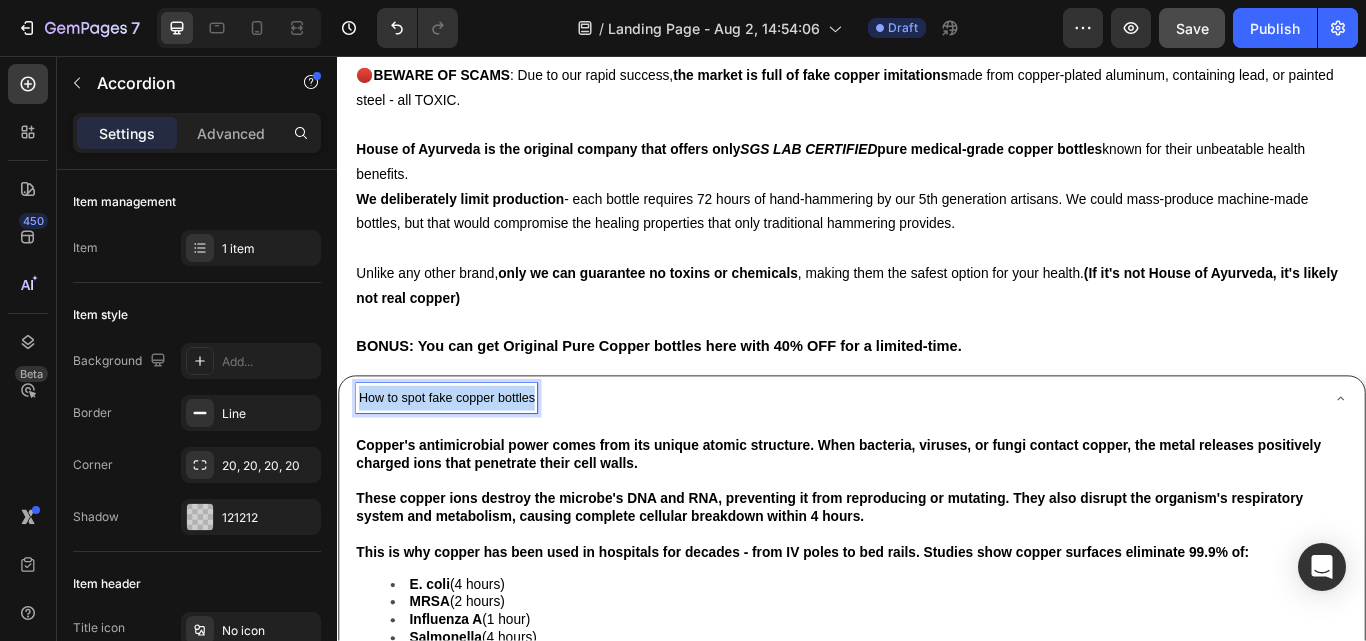 click on "How to spot fake copper bottles" at bounding box center [464, 455] 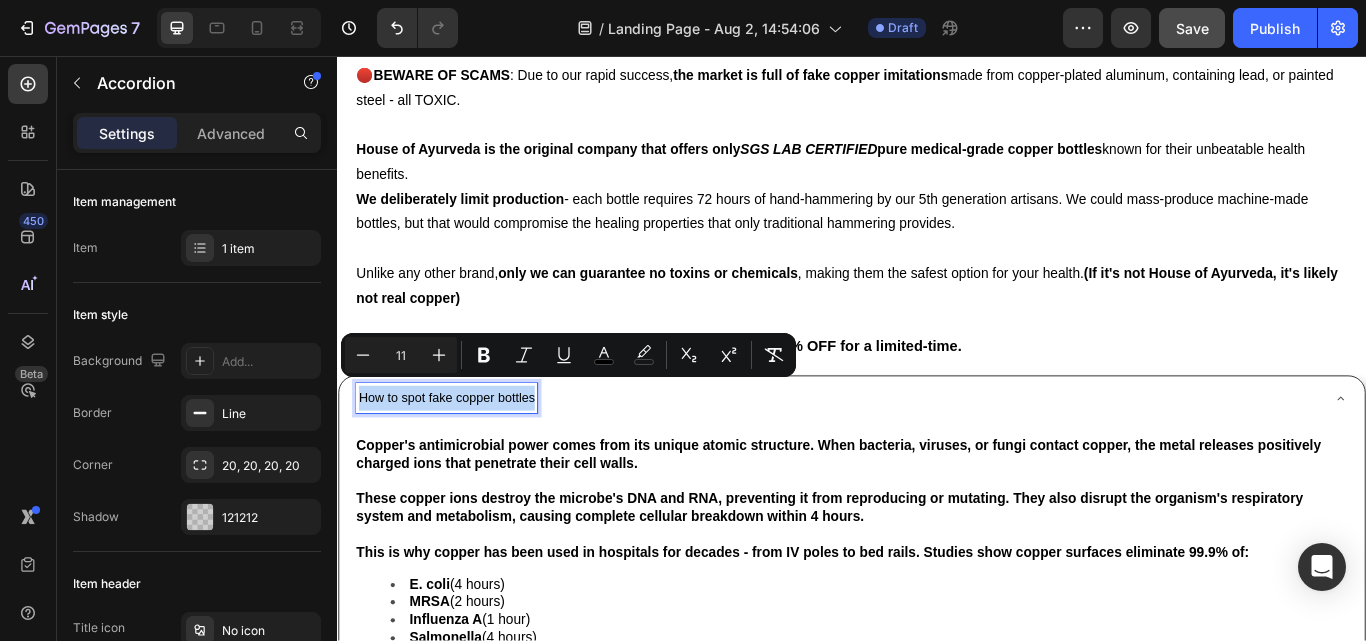 click on "How to spot fake copper bottles" at bounding box center [464, 455] 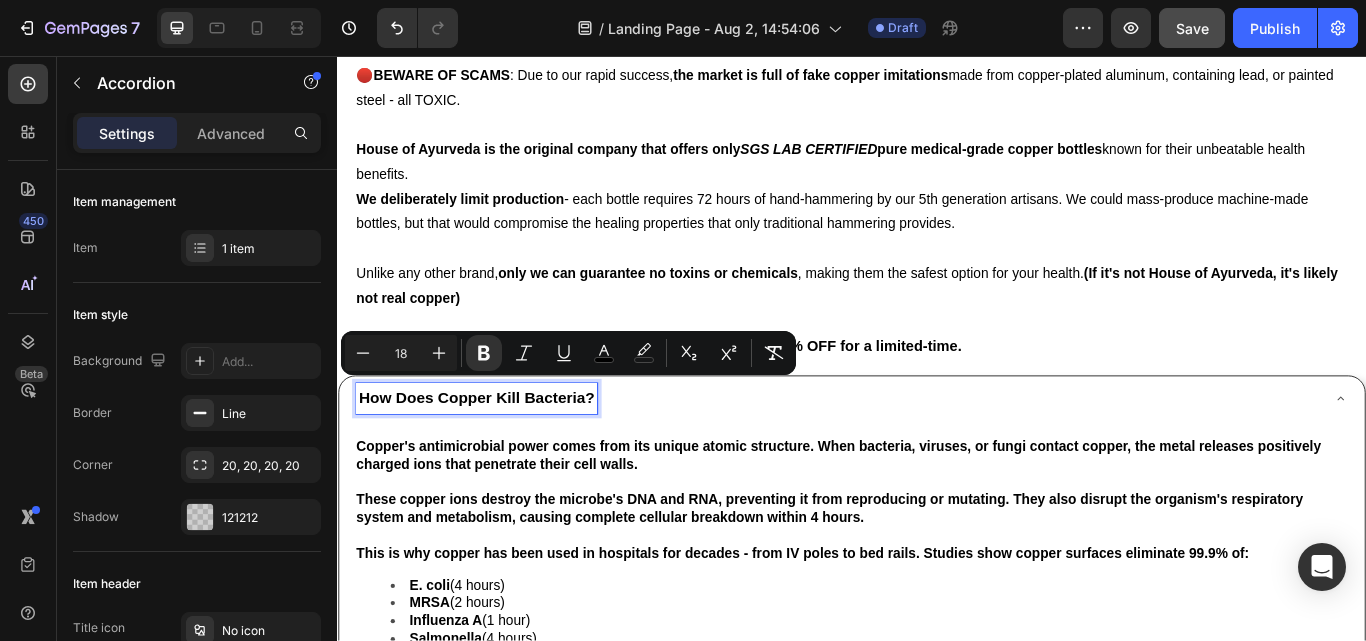 click on "How Does Copper Kill Bacteria?" at bounding box center (499, 455) 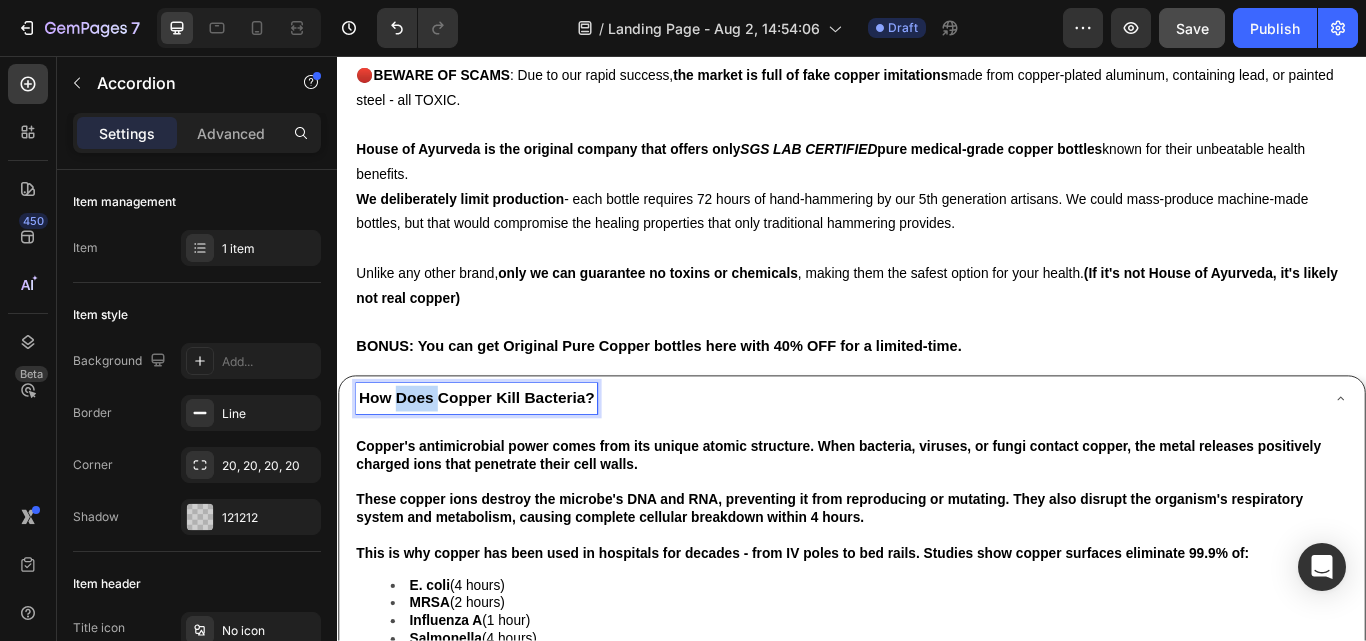 click on "How Does Copper Kill Bacteria?" at bounding box center (499, 455) 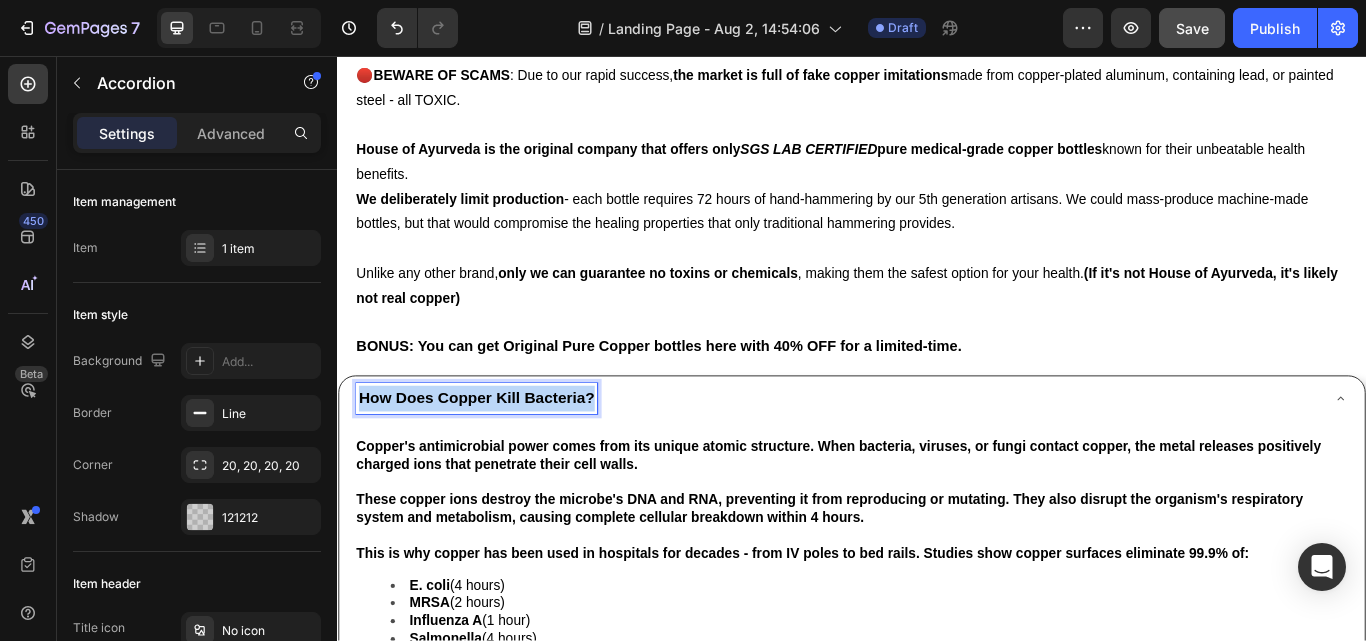 click on "How Does Copper Kill Bacteria?" at bounding box center (499, 455) 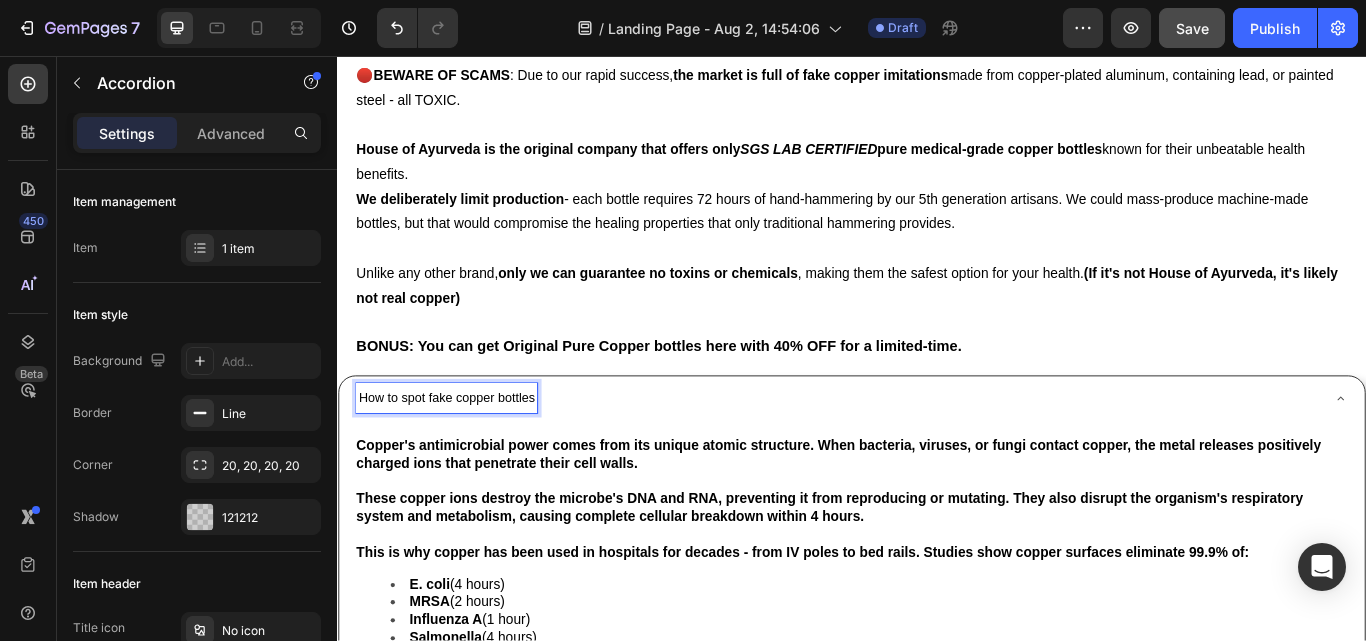 click on "How to spot fake copper bottles" at bounding box center [464, 455] 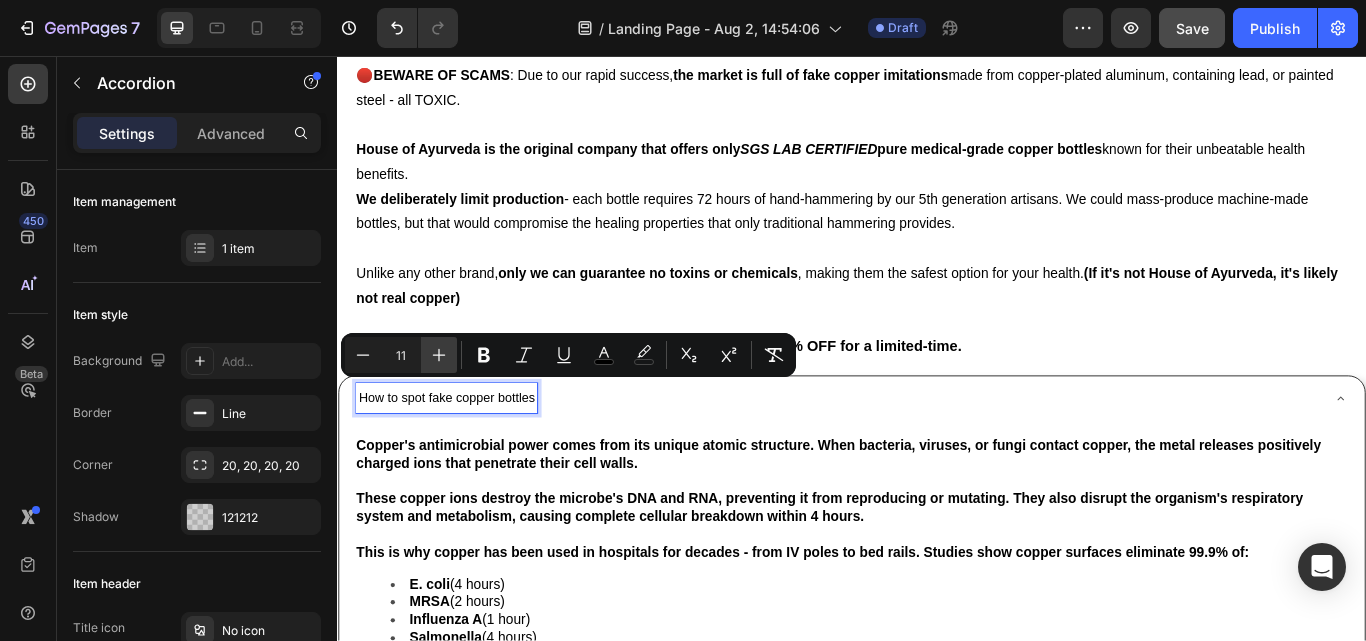 click 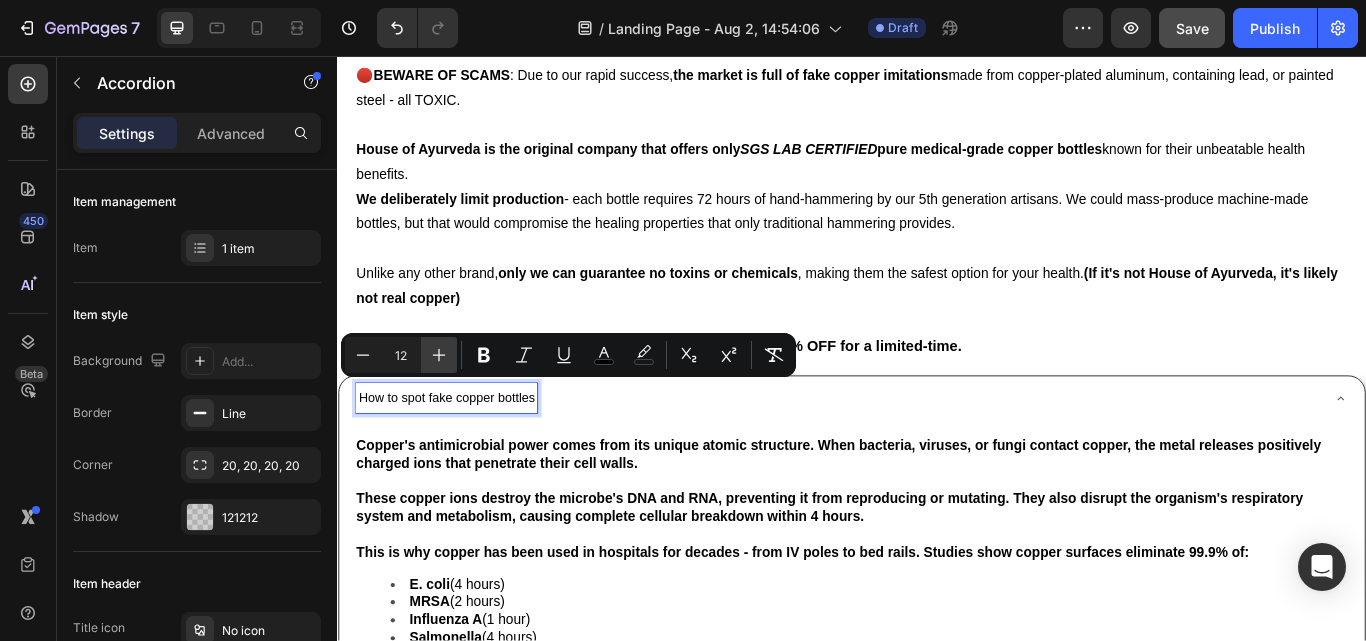 click 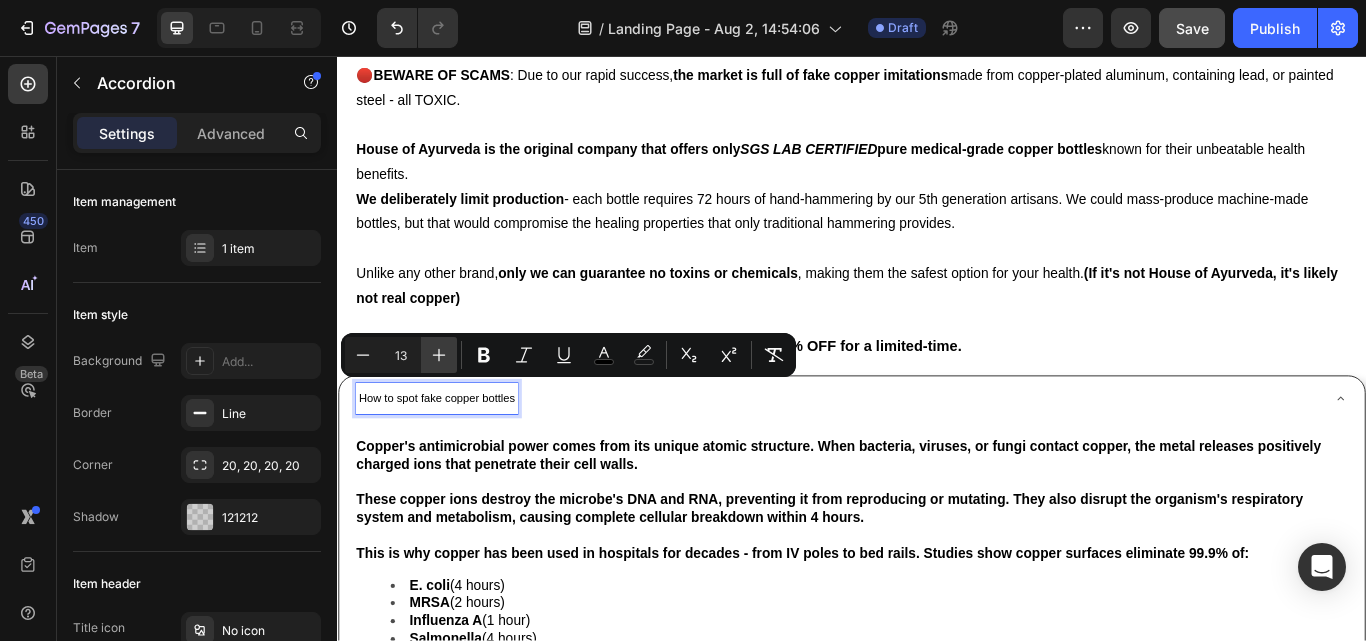 click 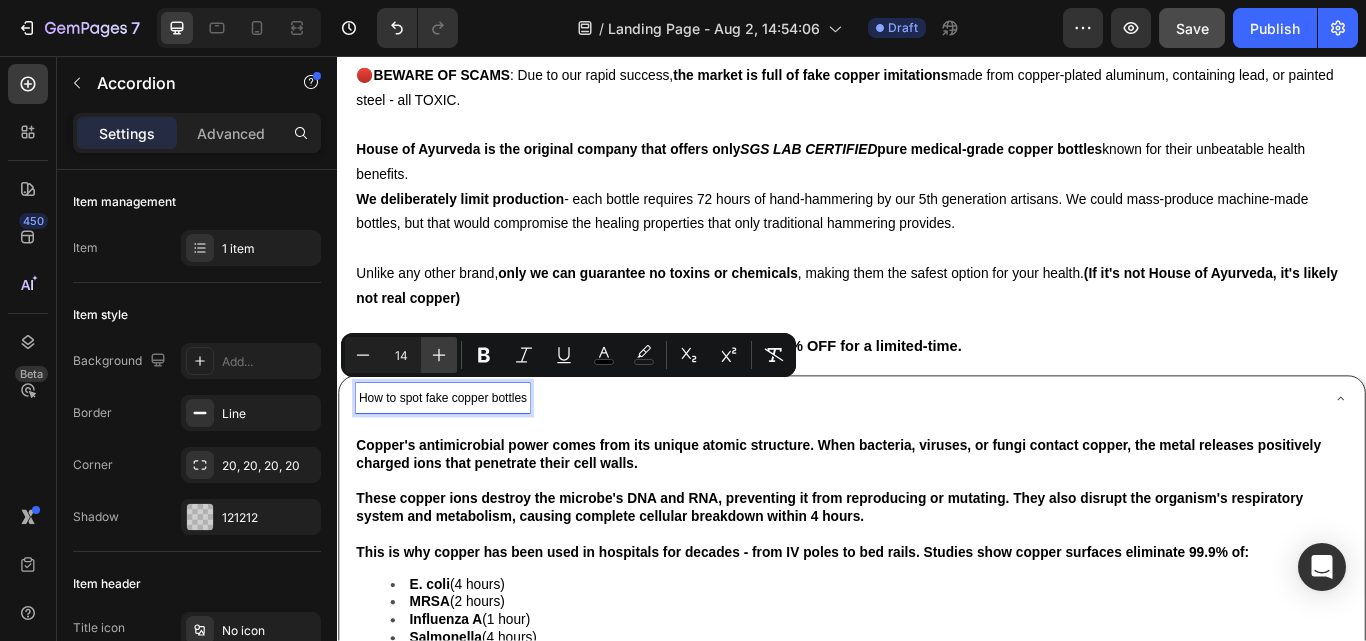click 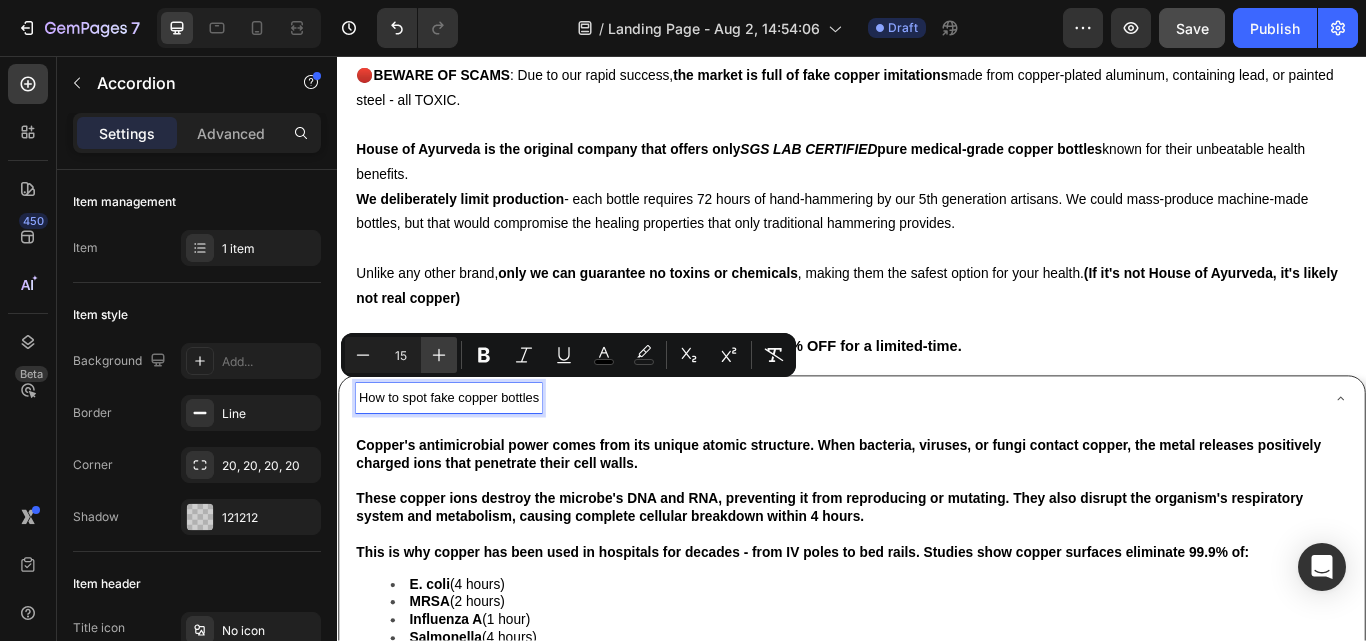 click 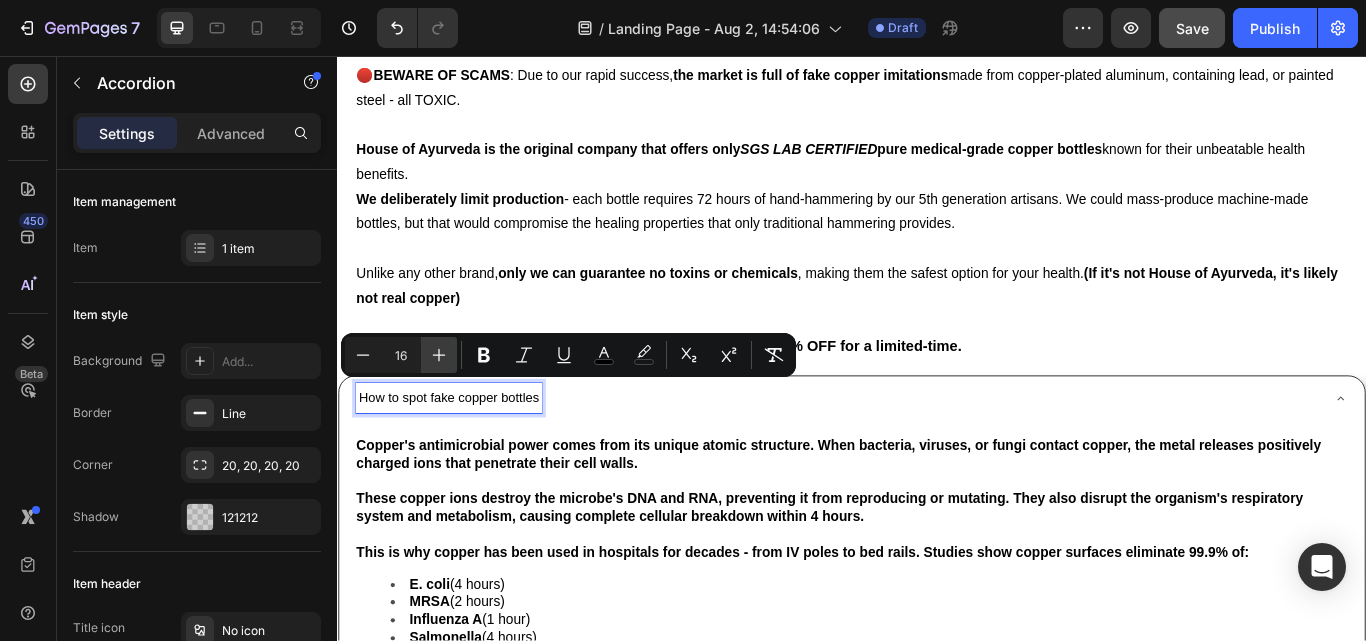 click 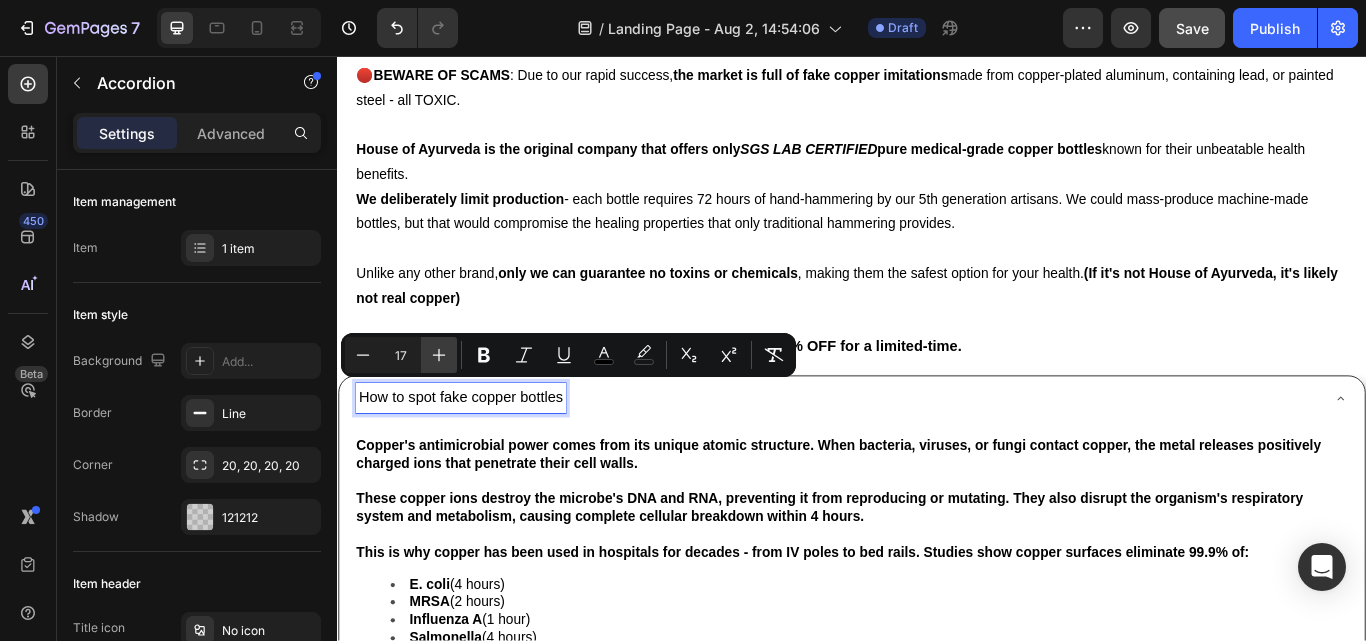 click 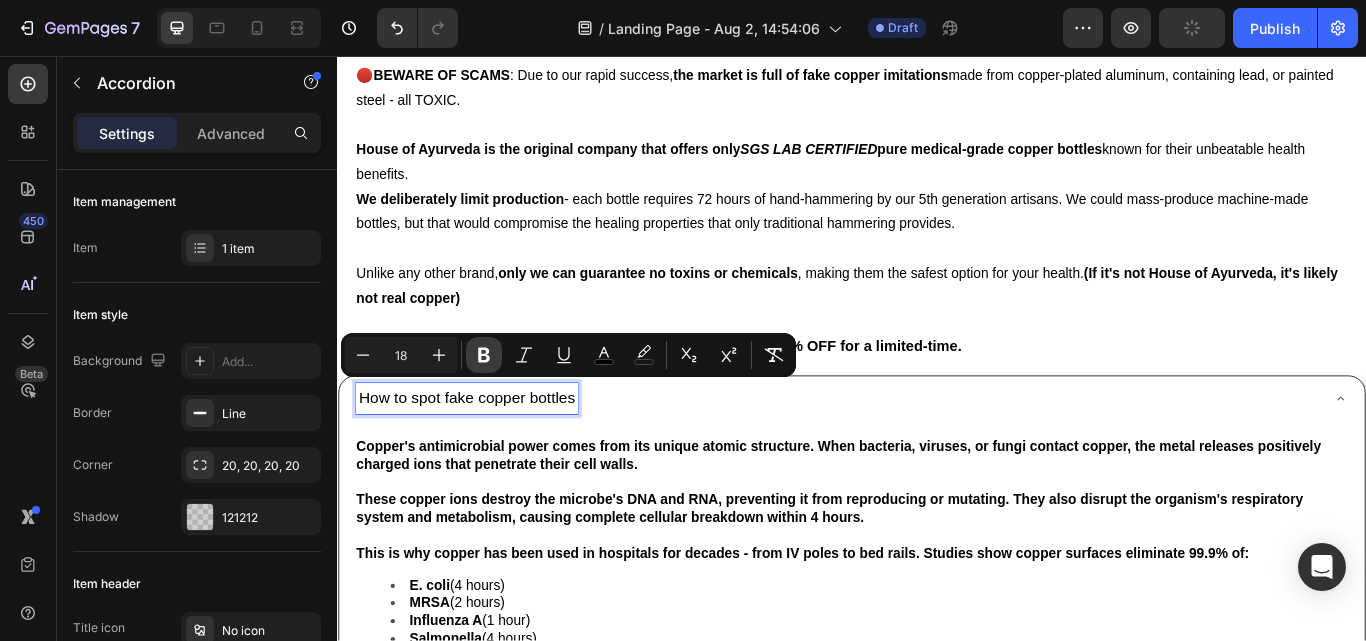 click 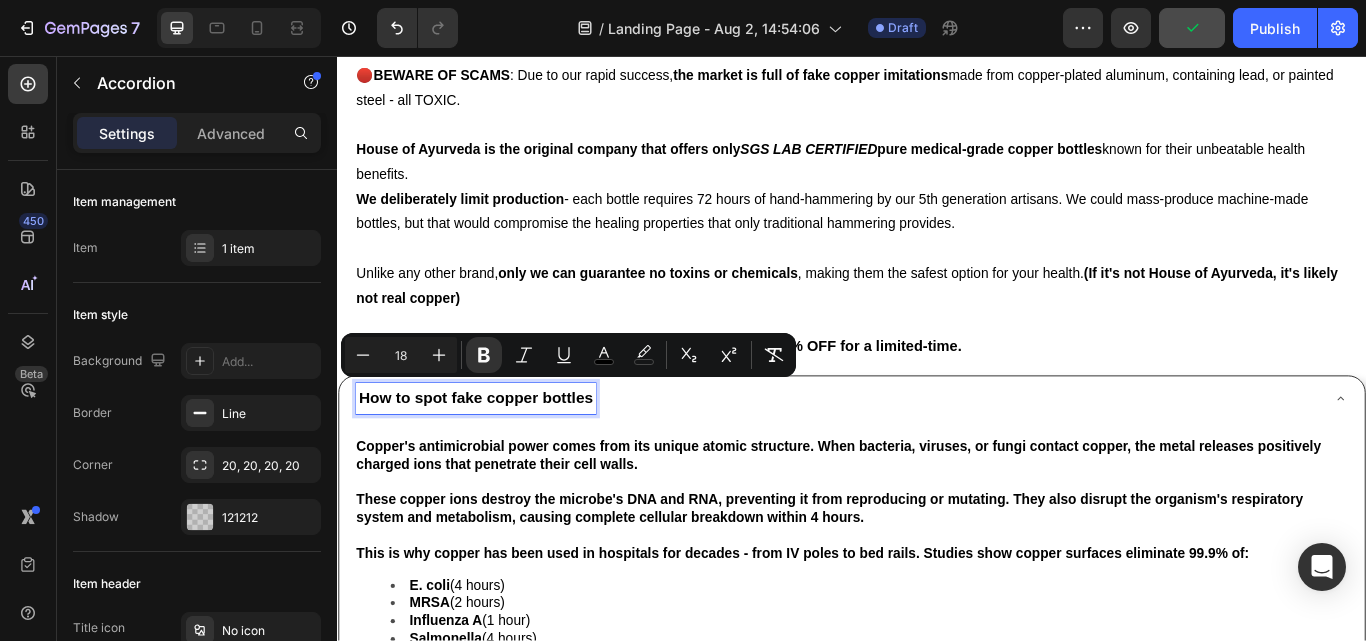 click on "How to spot fake copper bottles" at bounding box center (498, 456) 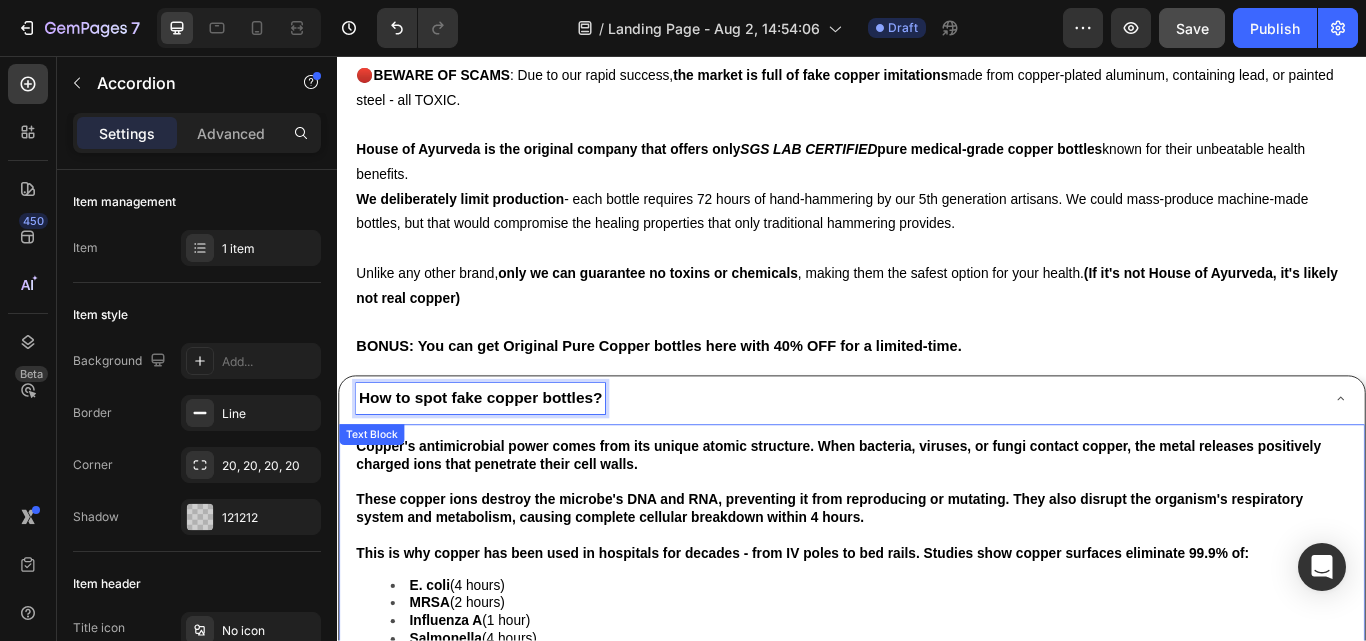 click on "Copper's antimicrobial power comes from its unique atomic structure. When bacteria, viruses, or fungi contact copper, the metal releases positively charged ions that penetrate their cell walls." at bounding box center (921, 522) 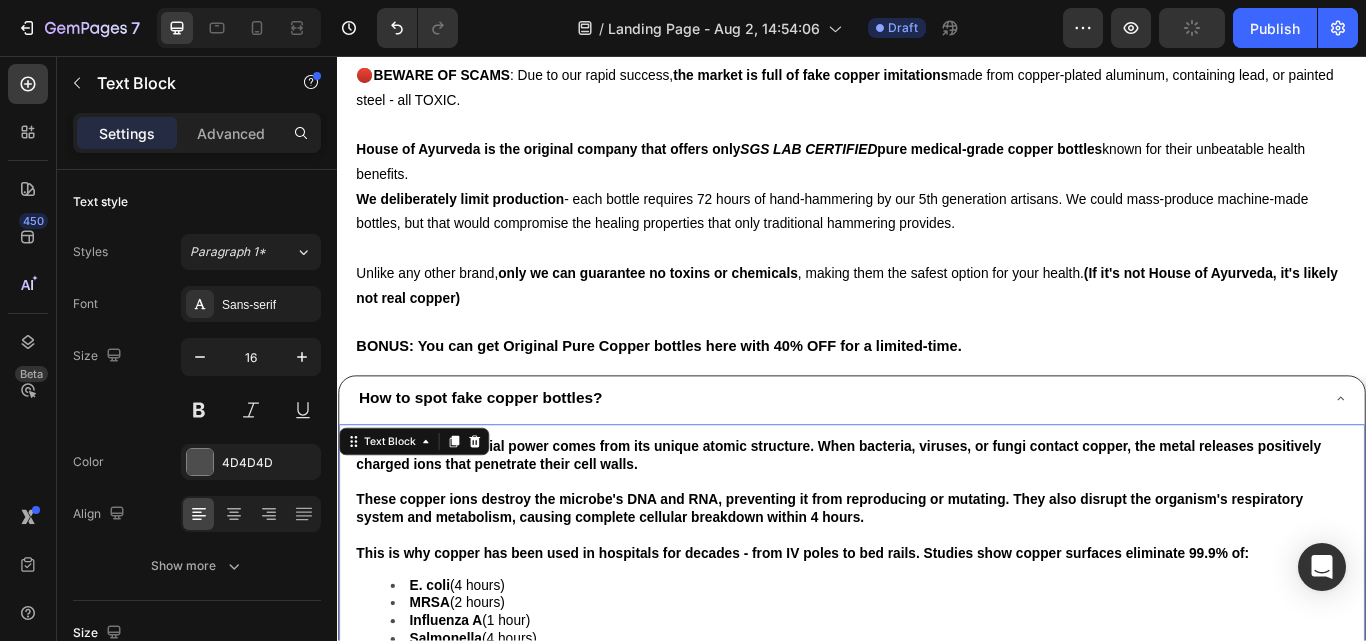 click on "Copper's antimicrobial power comes from its unique atomic structure. When bacteria, viruses, or fungi contact copper, the metal releases positively charged ions that penetrate their cell walls." at bounding box center (921, 522) 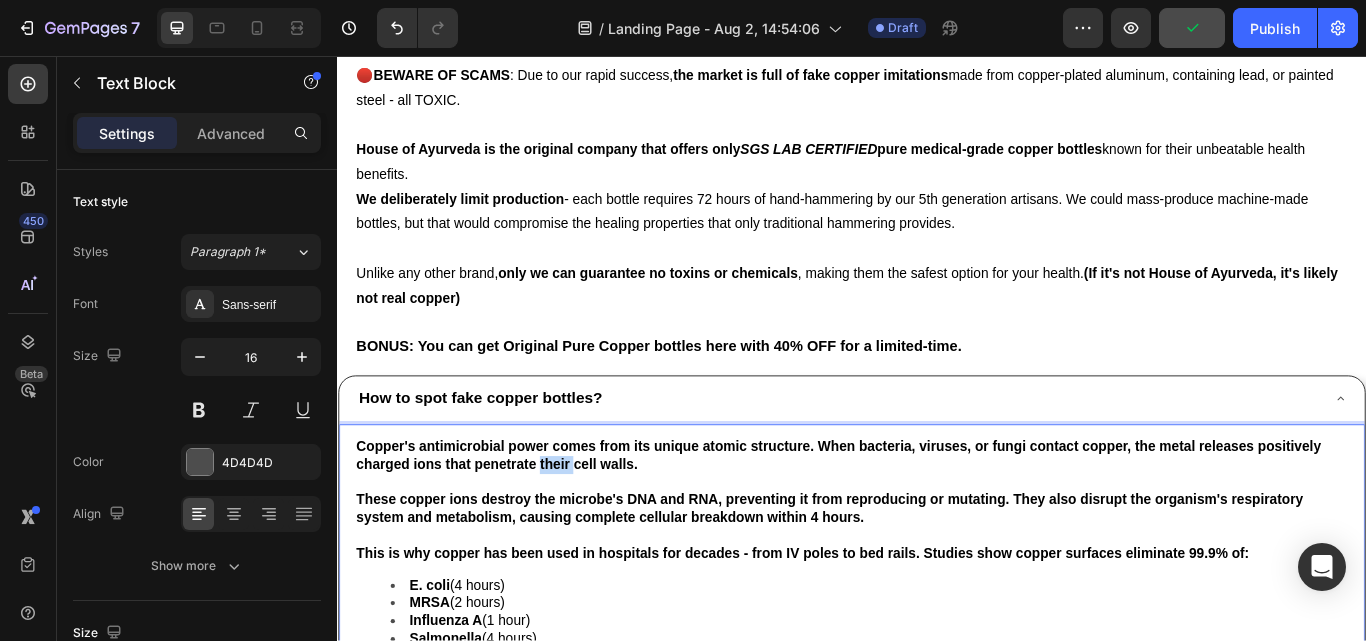 click on "Copper's antimicrobial power comes from its unique atomic structure. When bacteria, viruses, or fungi contact copper, the metal releases positively charged ions that penetrate their cell walls." at bounding box center [921, 522] 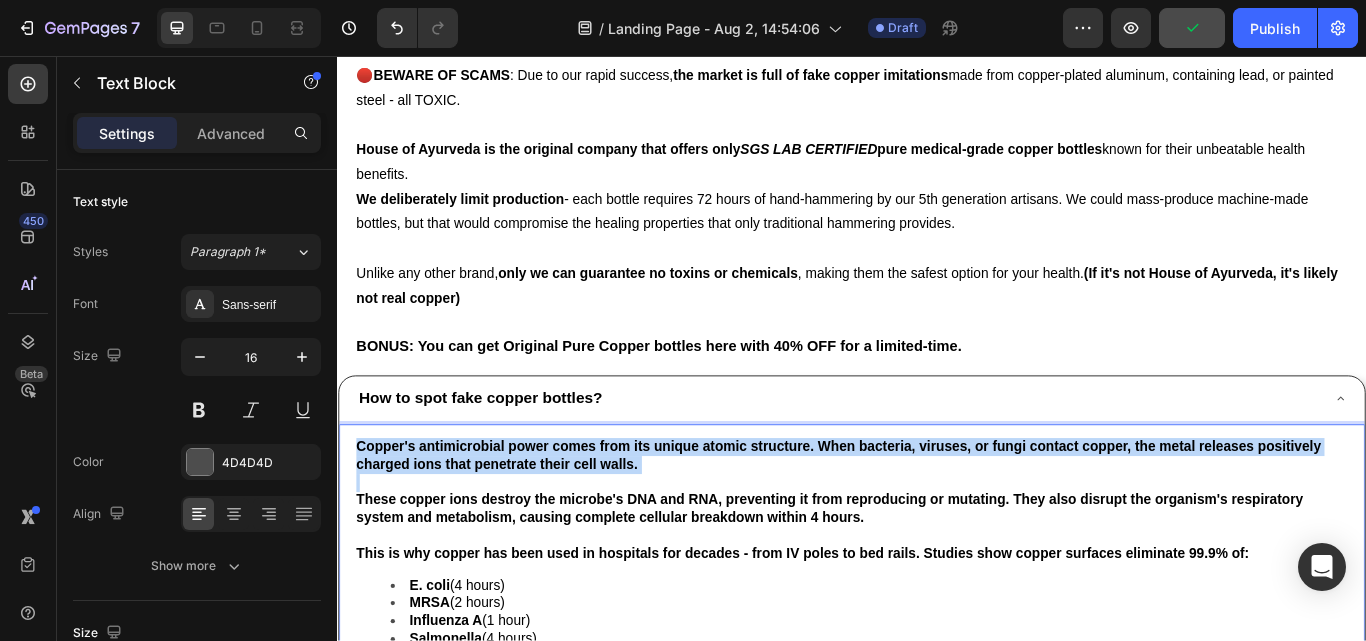 click on "Copper's antimicrobial power comes from its unique atomic structure. When bacteria, viruses, or fungi contact copper, the metal releases positively charged ions that penetrate their cell walls." at bounding box center [921, 522] 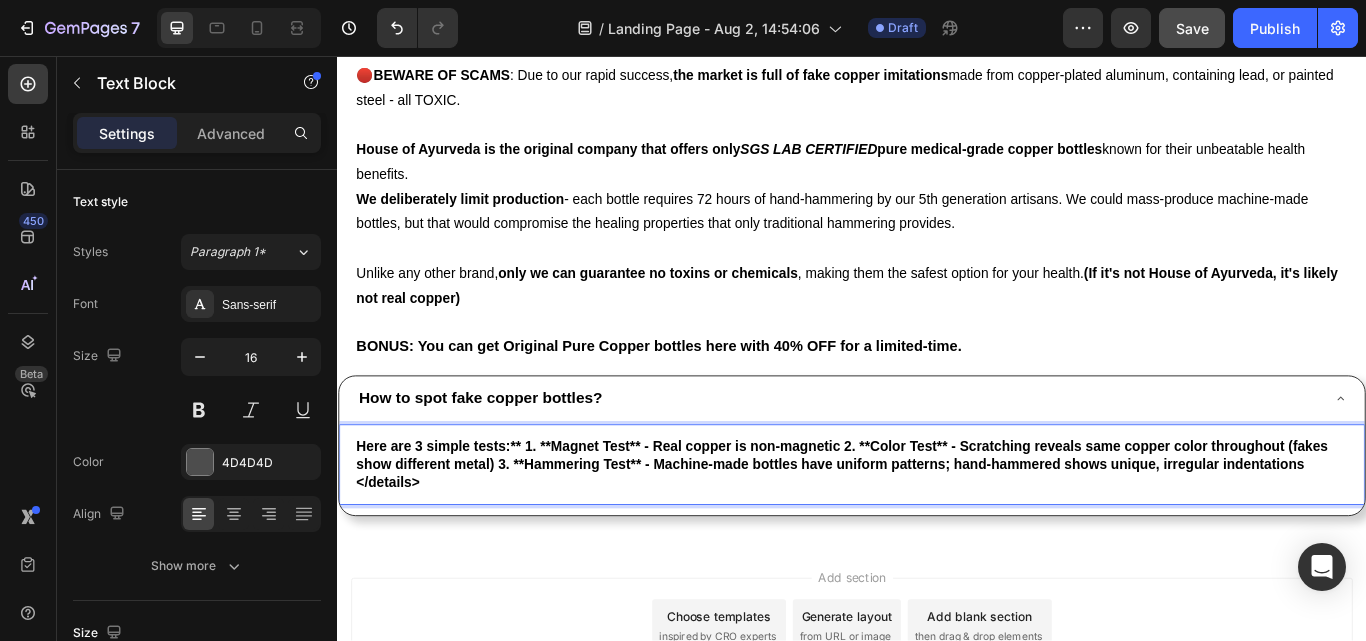 click on "Here are 3 simple tests:** 1. **Magnet Test** - Real copper is non-magnetic 2. **Color Test** - Scratching reveals same copper color throughout (fakes show different metal) 3. **Hammering Test** - Machine-made bottles have uniform patterns; hand-hammered shows unique, irregular indentations </details>" at bounding box center [925, 532] 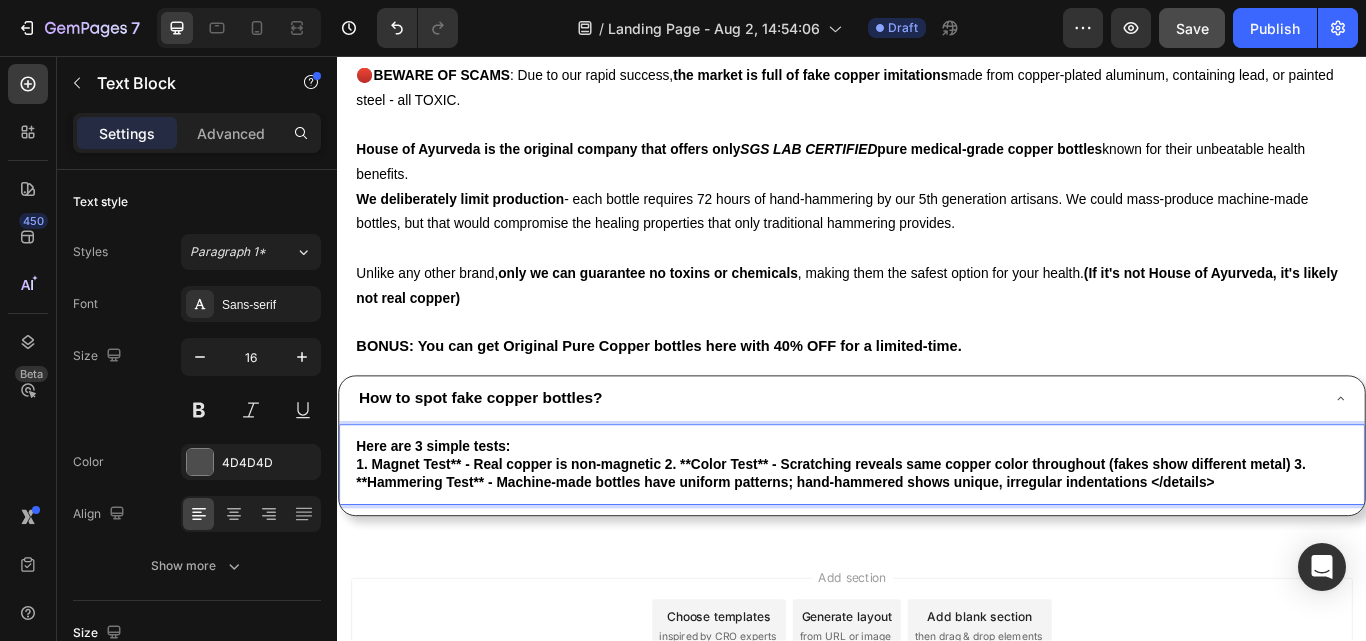 click on "1. Magnet Test** - Real copper is non-magnetic 2. **Color Test** - Scratching reveals same copper color throughout (fakes show different metal) 3. **Hammering Test** - Machine-made bottles have uniform patterns; hand-hammered shows unique, irregular indentations </details>" at bounding box center (912, 543) 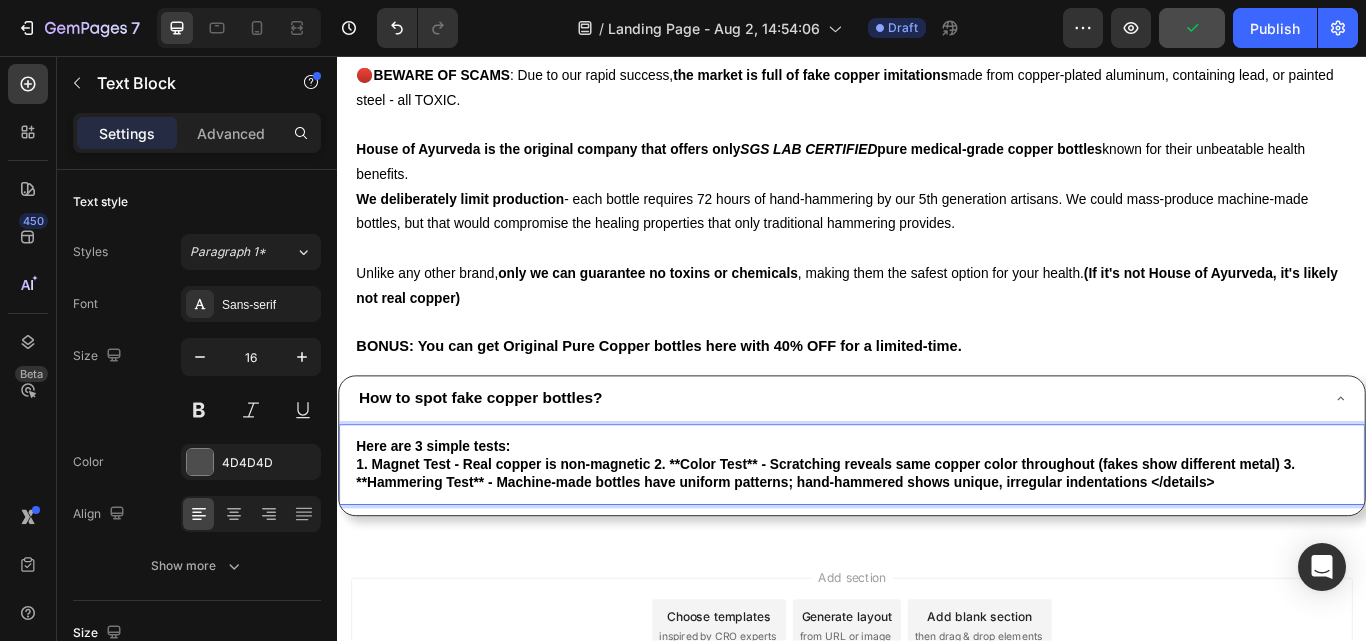 click on "1. Magnet Test - Real copper is non-magnetic 2. **Color Test** - Scratching reveals same copper color throughout (fakes show different metal) 3. **Hammering Test** - Machine-made bottles have uniform patterns; hand-hammered shows unique, irregular indentations </details>" at bounding box center [906, 543] 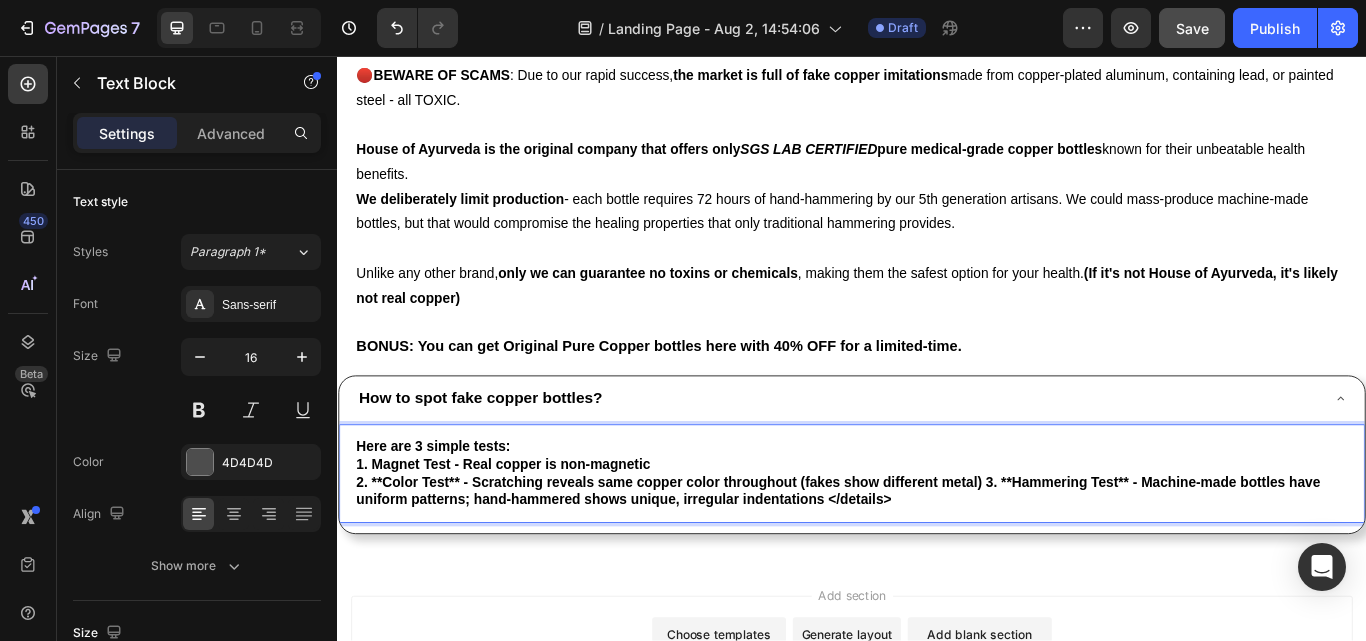 click on "2. **Color Test** - Scratching reveals same copper color throughout (fakes show different metal) 3. **Hammering Test** - Machine-made bottles have uniform patterns; hand-hammered shows unique, irregular indentations </details>" at bounding box center [921, 564] 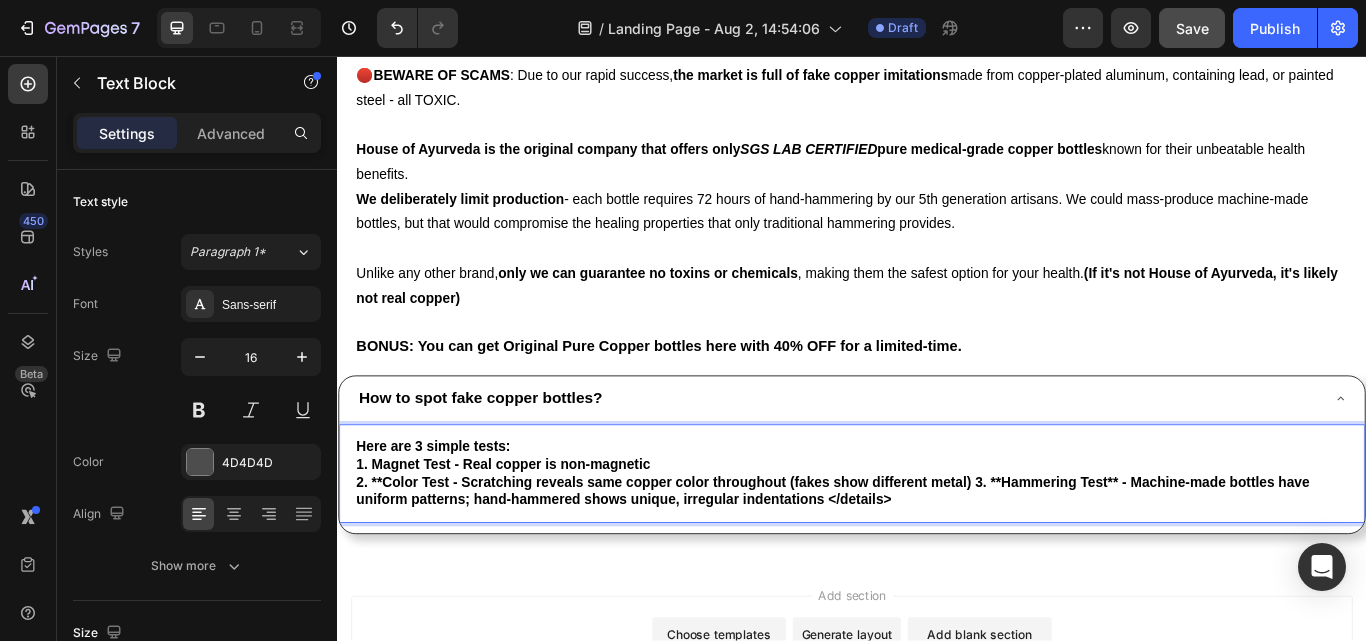 click on "2. **Color Test - Scratching reveals same copper color throughout (fakes show different metal) 3. **Hammering Test** - Machine-made bottles have uniform patterns; hand-hammered shows unique, irregular indentations </details>" at bounding box center [915, 564] 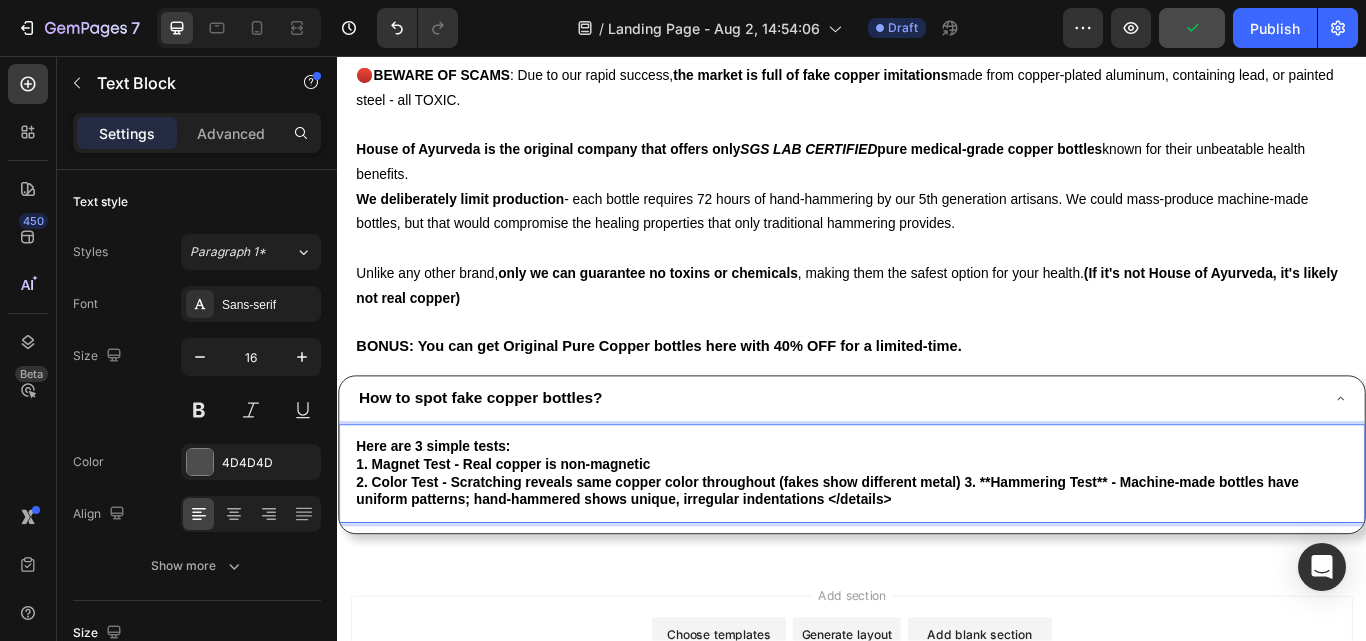 click on "2. Color Test - Scratching reveals same copper color throughout (fakes show different metal) 3. **Hammering Test** - Machine-made bottles have uniform patterns; hand-hammered shows unique, irregular indentations </details>" at bounding box center (908, 564) 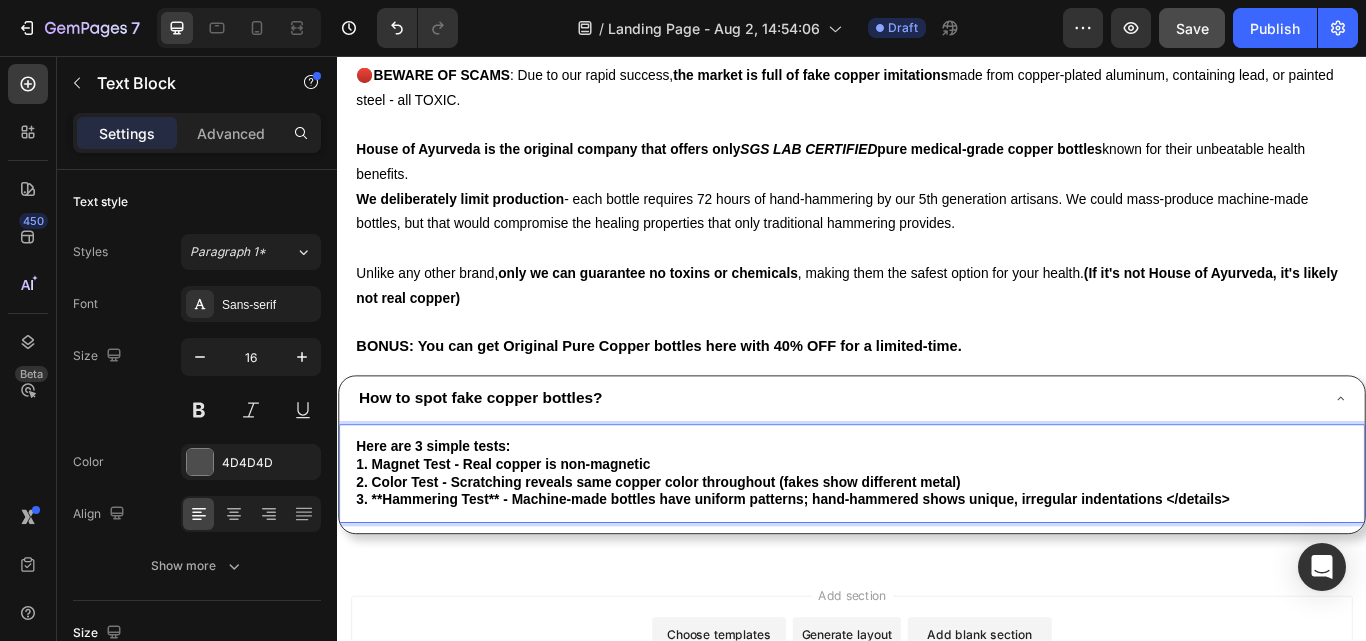 click on "3. **Hammering Test** - Machine-made bottles have uniform patterns; hand-hammered shows unique, irregular indentations </details>" at bounding box center [868, 573] 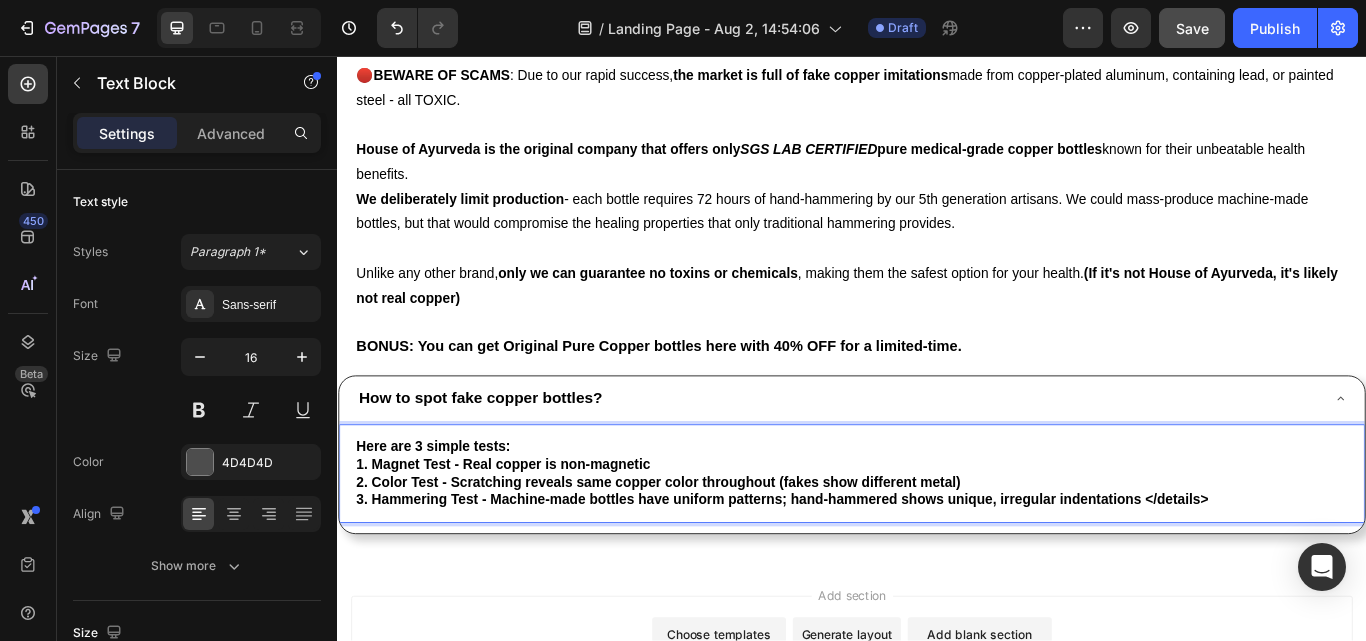 click on "3. Hammering Test - Machine-made bottles have uniform patterns; hand-hammered shows unique, irregular indentations </details>" at bounding box center (856, 573) 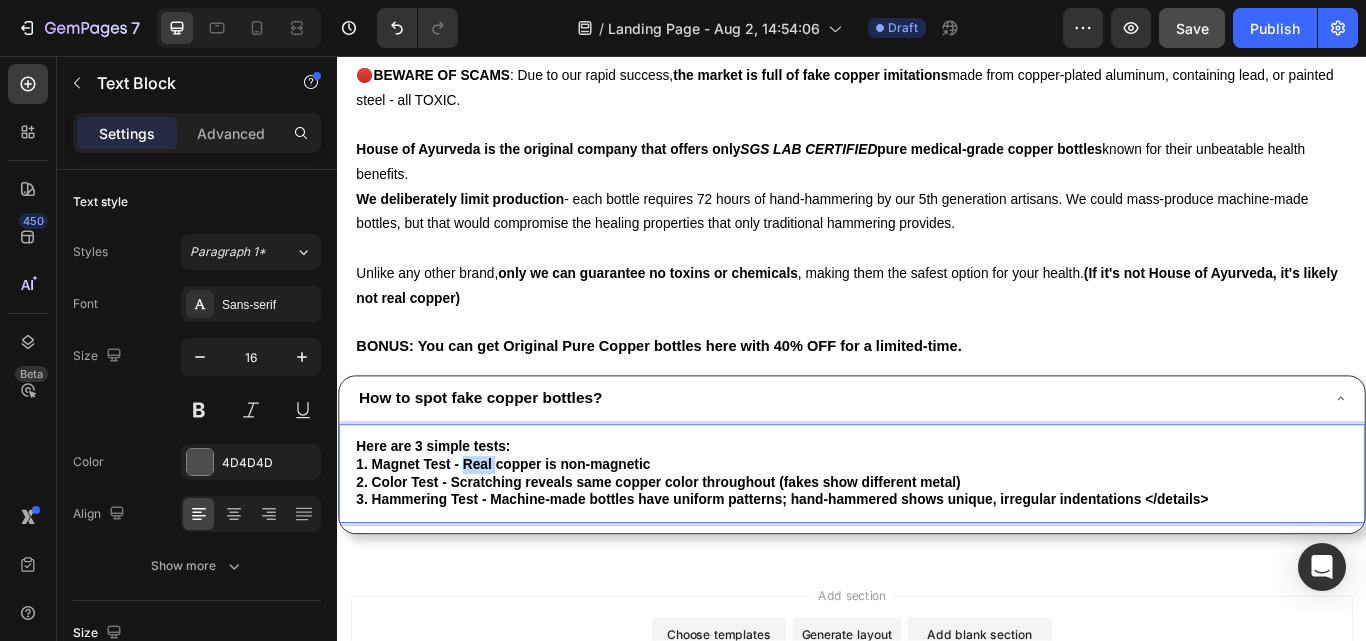 click on "1. Magnet Test - Real copper is non-magnetic" at bounding box center [530, 532] 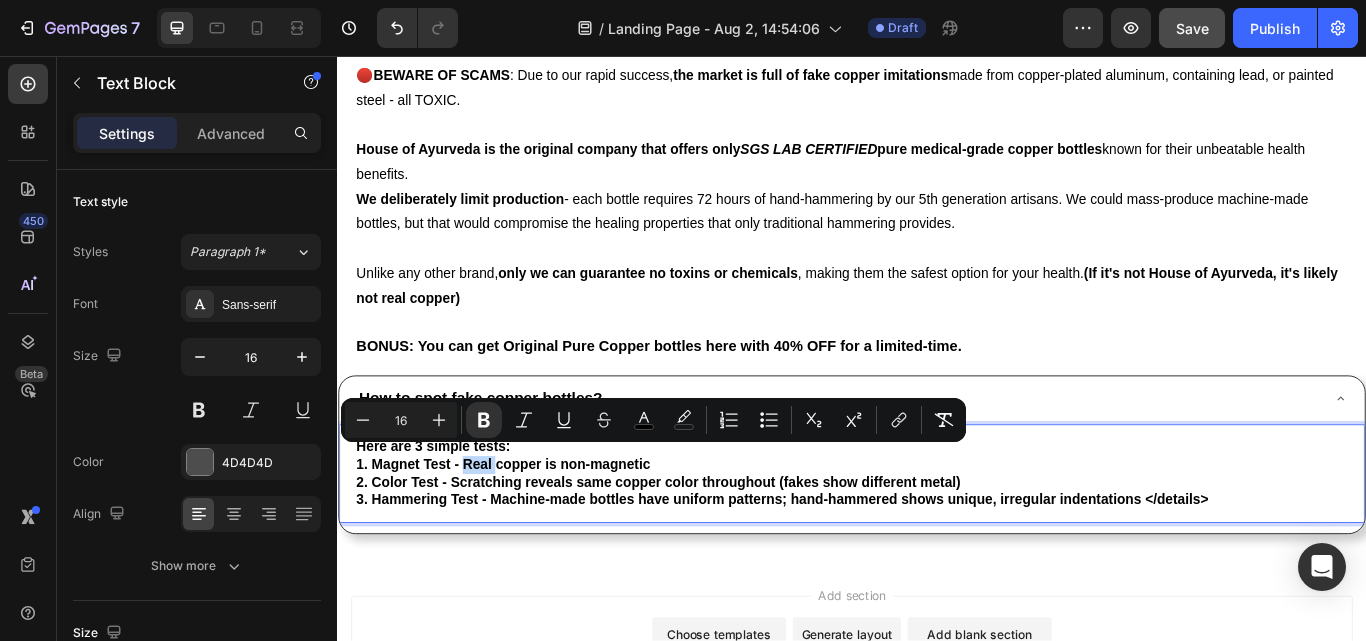 click on "1. Magnet Test - Real copper is non-magnetic" at bounding box center (530, 532) 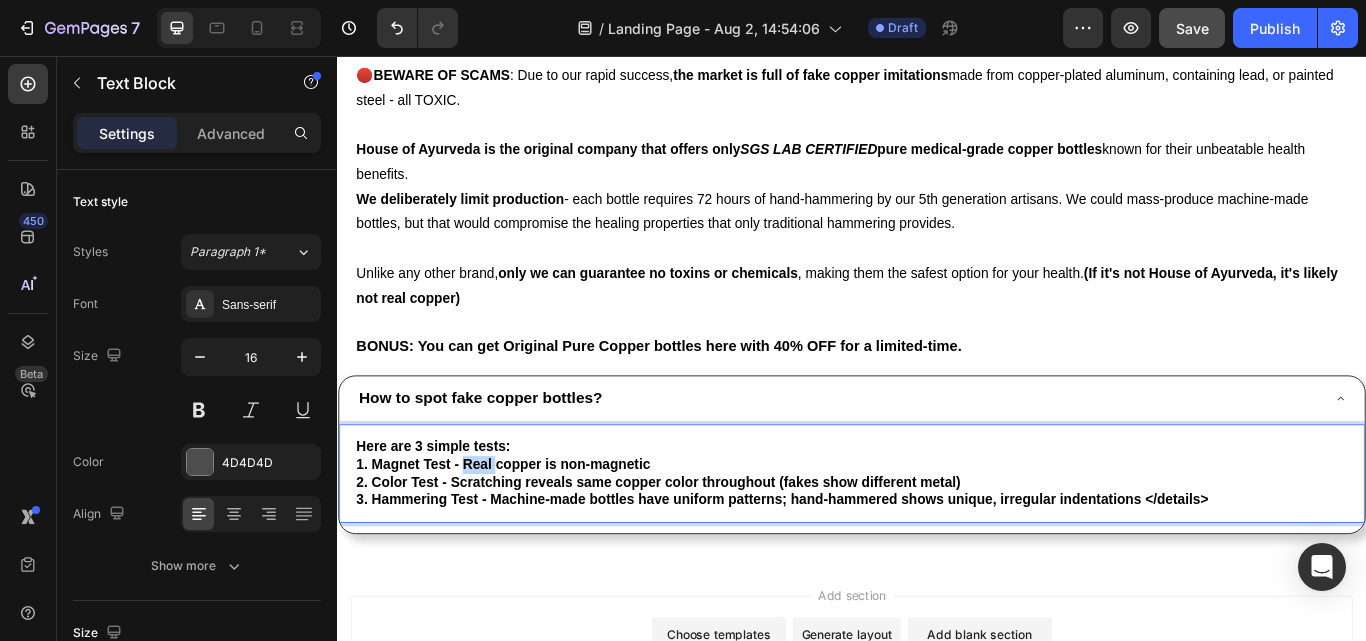 drag, startPoint x: 483, startPoint y: 524, endPoint x: 691, endPoint y: 522, distance: 208.00961 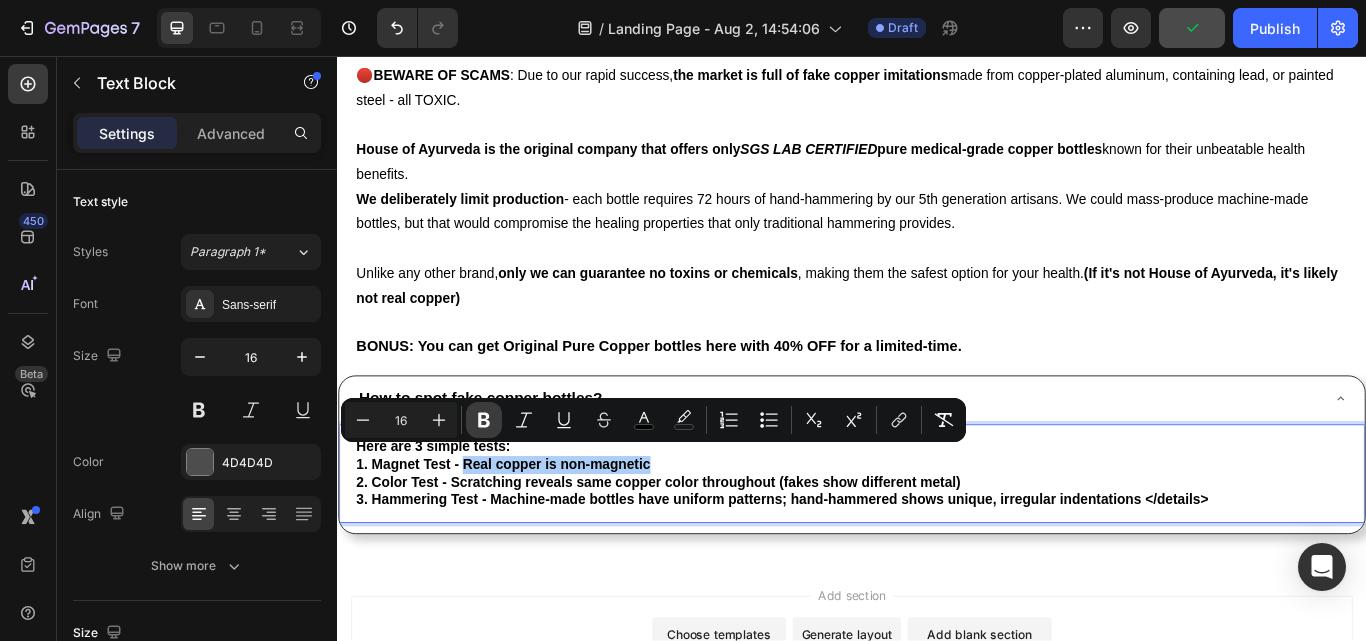 click 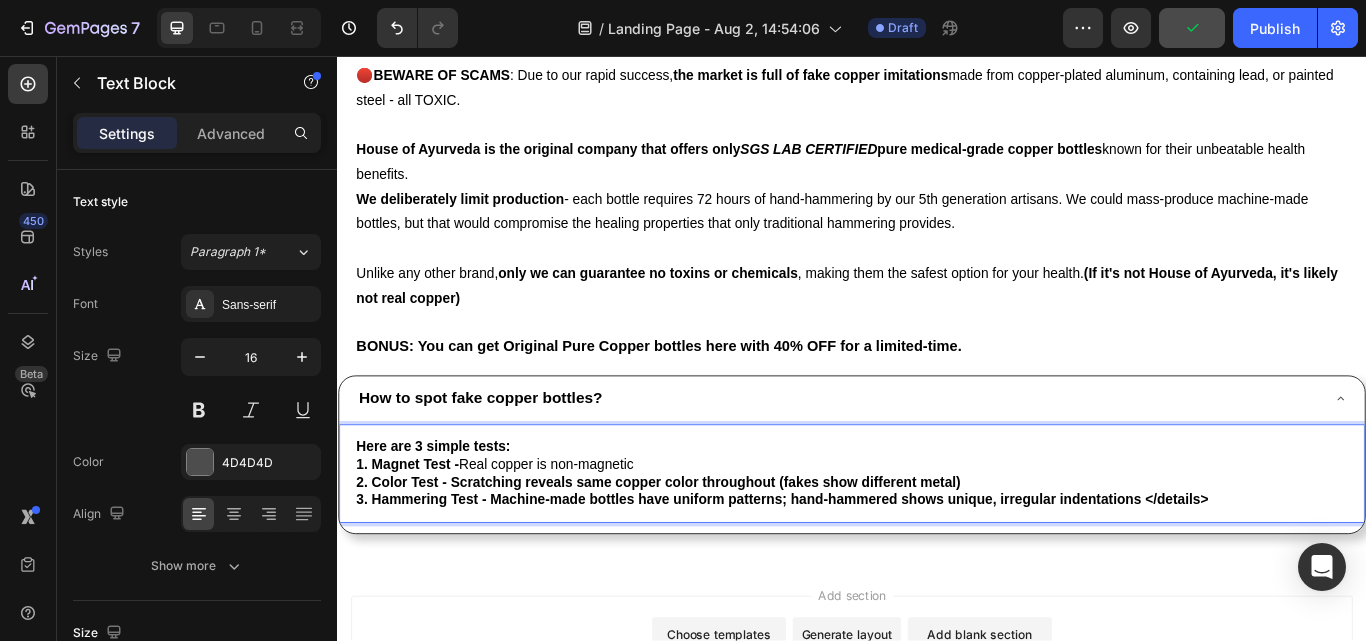 click on "2. Color Test - Scratching reveals same copper color throughout (fakes show different metal)" at bounding box center [711, 553] 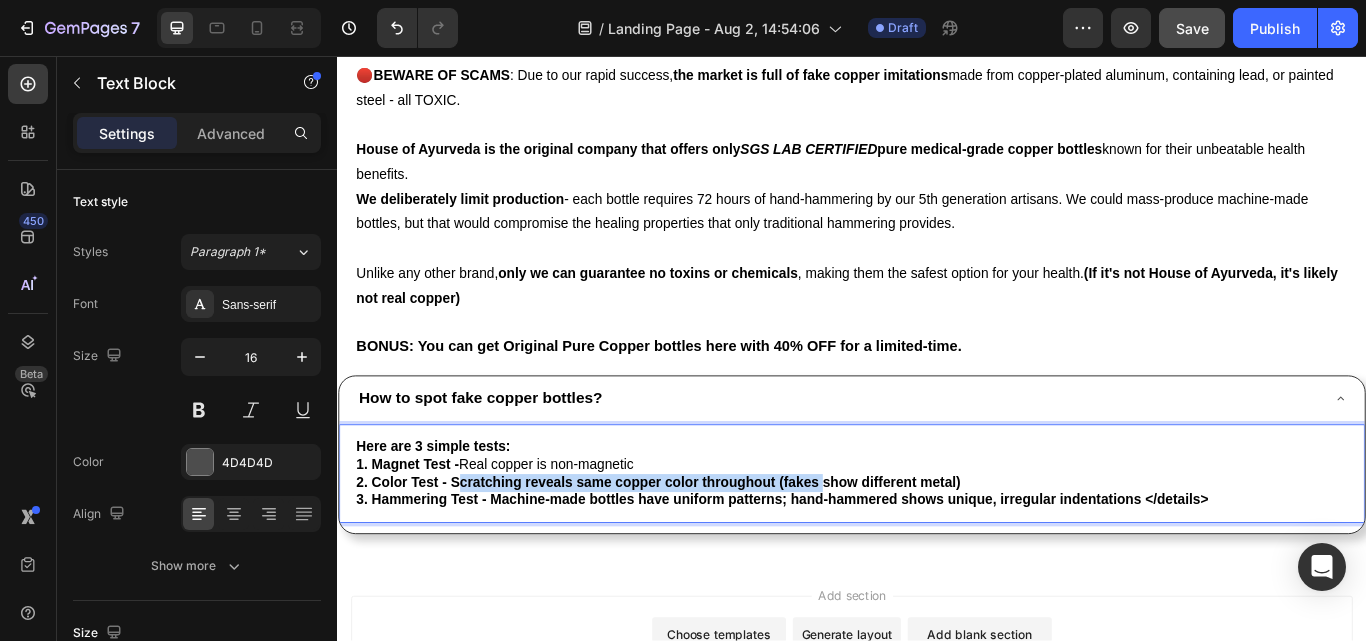 drag, startPoint x: 474, startPoint y: 542, endPoint x: 907, endPoint y: 548, distance: 433.04156 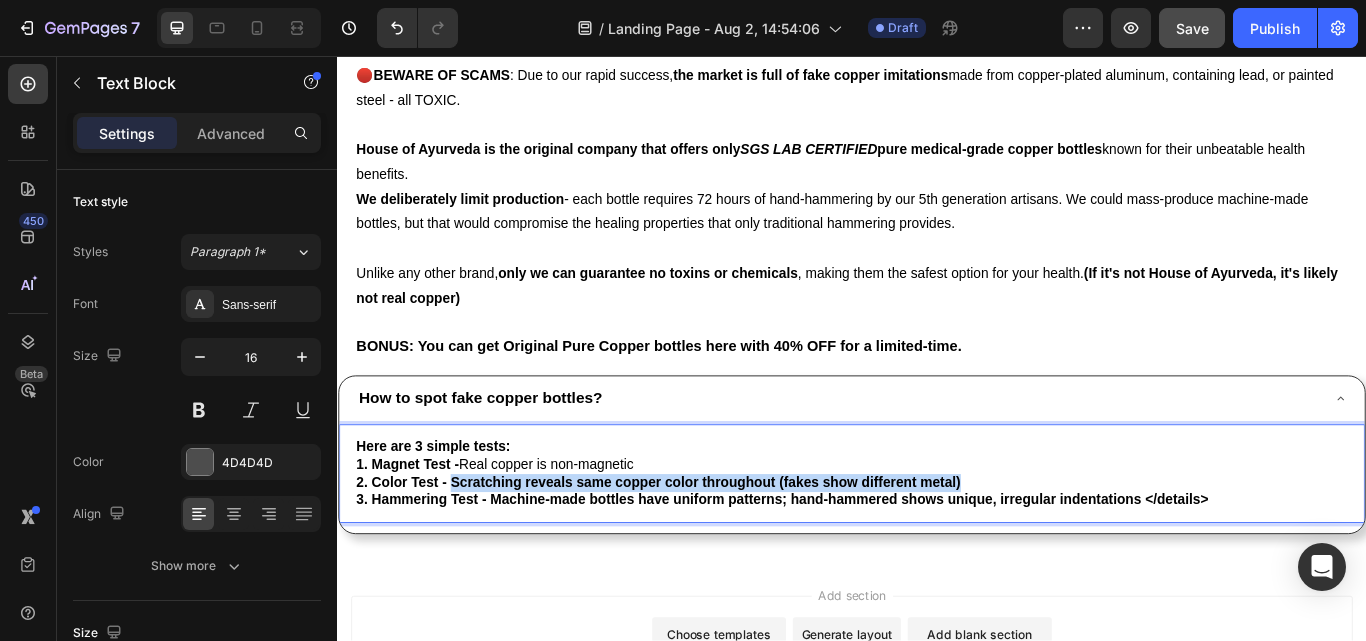 drag, startPoint x: 469, startPoint y: 544, endPoint x: 1063, endPoint y: 544, distance: 594 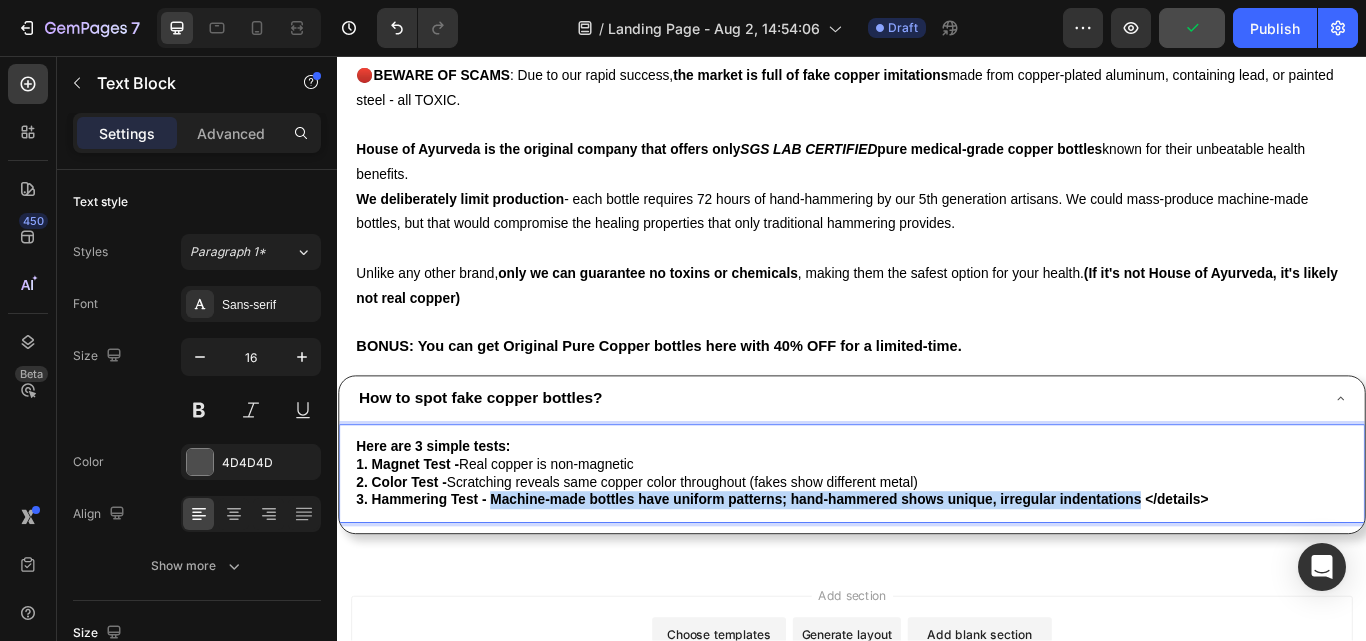drag, startPoint x: 516, startPoint y: 562, endPoint x: 1272, endPoint y: 566, distance: 756.01056 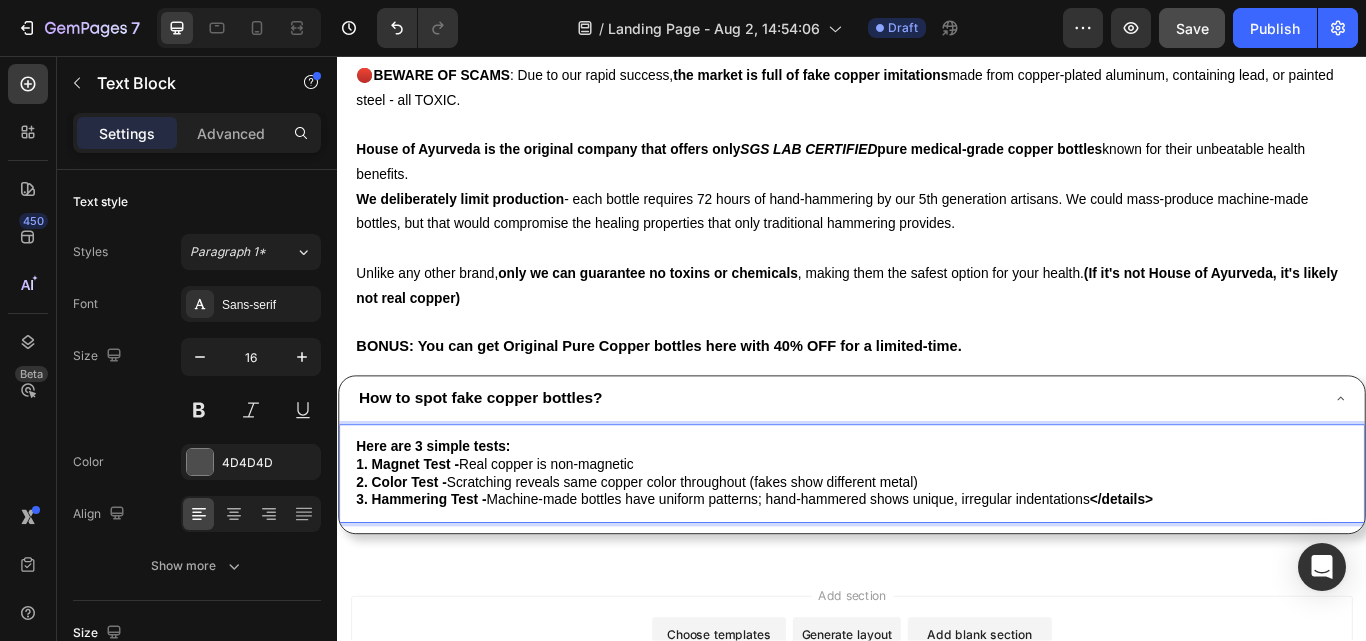 drag, startPoint x: 1223, startPoint y: 562, endPoint x: 1311, endPoint y: 562, distance: 88 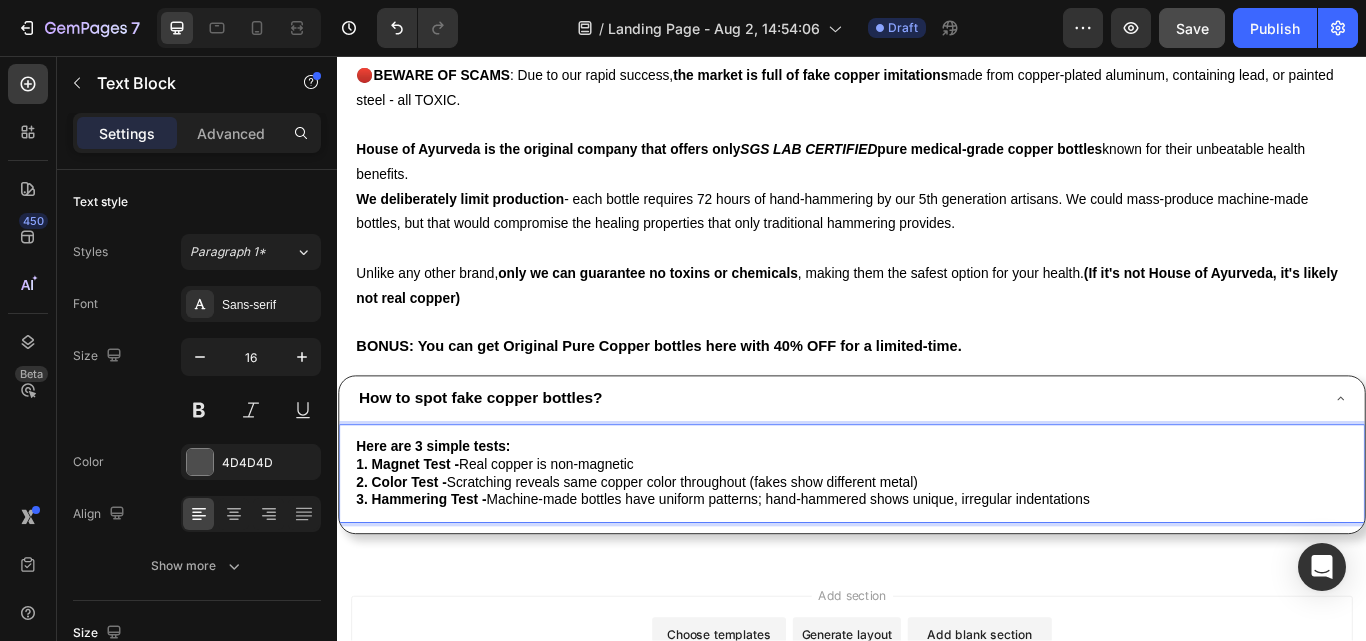 click on "2. Color Test -  Scratching reveals same copper color throughout (fakes show different metal)" at bounding box center (688, 553) 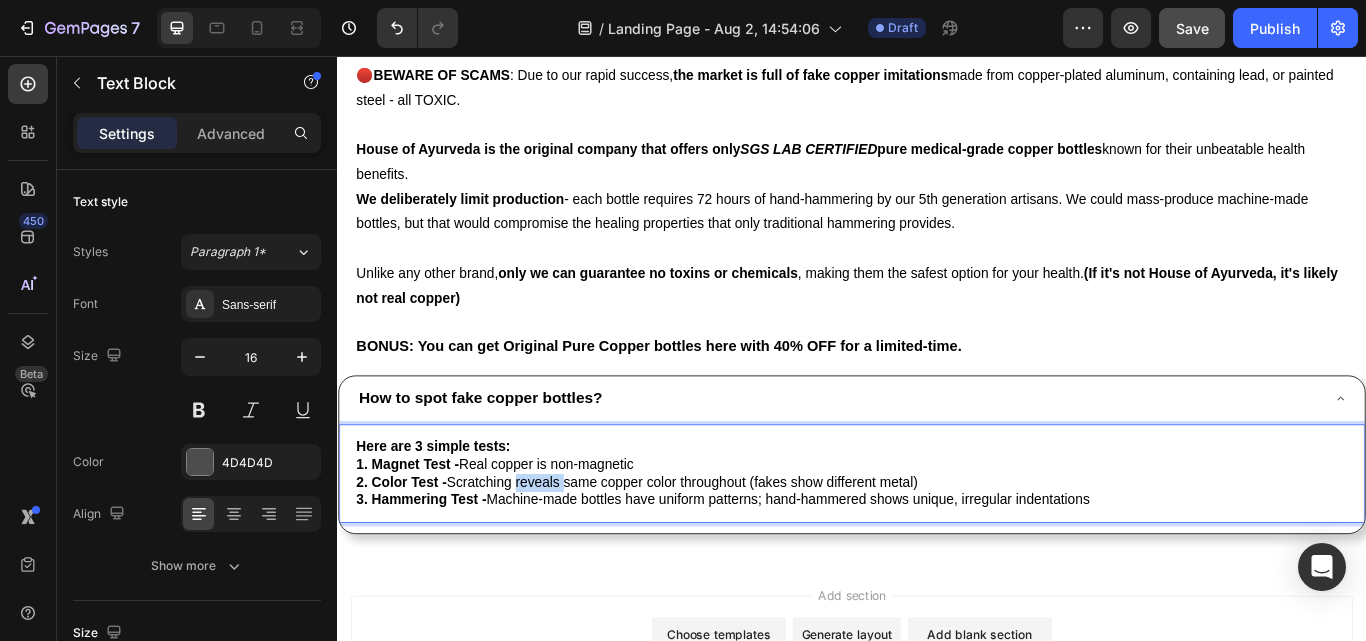 click on "2. Color Test -  Scratching reveals same copper color throughout (fakes show different metal)" at bounding box center [688, 553] 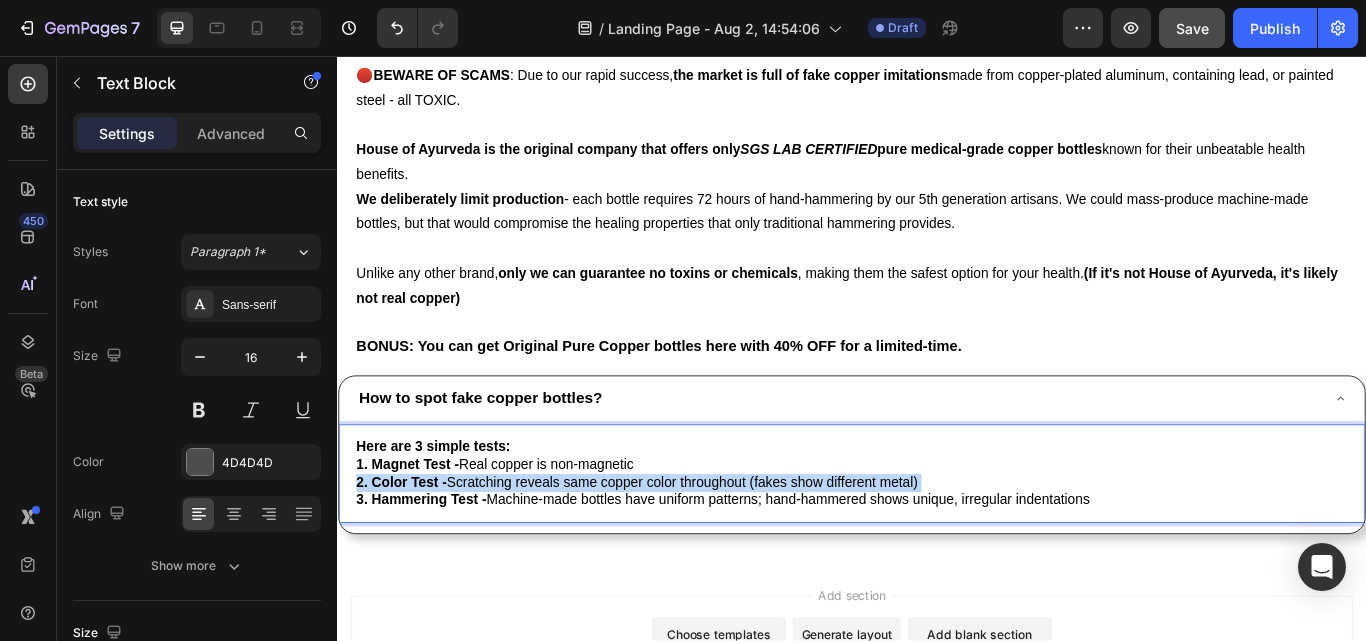 click on "2. Color Test -  Scratching reveals same copper color throughout (fakes show different metal)" at bounding box center (688, 553) 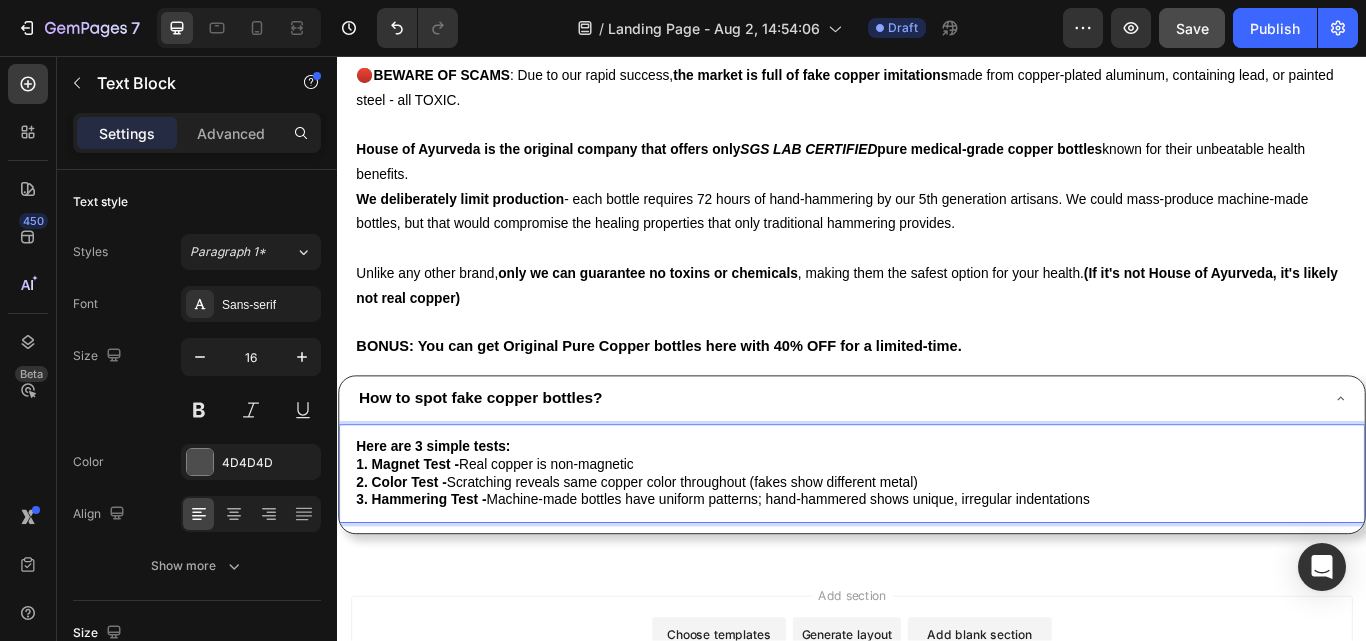 click on "1. Magnet Test - Real copper is non-magnetic" at bounding box center (523, 532) 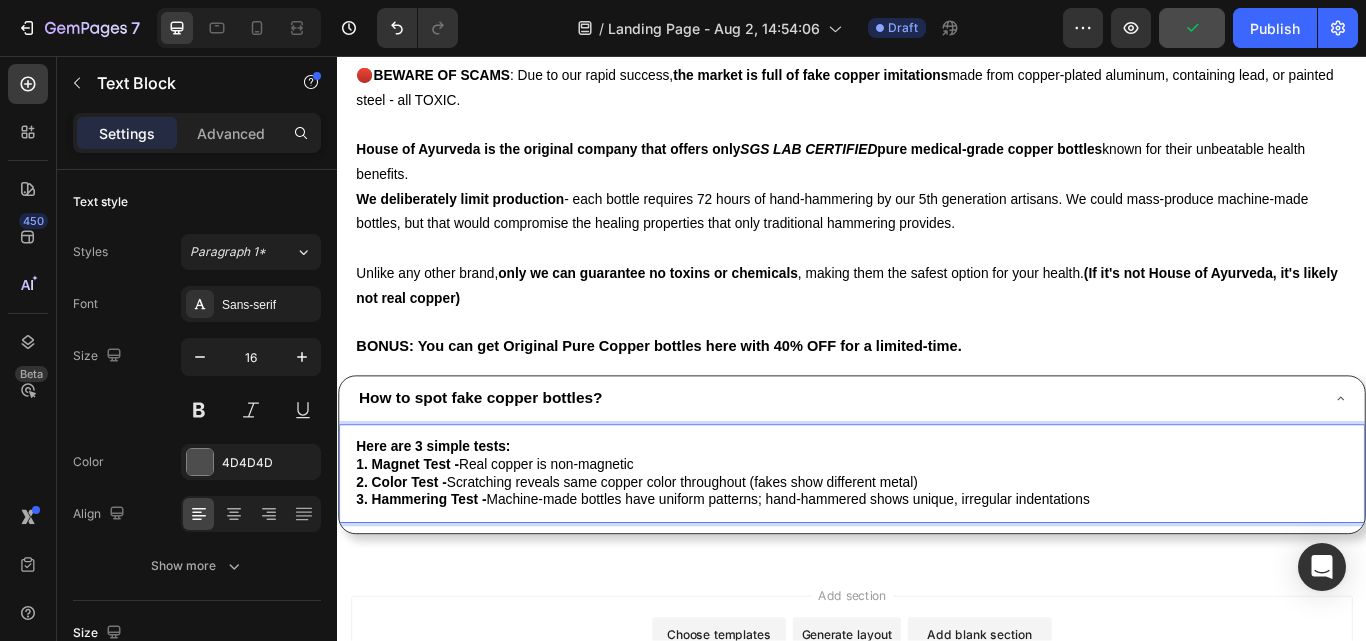 click on "1. Magnet Test - Real copper is non-magnetic" at bounding box center [523, 532] 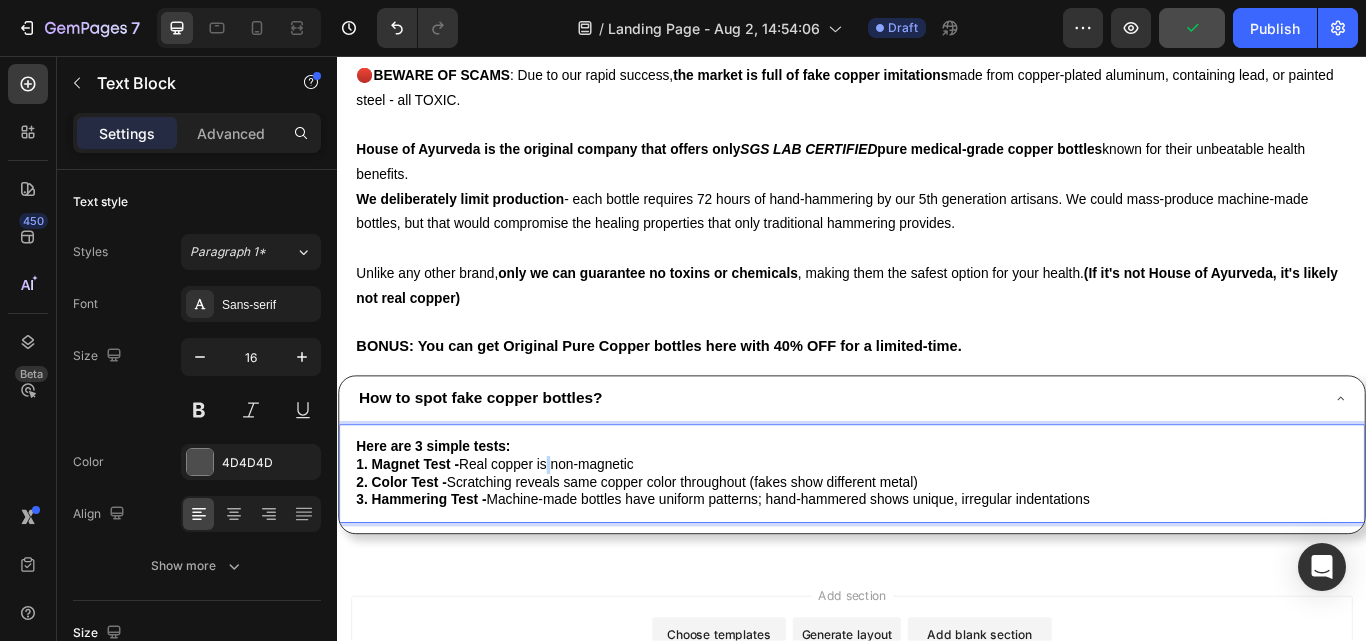 click on "1. Magnet Test - Real copper is non-magnetic" at bounding box center (523, 532) 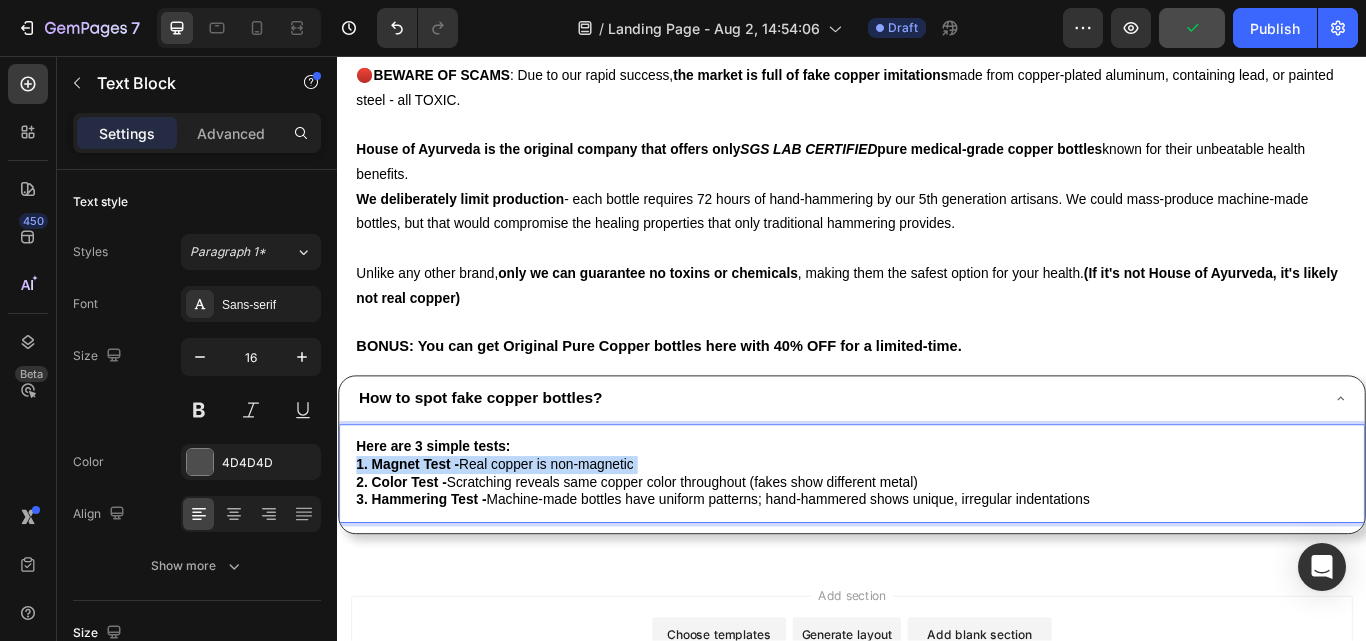 click on "1. Magnet Test - Real copper is non-magnetic" at bounding box center (523, 532) 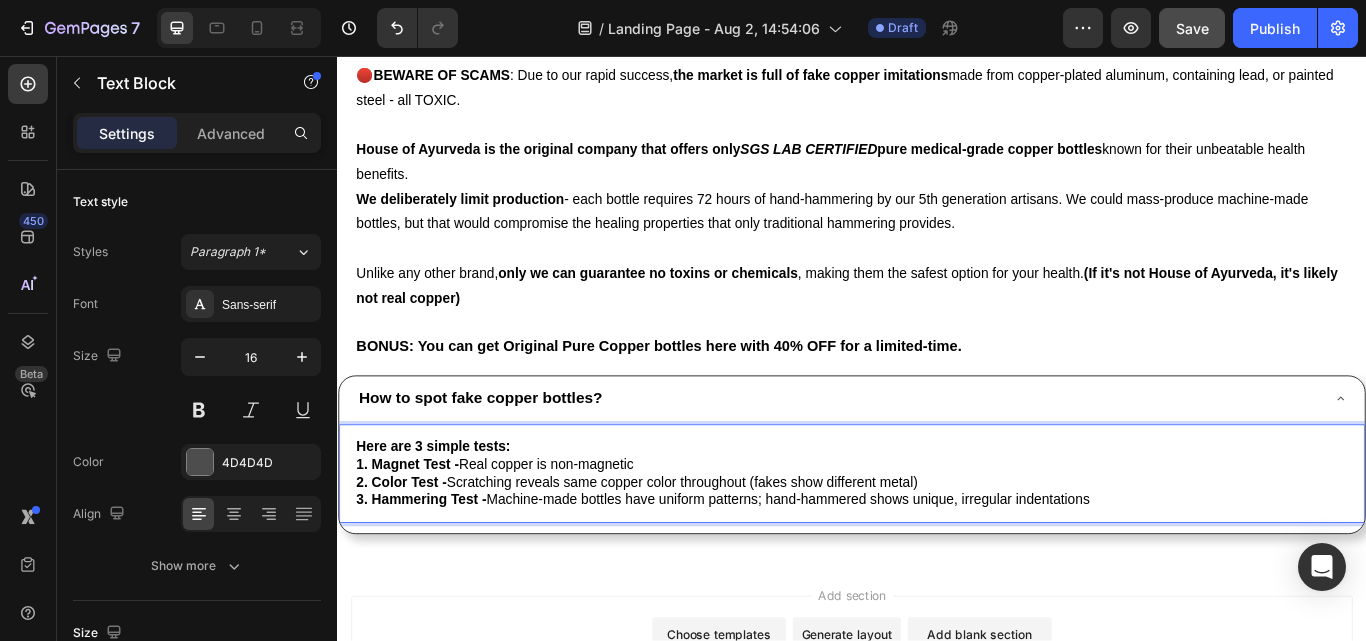 drag, startPoint x: 1177, startPoint y: 544, endPoint x: 1188, endPoint y: 549, distance: 12.083046 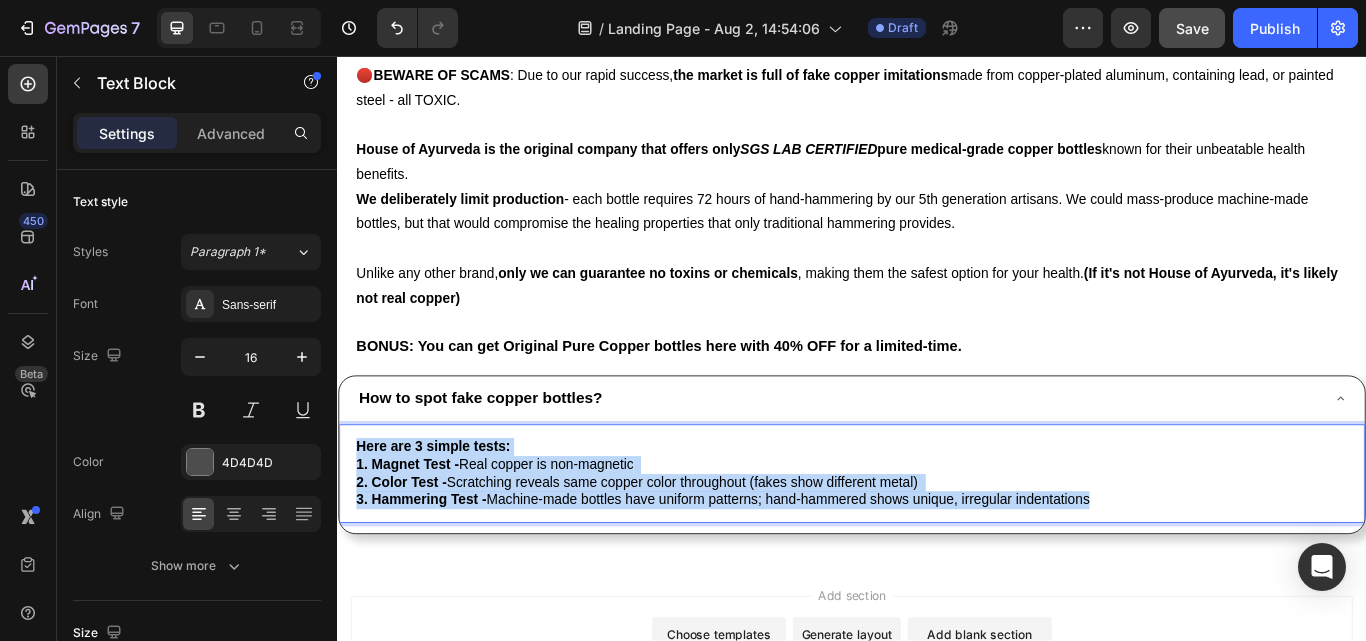 drag, startPoint x: 1229, startPoint y: 562, endPoint x: 360, endPoint y: 487, distance: 872.23047 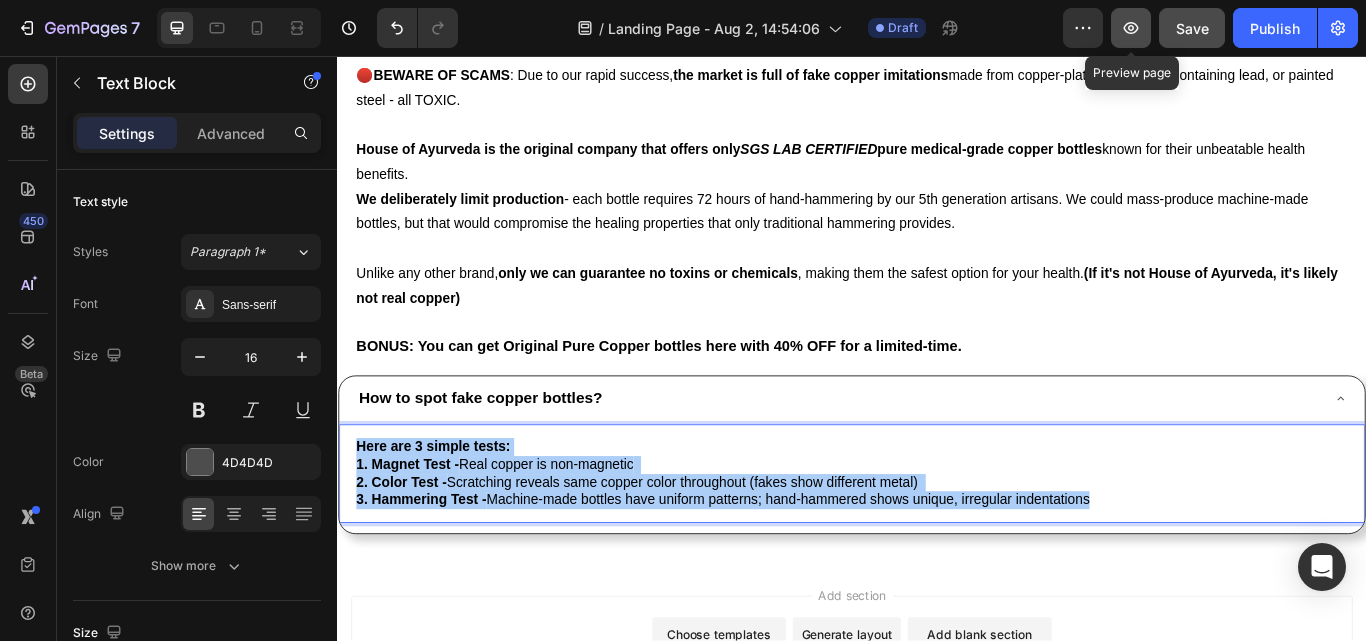 click 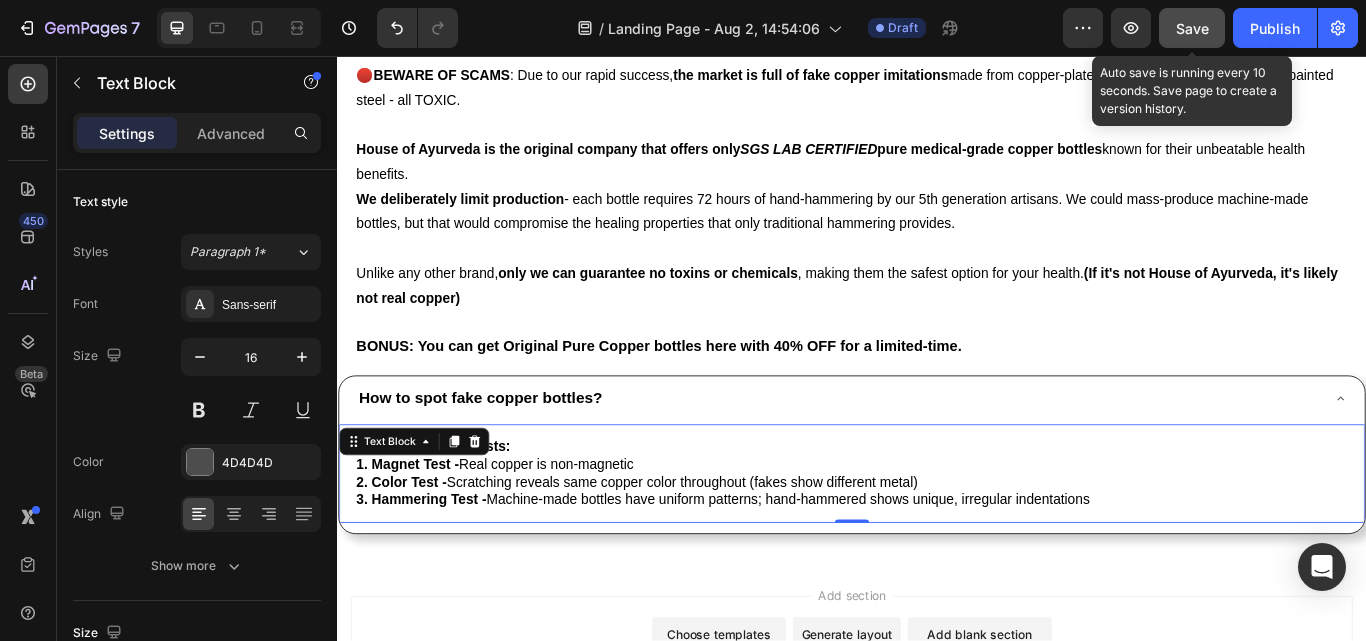 click on "Save" at bounding box center [1192, 28] 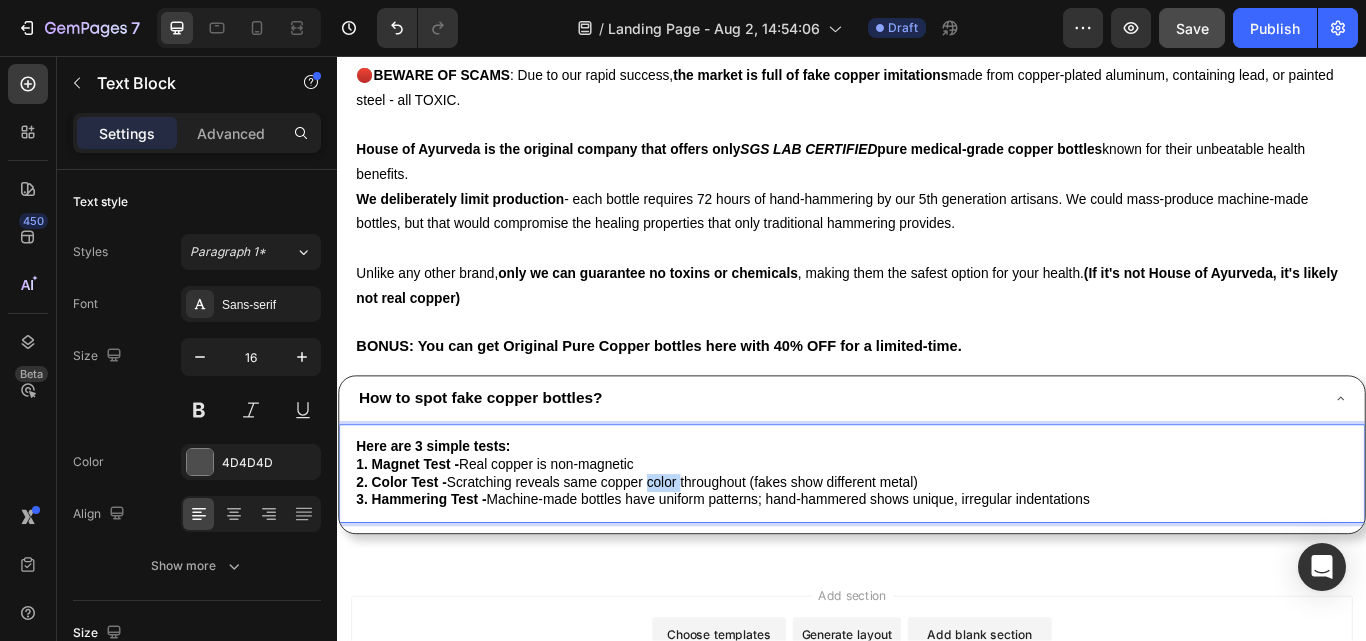 click on "2. Color Test -  Scratching reveals same copper color throughout (fakes show different metal)" at bounding box center [937, 554] 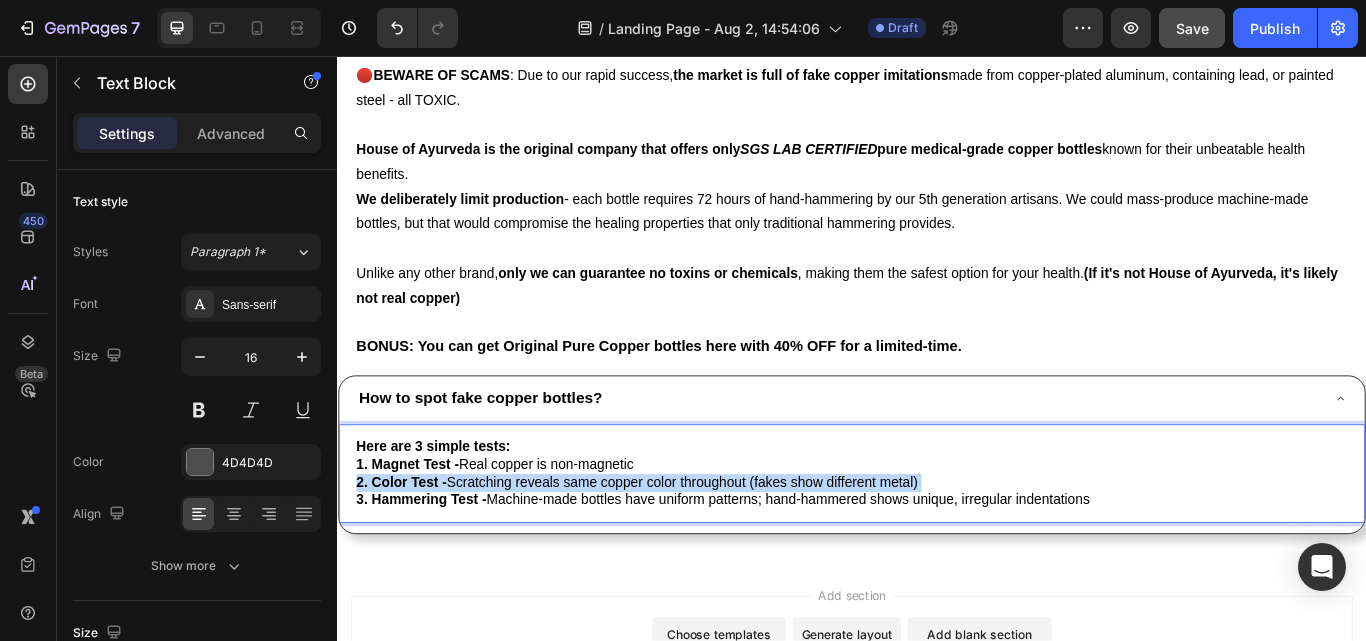 click on "2. Color Test -  Scratching reveals same copper color throughout (fakes show different metal)" at bounding box center (937, 554) 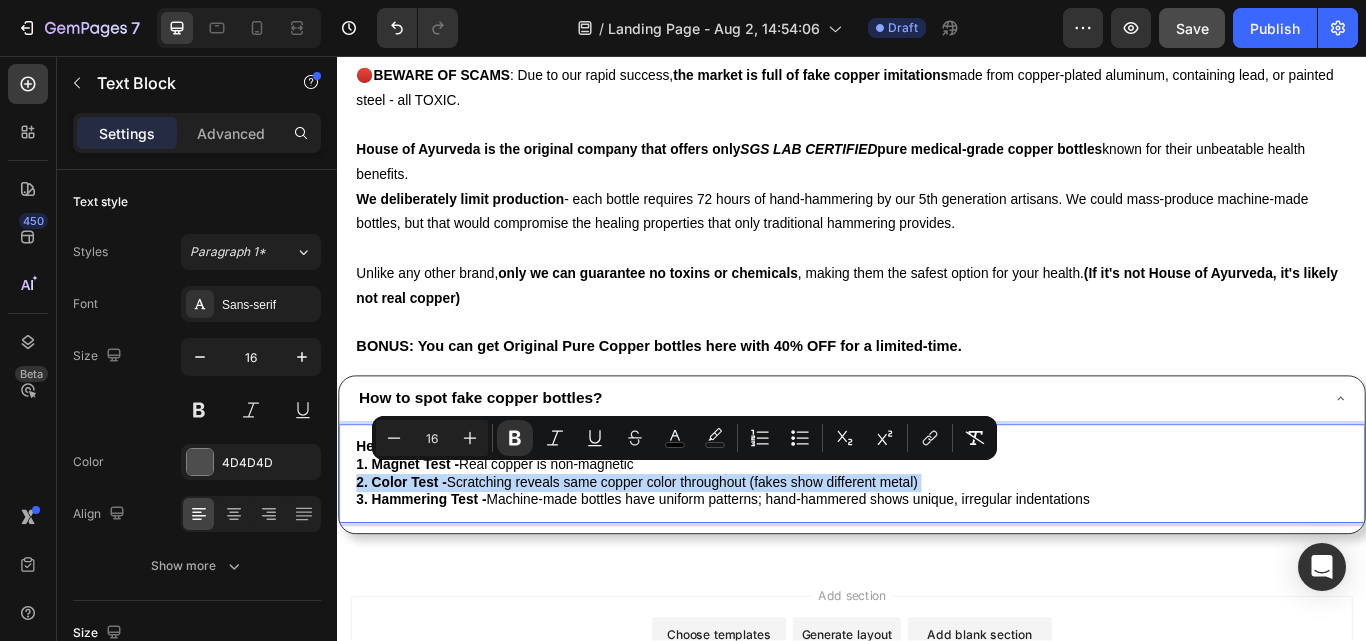 click on "2. Color Test -  Scratching reveals same copper color throughout (fakes show different metal)" at bounding box center [937, 554] 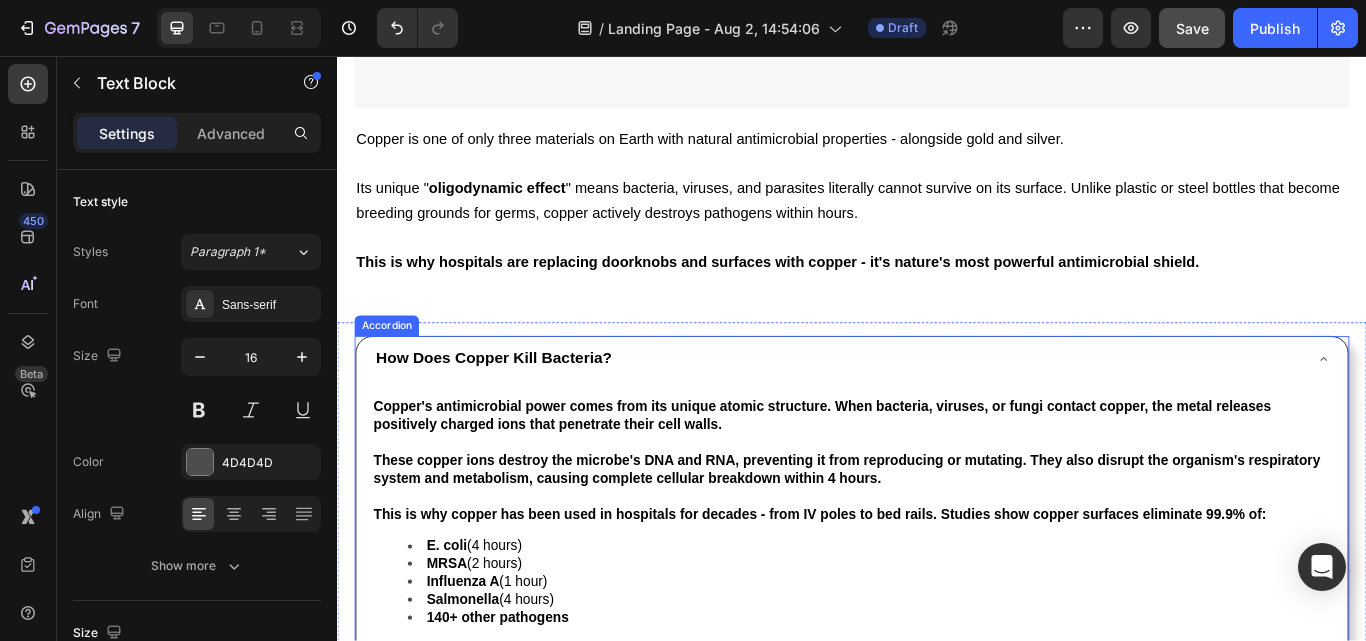 scroll, scrollTop: 8095, scrollLeft: 0, axis: vertical 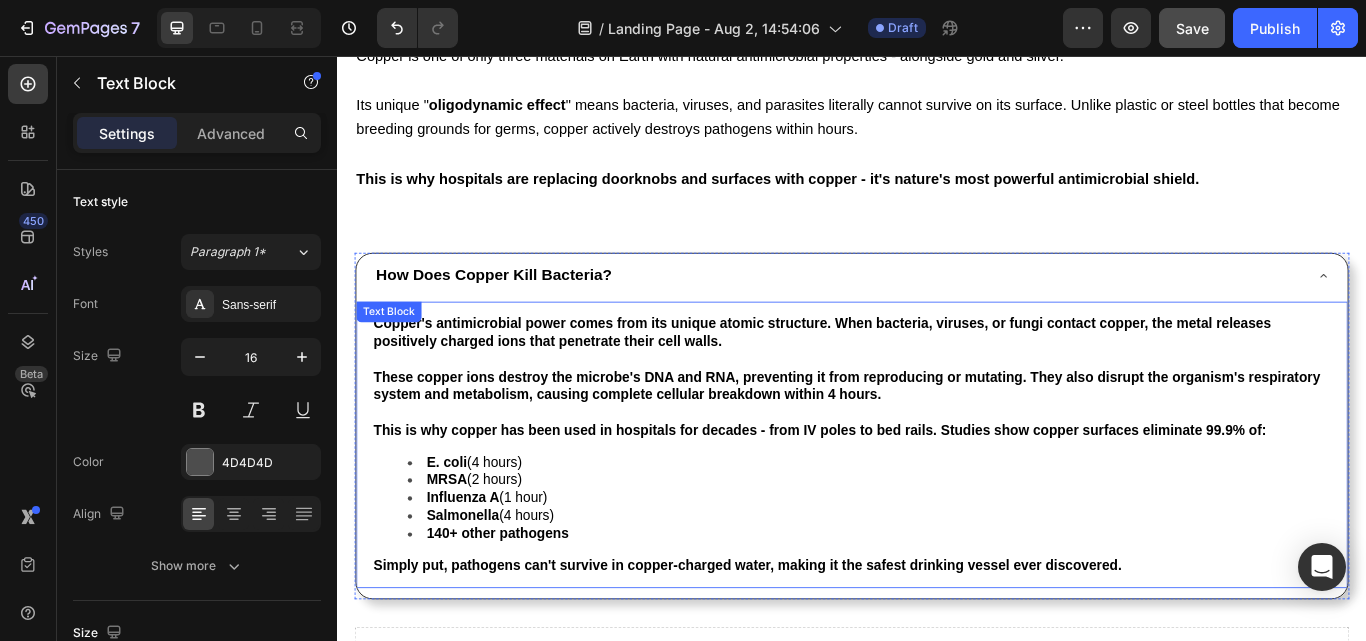 click on "These copper ions destroy the microbe's DNA and RNA, preventing it from reproducing or mutating. They also disrupt the organism's respiratory system and metabolism, causing complete cellular breakdown within 4 hours." at bounding box center [931, 442] 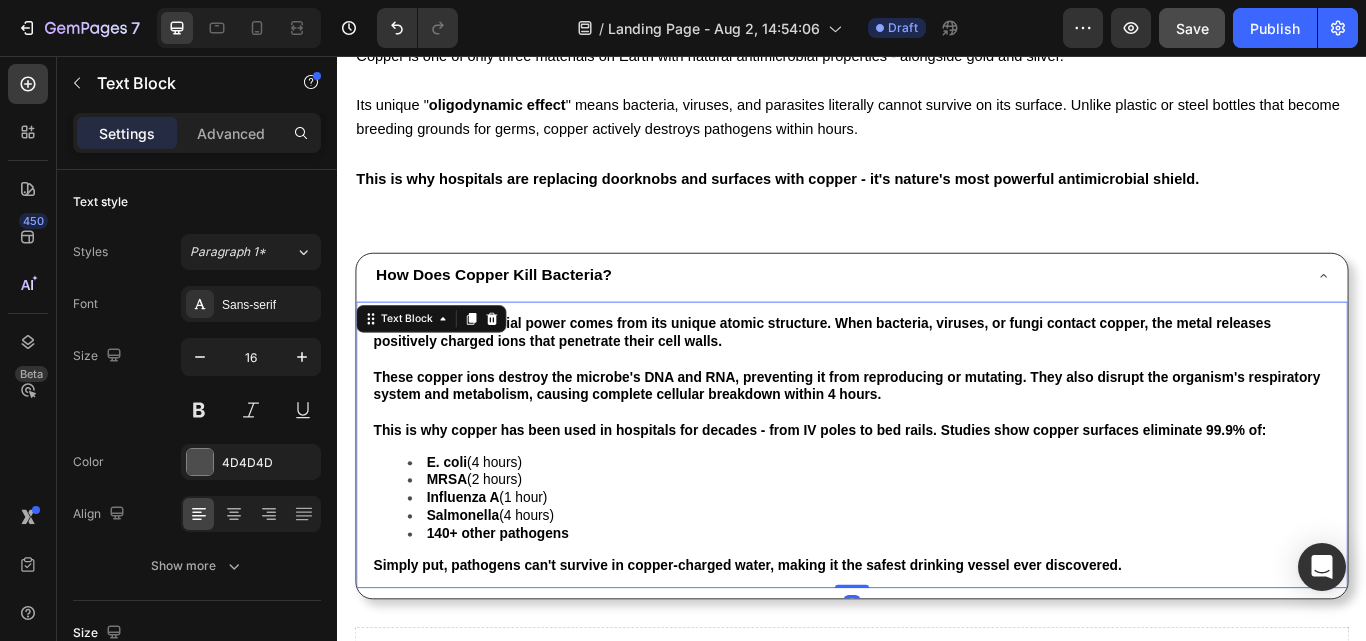 click on "These copper ions destroy the microbe's DNA and RNA, preventing it from reproducing or mutating. They also disrupt the organism's respiratory system and metabolism, causing complete cellular breakdown within 4 hours." at bounding box center [931, 442] 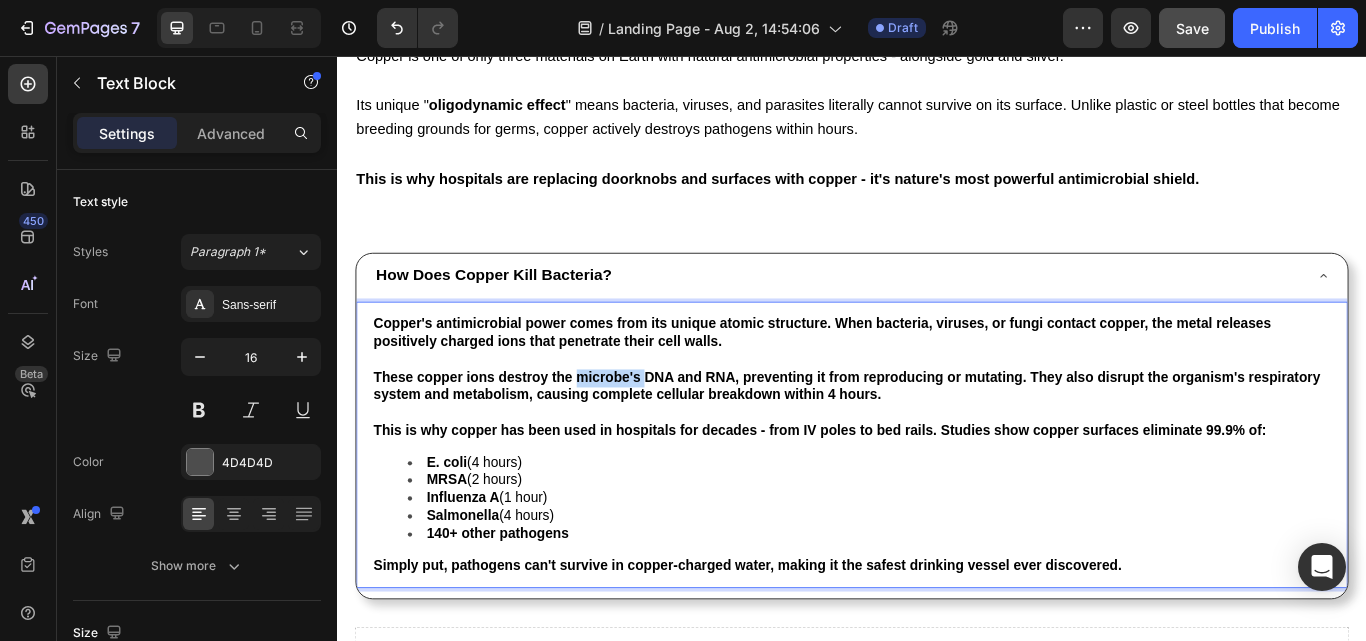 click on "These copper ions destroy the microbe's DNA and RNA, preventing it from reproducing or mutating. They also disrupt the organism's respiratory system and metabolism, causing complete cellular breakdown within 4 hours." at bounding box center (931, 442) 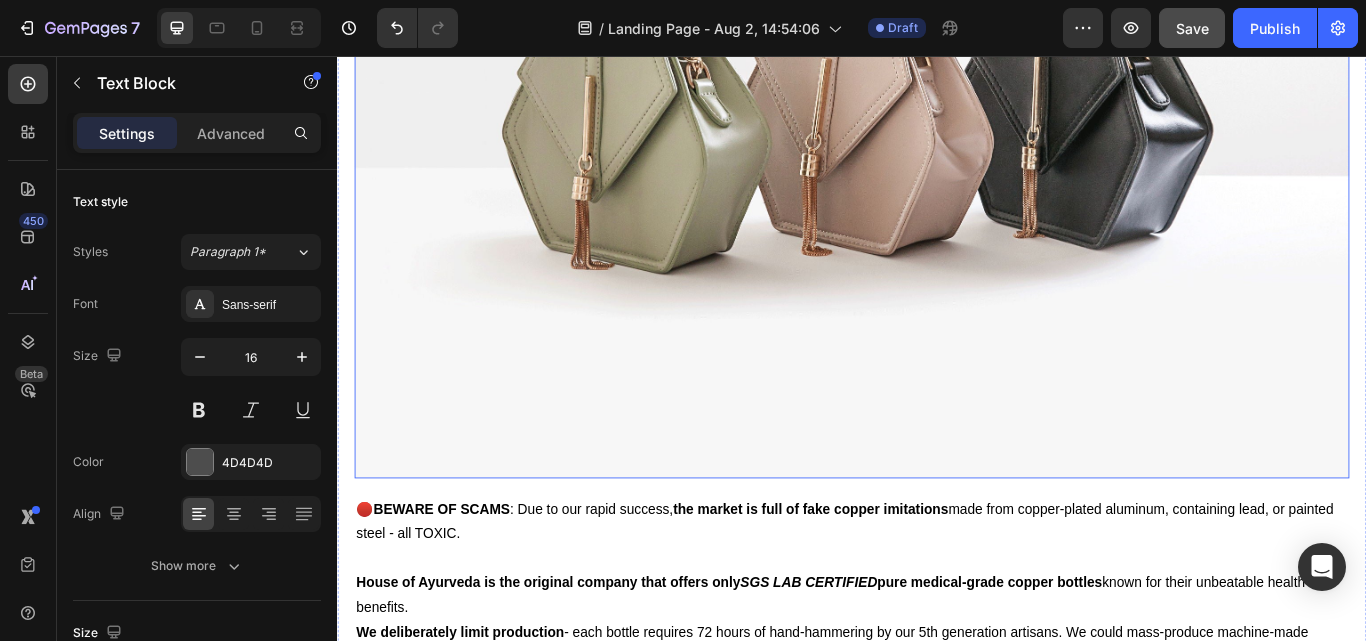 scroll, scrollTop: 11295, scrollLeft: 0, axis: vertical 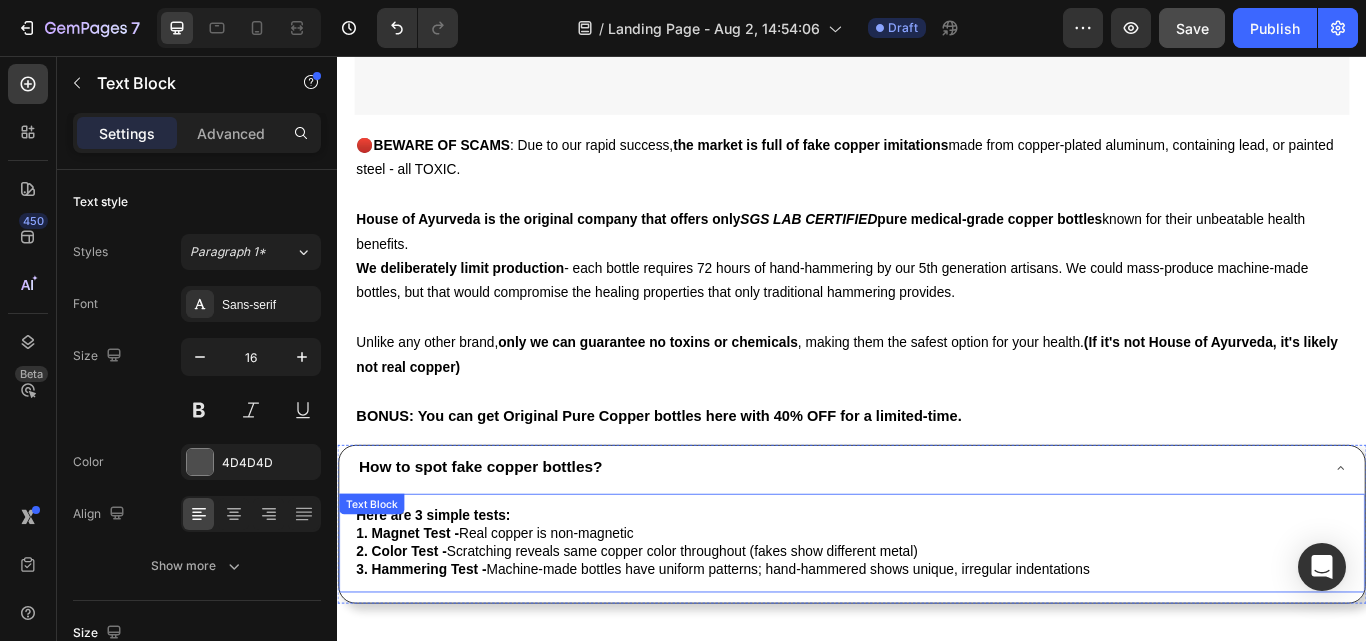 click on "Here are 3 simple tests:" at bounding box center (449, 592) 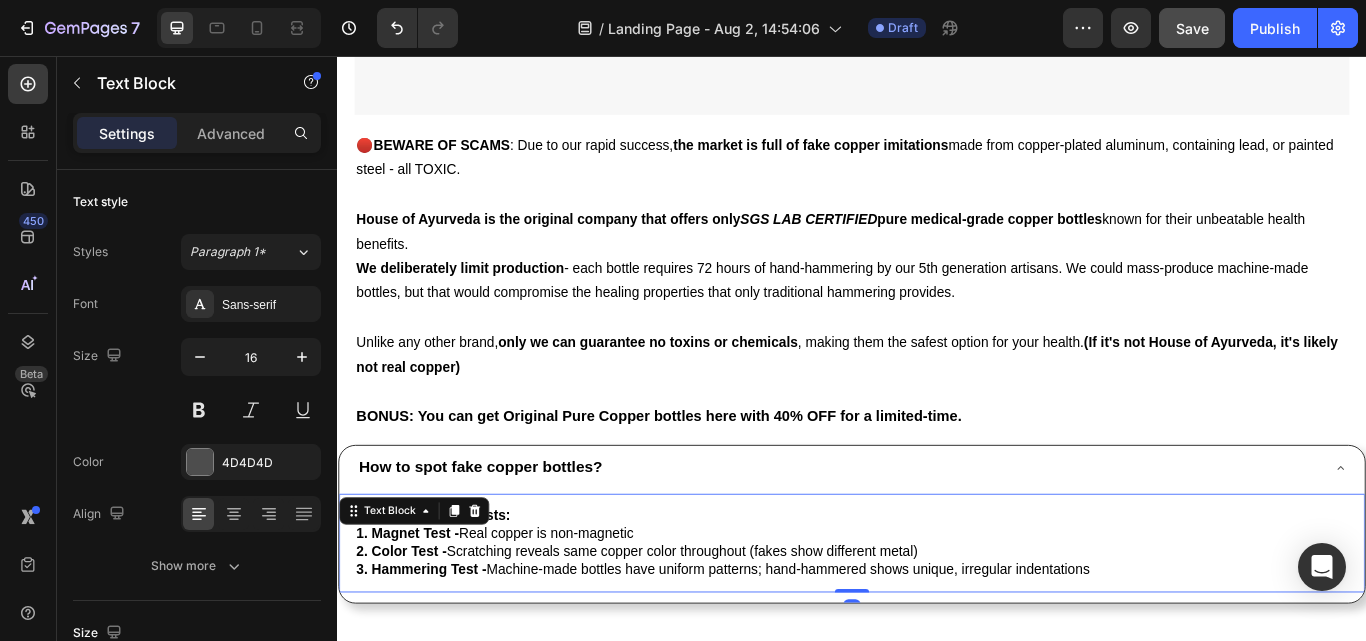 click on "Here are 3 simple tests:" at bounding box center (449, 592) 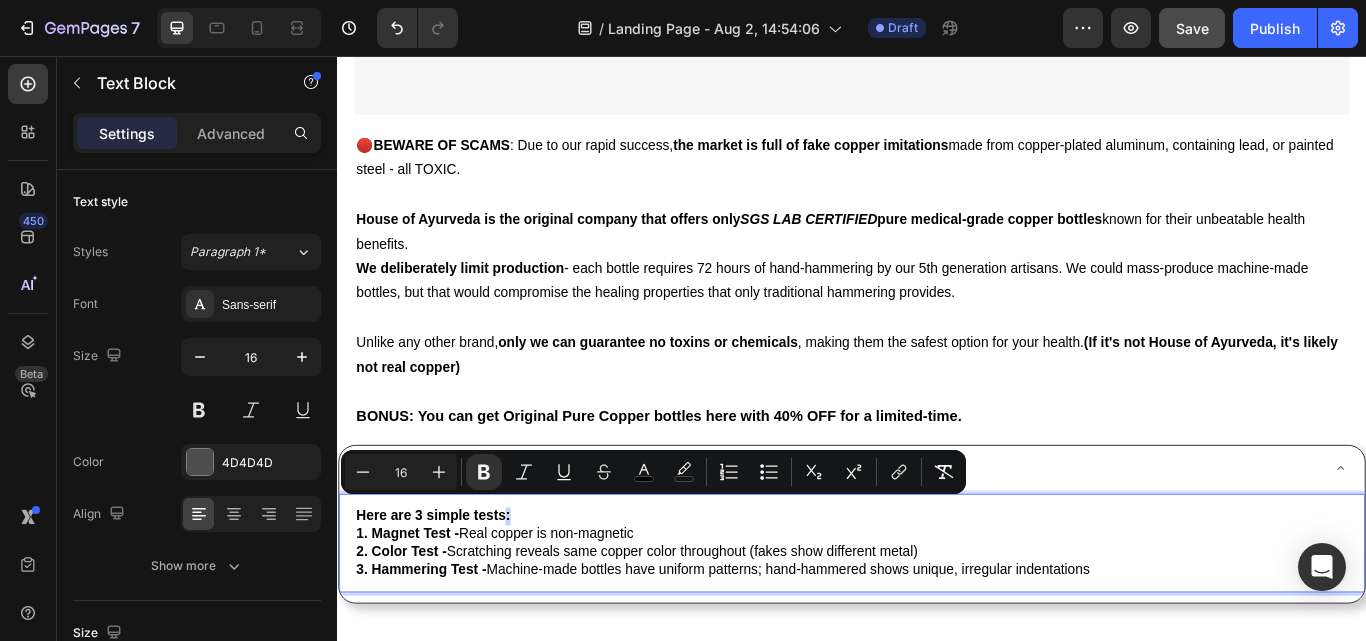 click on "Here are 3 simple tests:" at bounding box center [937, 593] 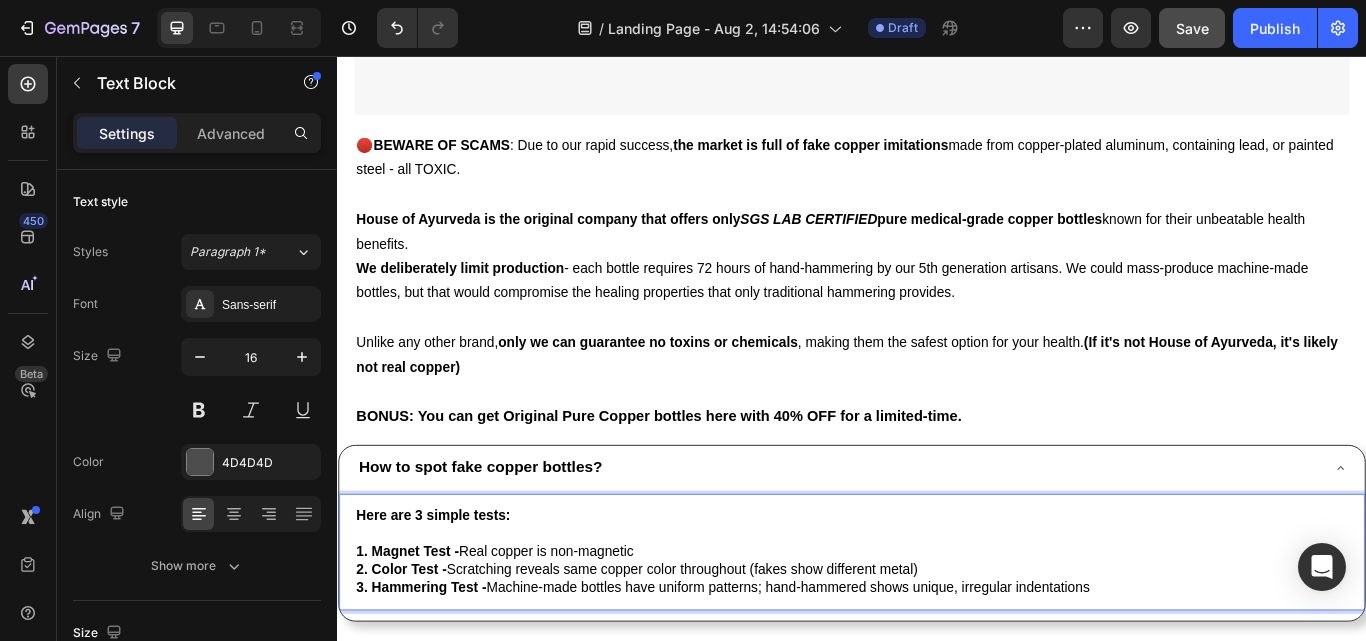 click on "3. Hammering Test - Machine-made bottles have uniform patterns; hand-hammered shows unique, irregular indentations" at bounding box center [786, 675] 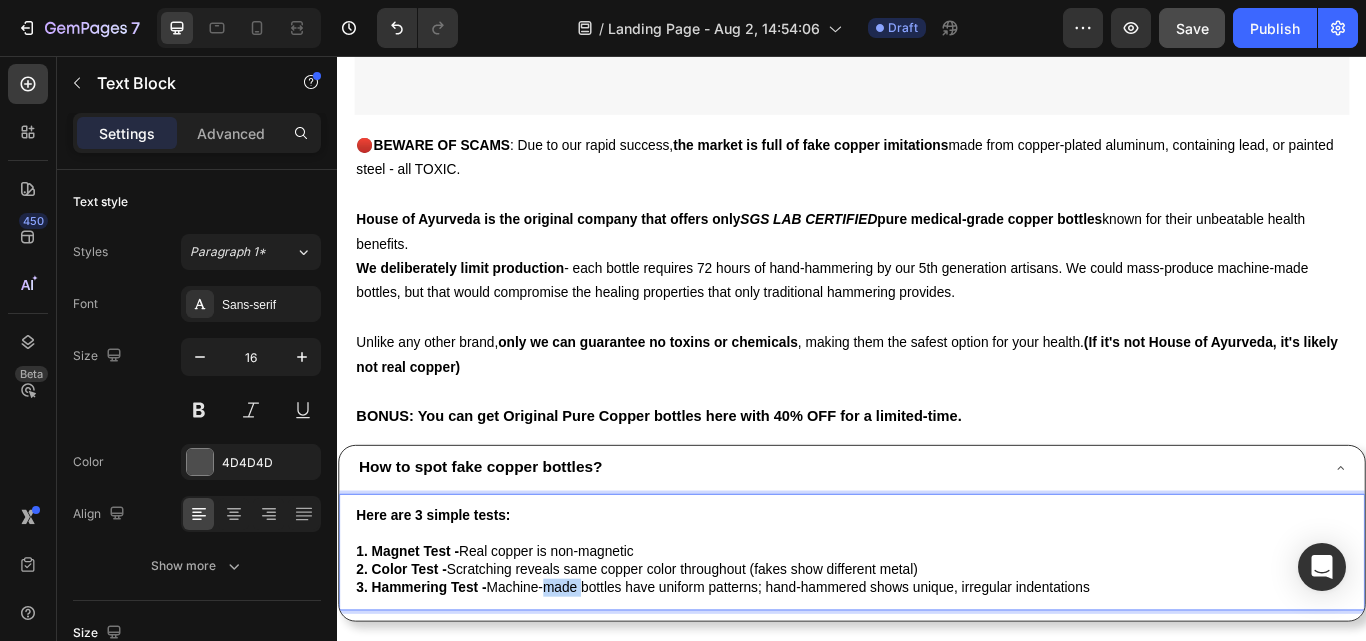 click on "3. Hammering Test - Machine-made bottles have uniform patterns; hand-hammered shows unique, irregular indentations" at bounding box center (786, 675) 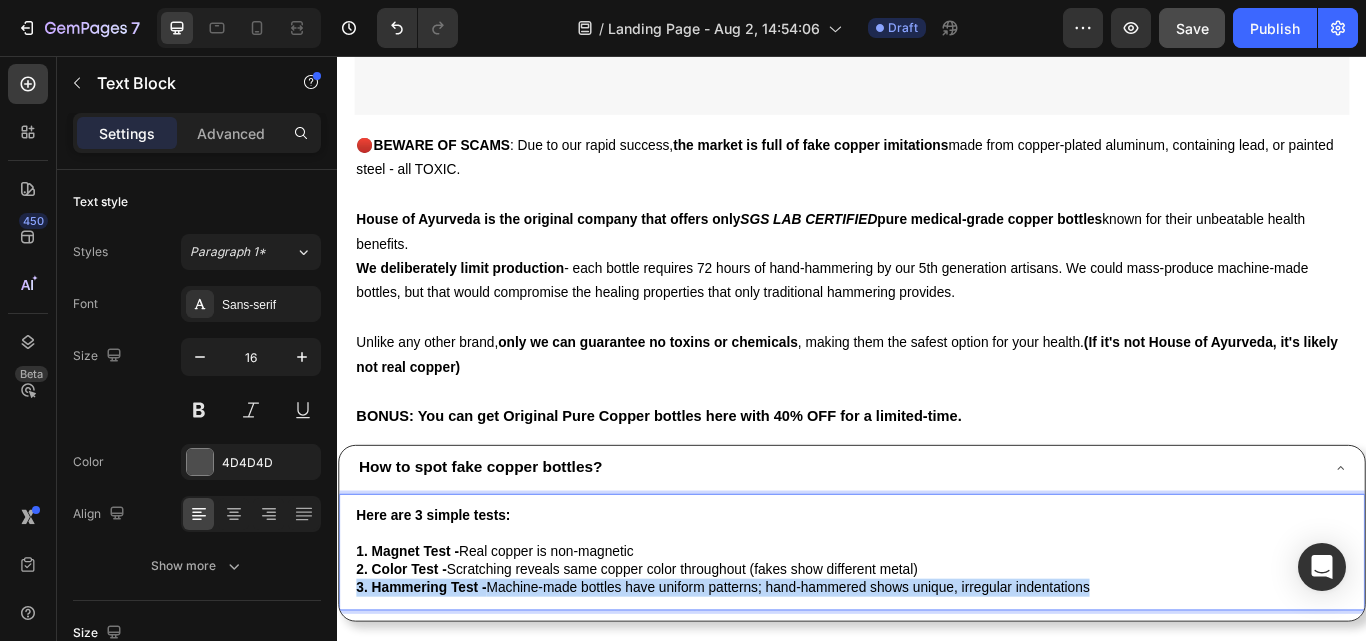 click on "3. Hammering Test - Machine-made bottles have uniform patterns; hand-hammered shows unique, irregular indentations" at bounding box center [786, 675] 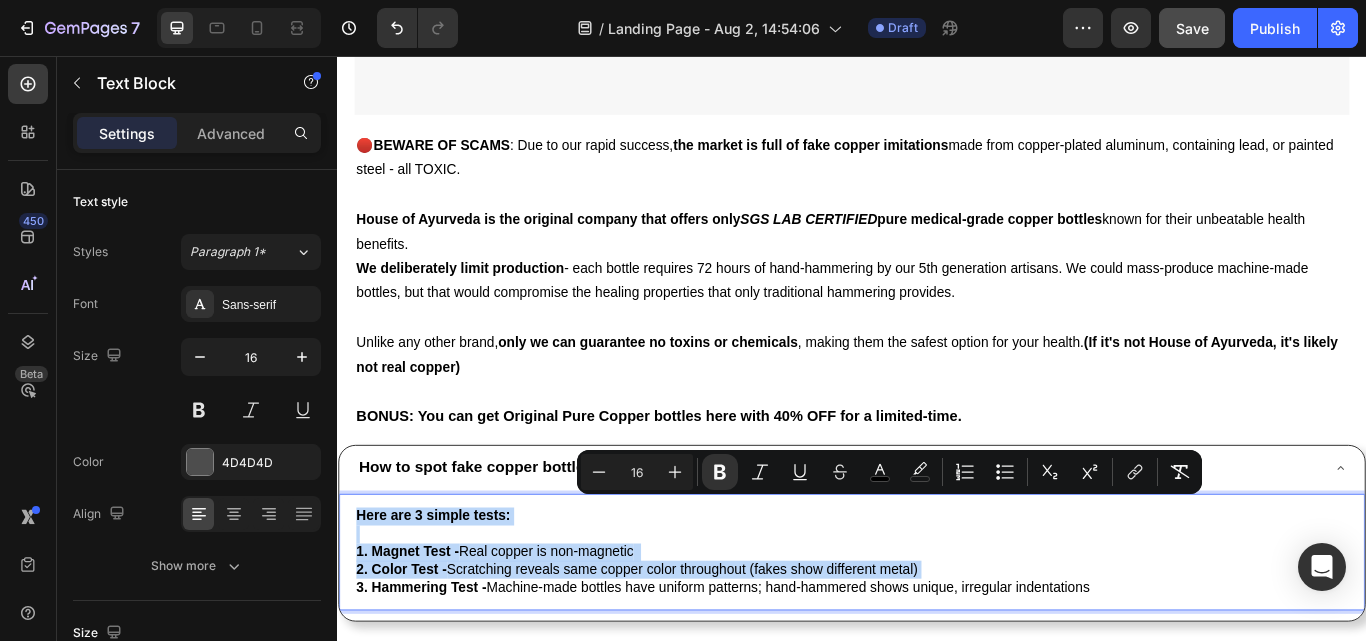 click on "2. Color Test -" at bounding box center (412, 654) 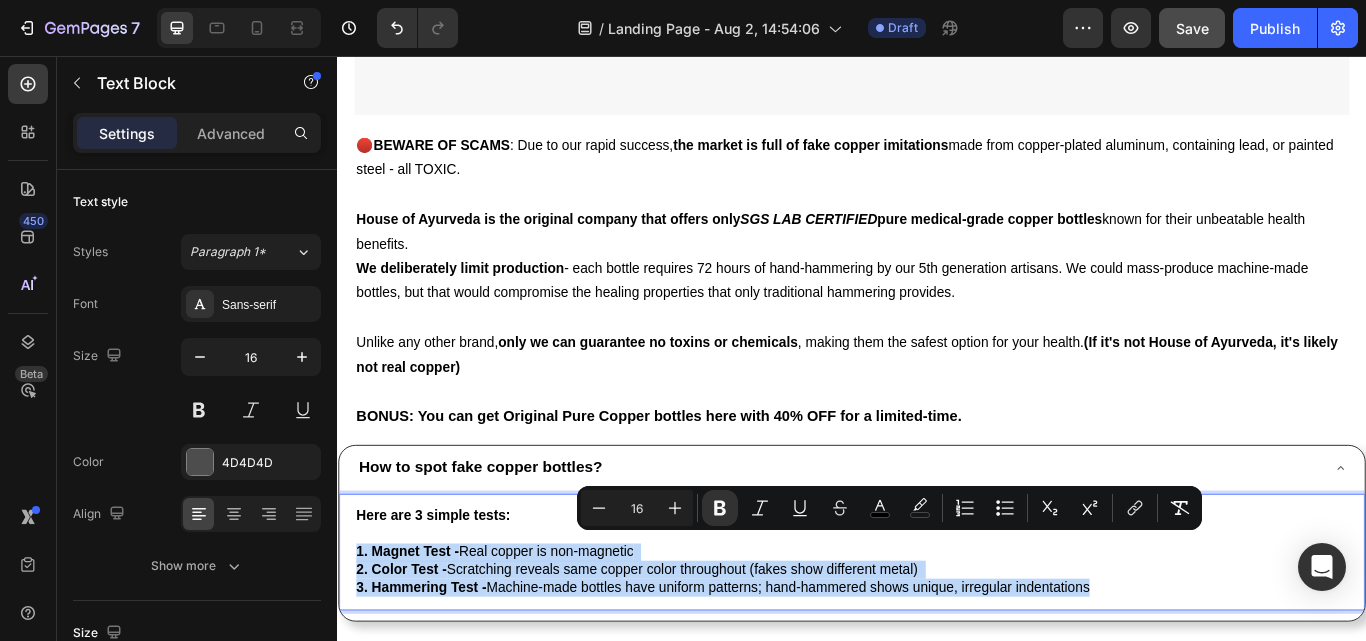 drag, startPoint x: 354, startPoint y: 620, endPoint x: 1278, endPoint y: 686, distance: 926.3541 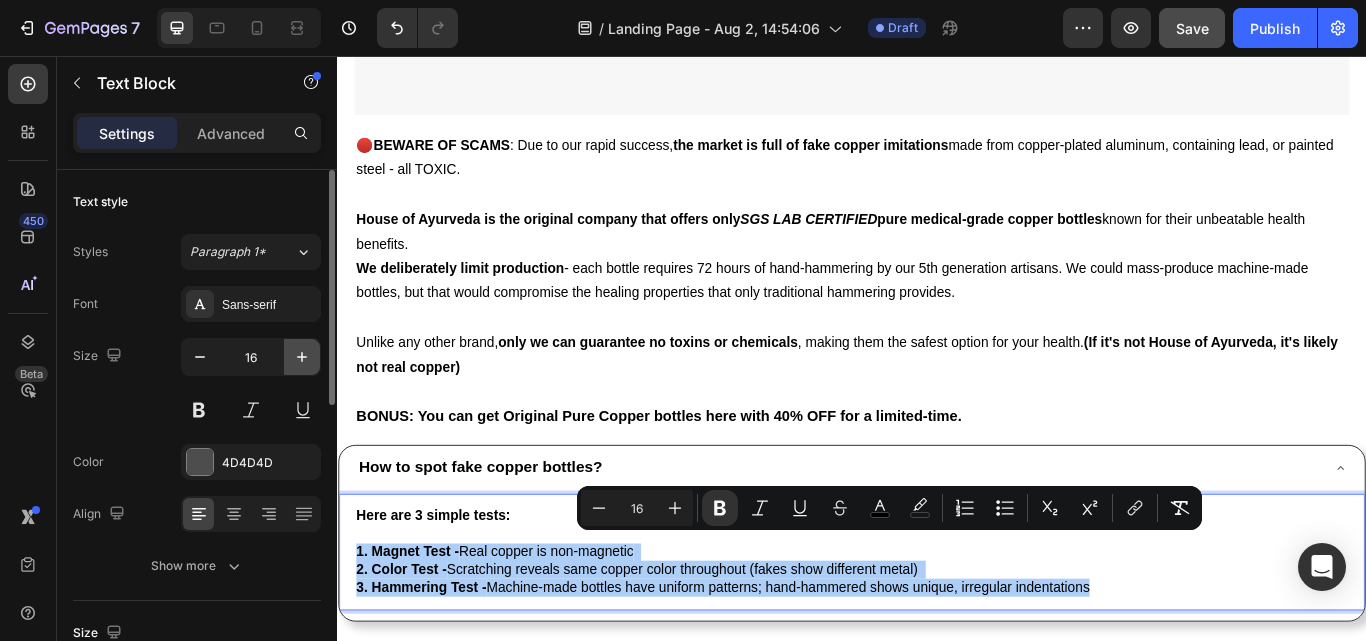 click at bounding box center [302, 357] 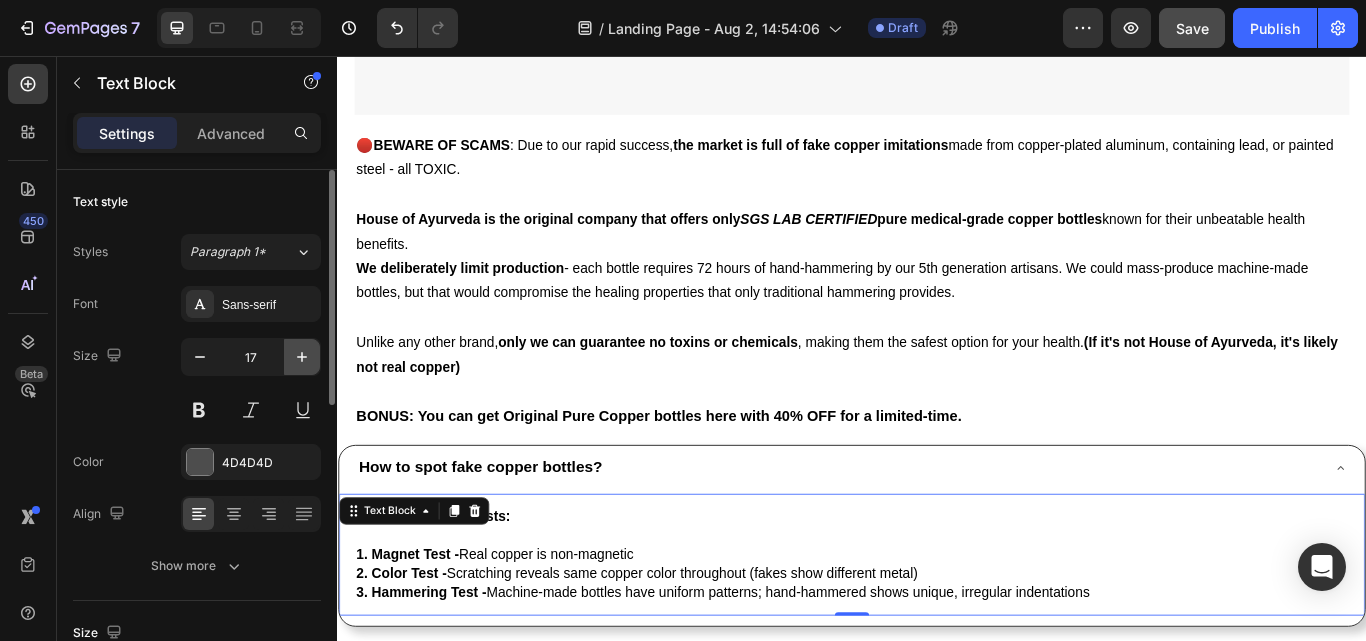 click at bounding box center [302, 357] 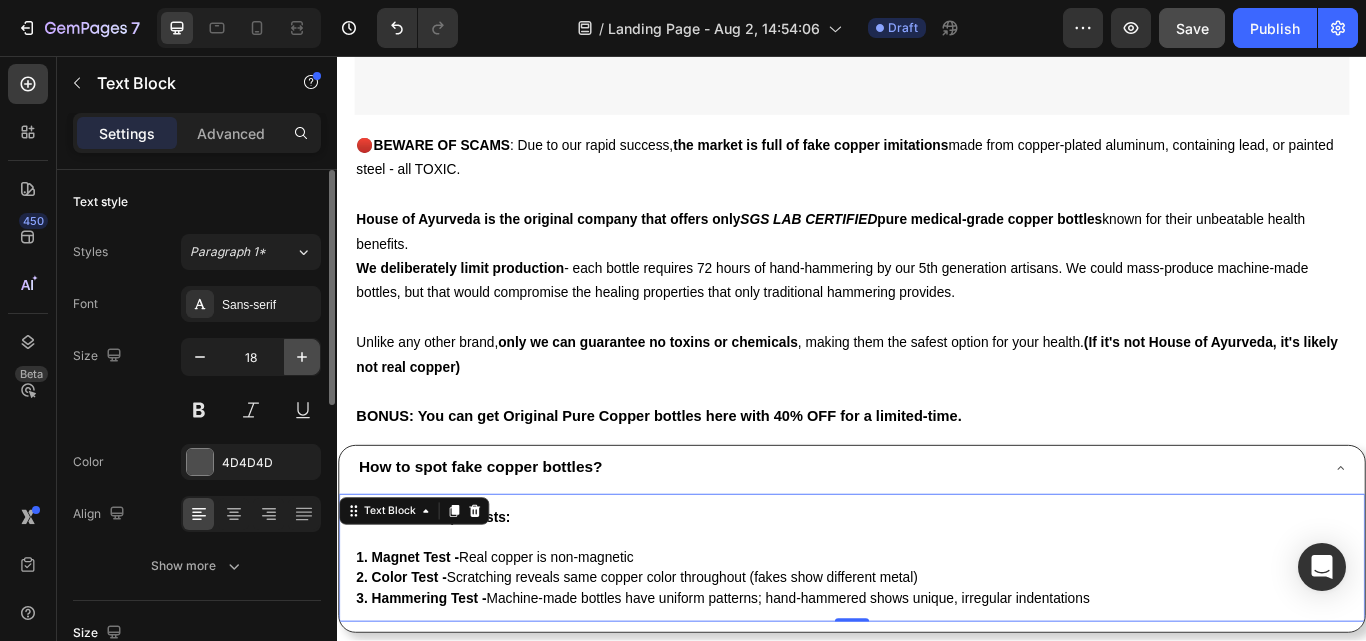 click at bounding box center (302, 357) 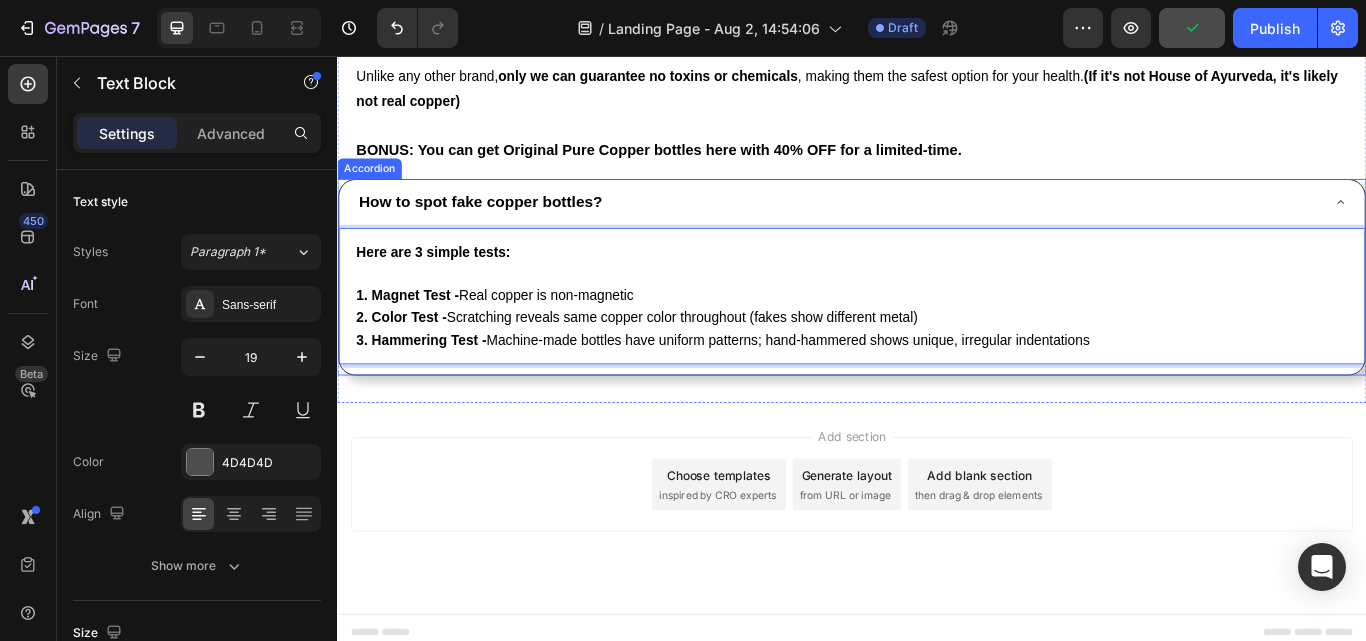scroll, scrollTop: 11305, scrollLeft: 0, axis: vertical 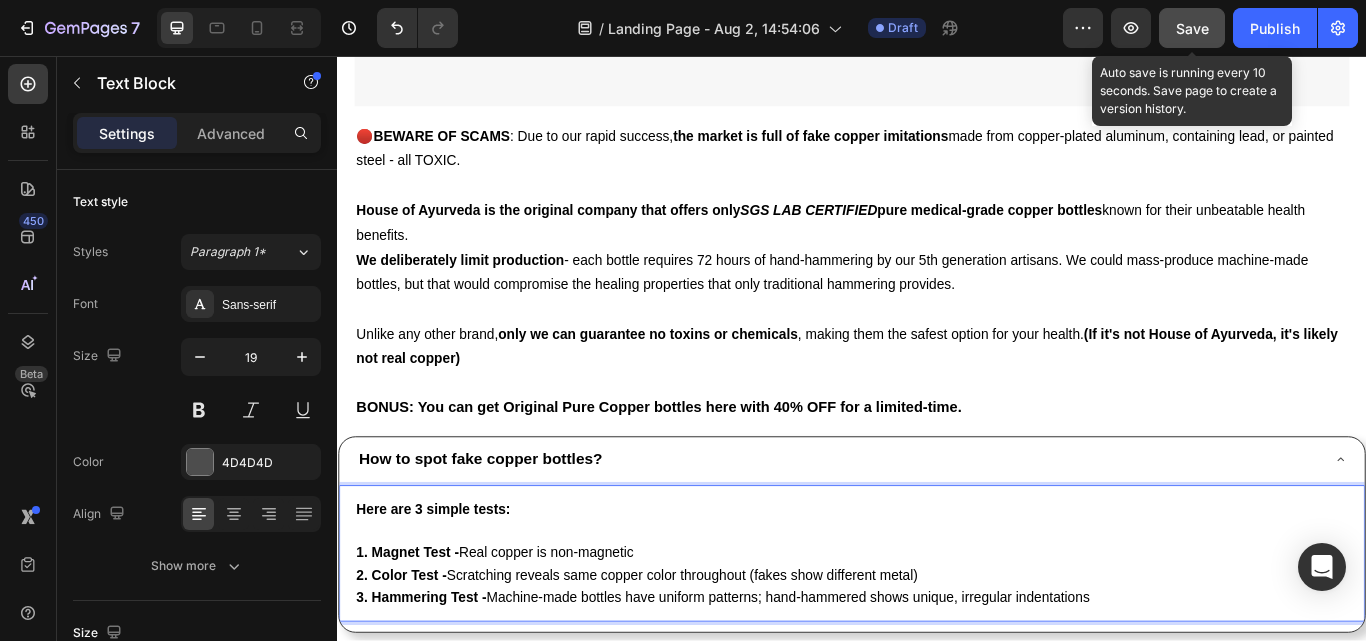 click on "Save" at bounding box center (1192, 28) 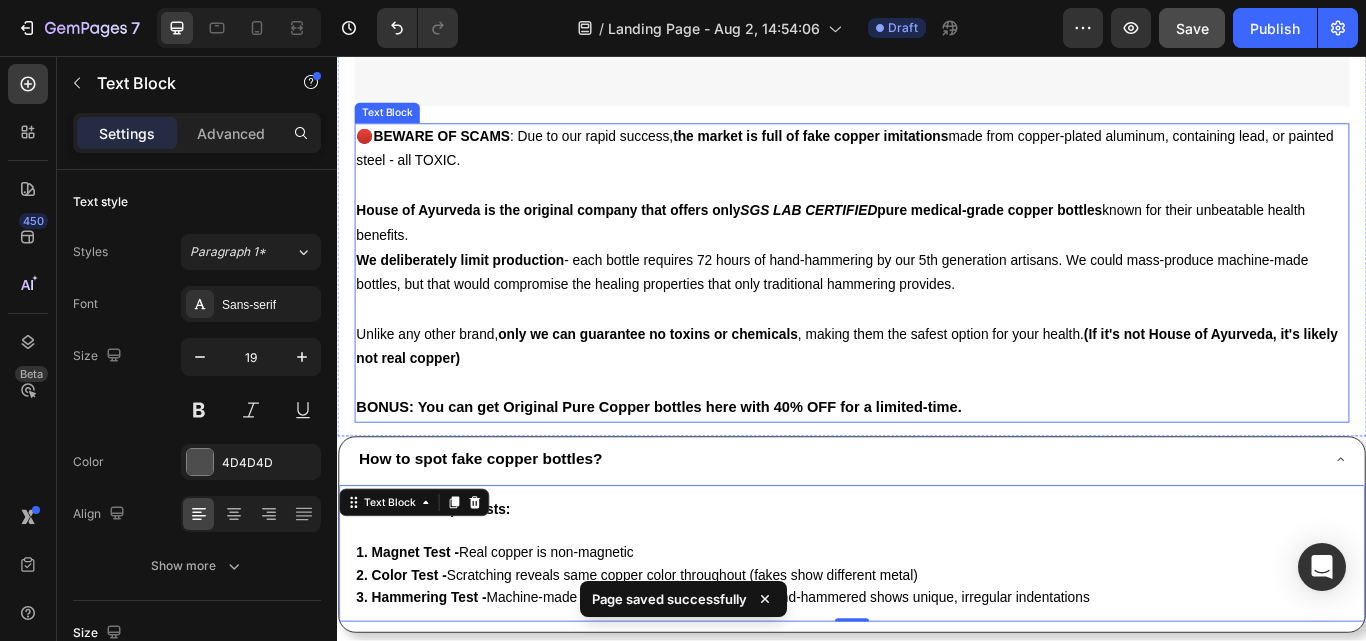 scroll, scrollTop: 11505, scrollLeft: 0, axis: vertical 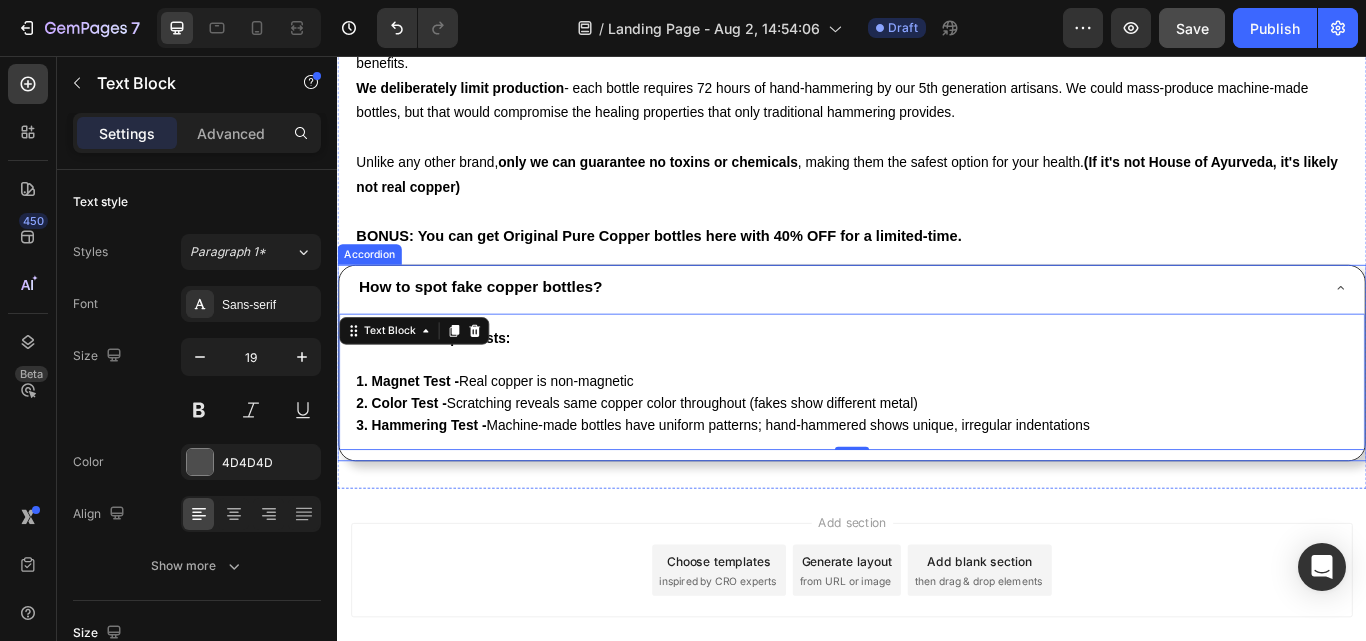 click on "Accordion" at bounding box center [374, 288] 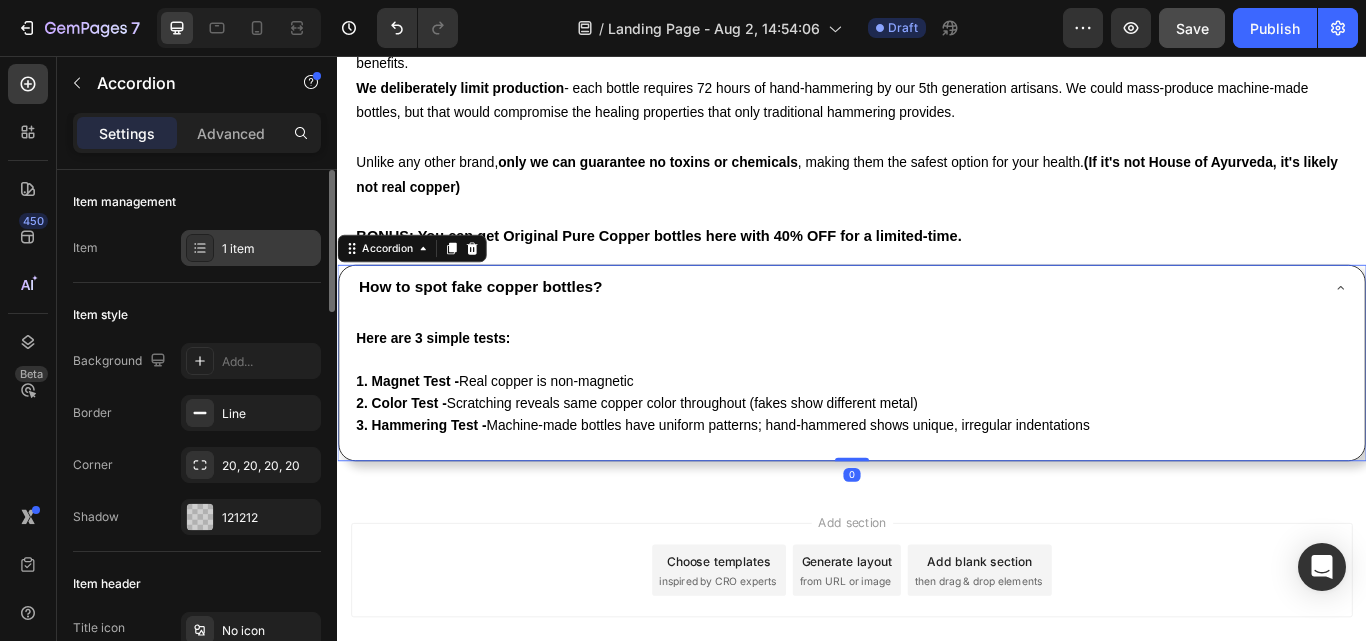 click on "1 item" at bounding box center (269, 249) 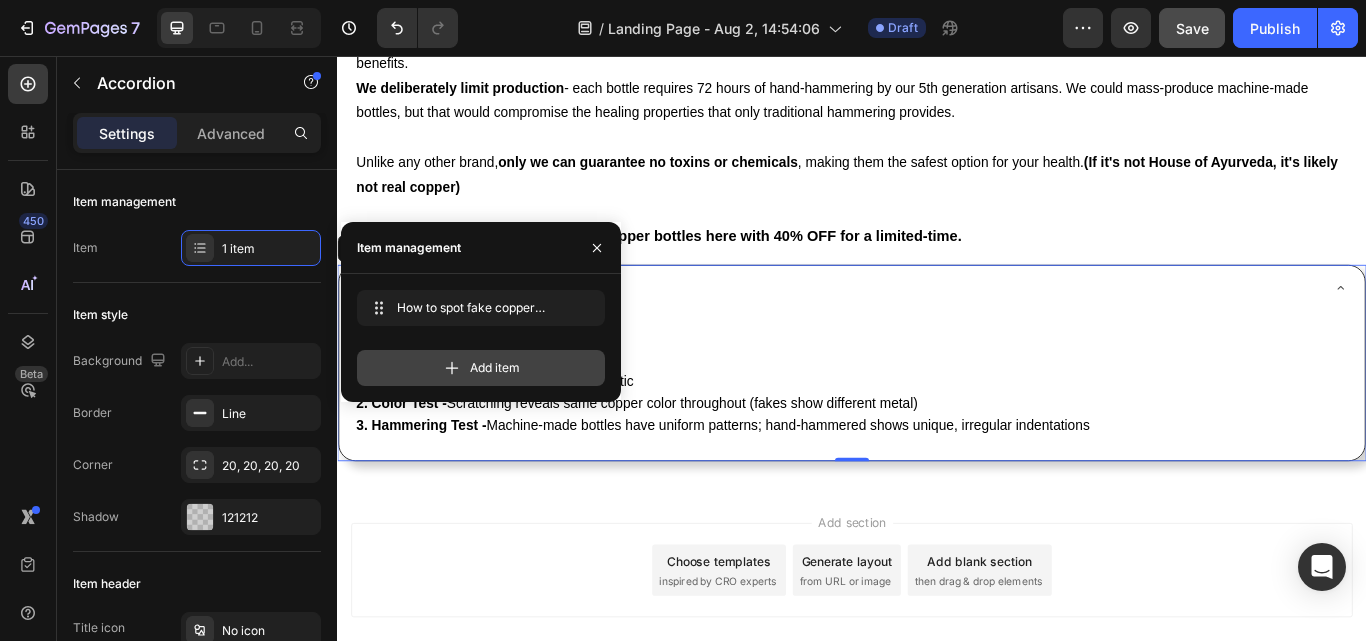 click on "Add item" at bounding box center (495, 368) 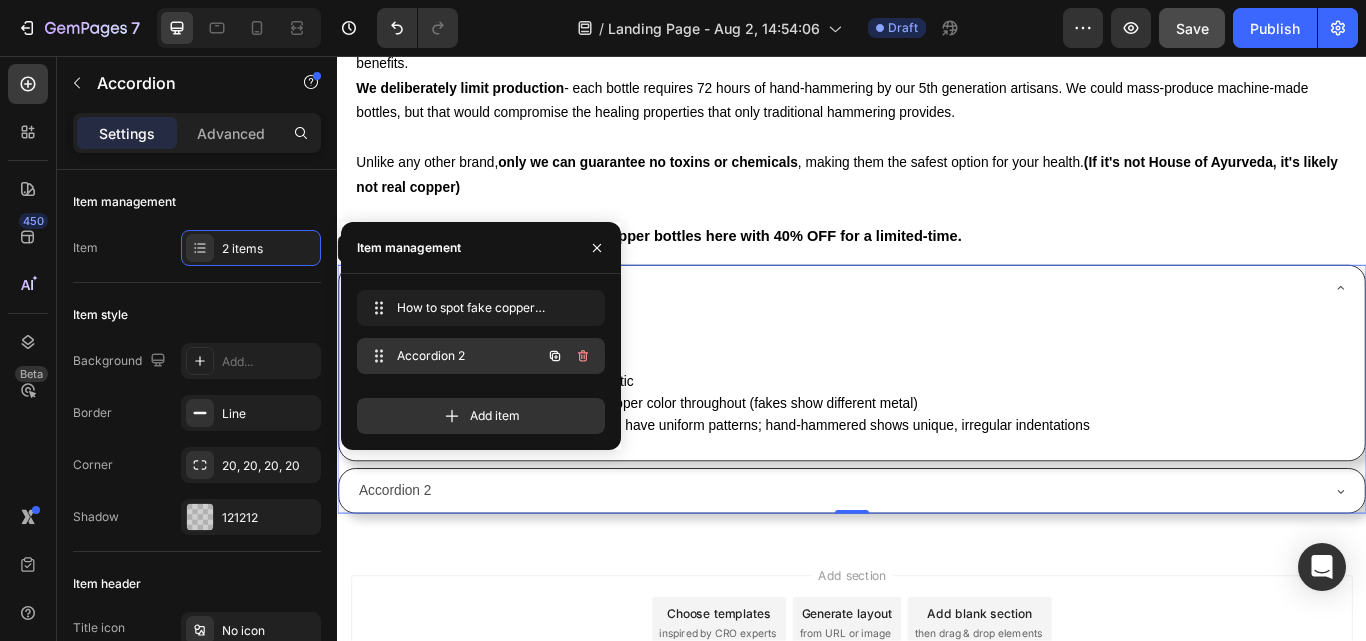 click on "Accordion 2" at bounding box center [453, 356] 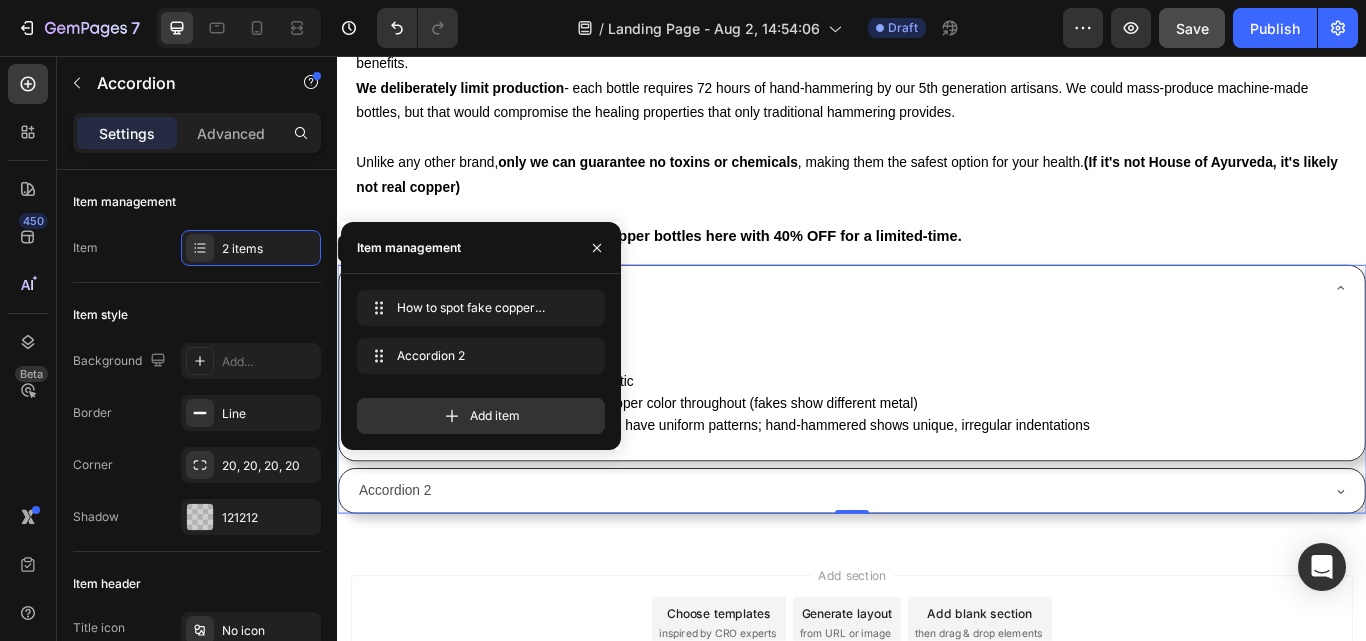 click on "Accordion 2" at bounding box center (404, 563) 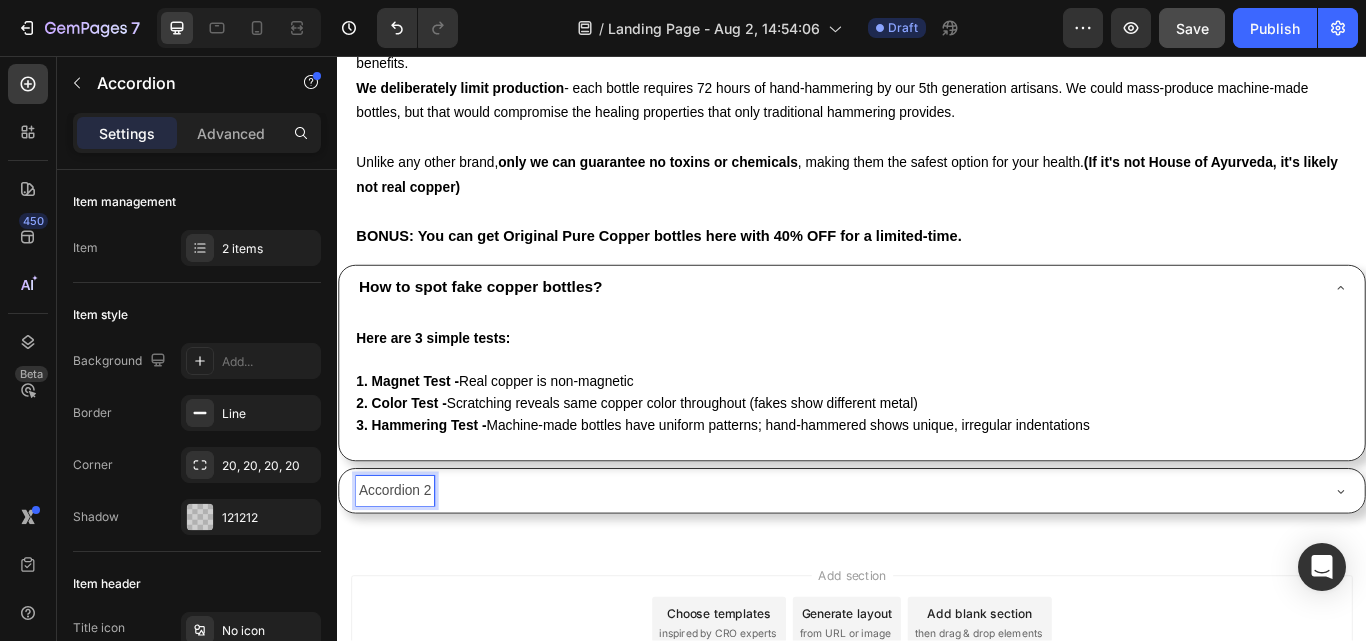 click on "Accordion 2" at bounding box center (404, 563) 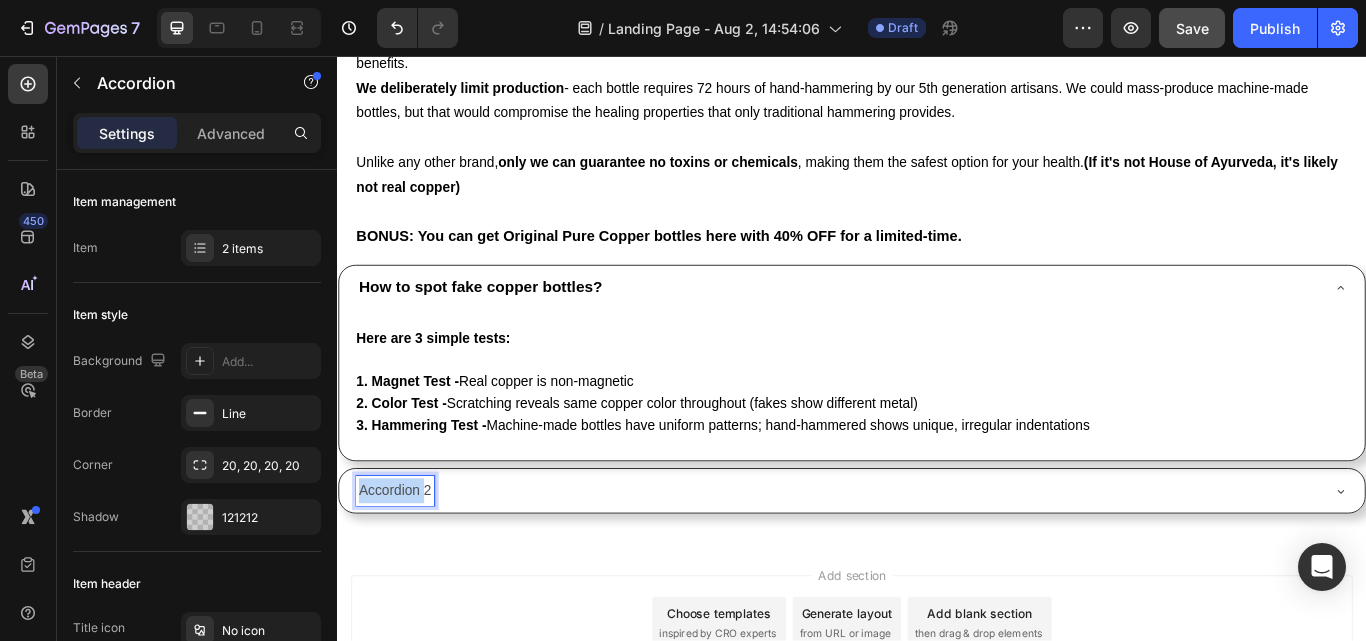 click on "Accordion 2" at bounding box center (404, 563) 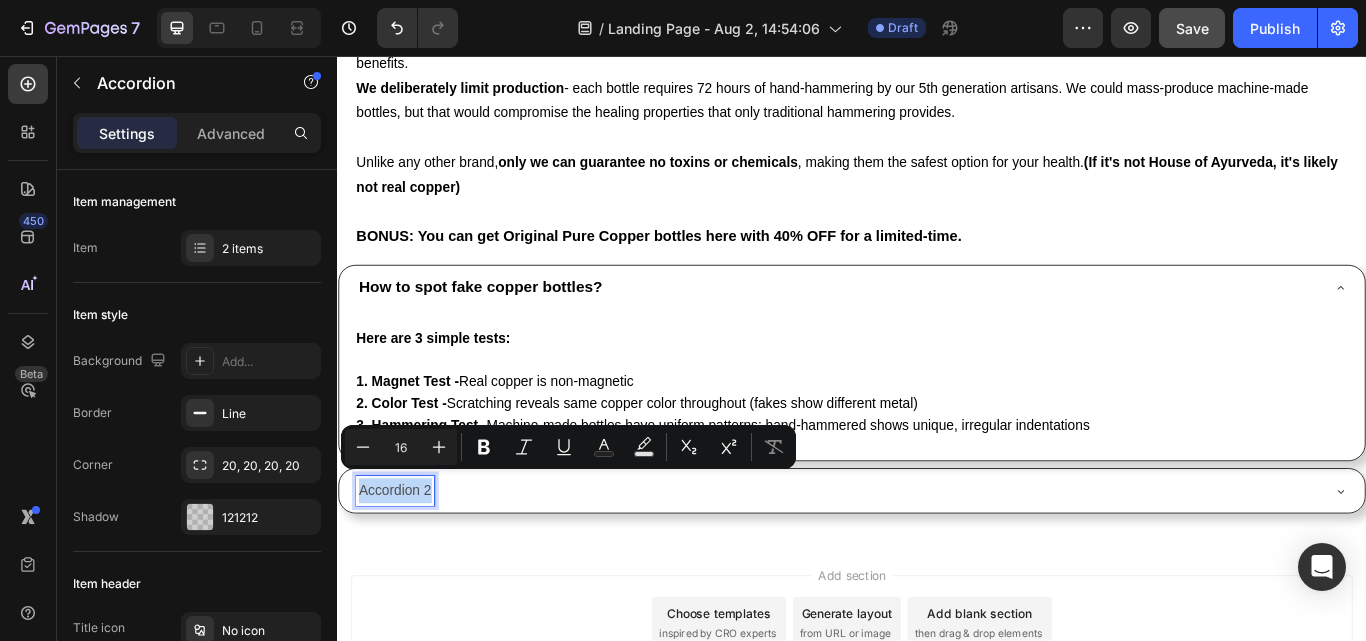 type on "11" 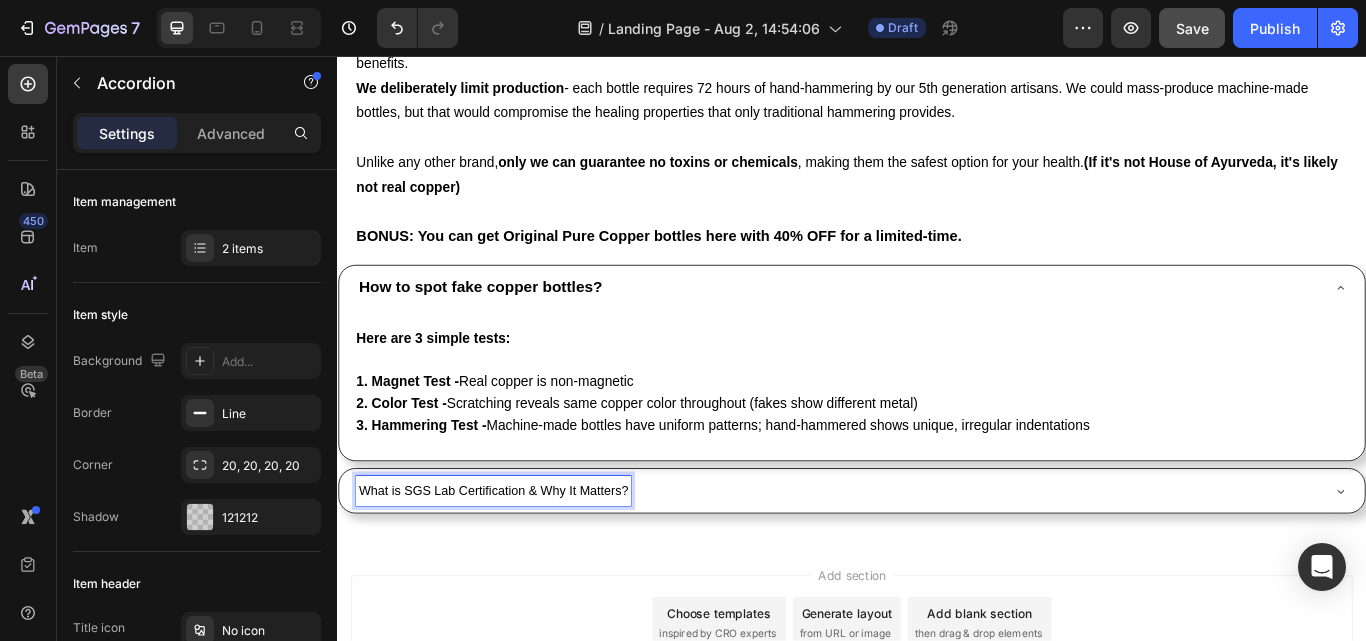 click on "What is SGS Lab Certification & Why It Matters?" at bounding box center (519, 563) 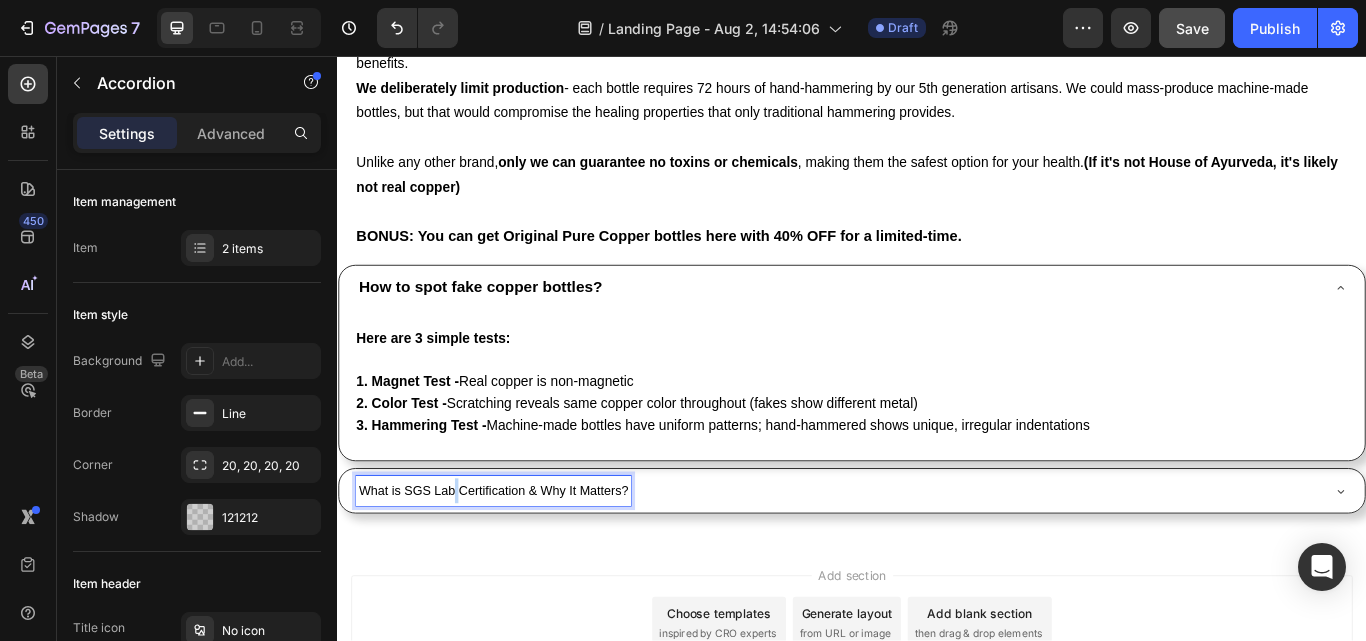 click on "What is SGS Lab Certification & Why It Matters?" at bounding box center (519, 563) 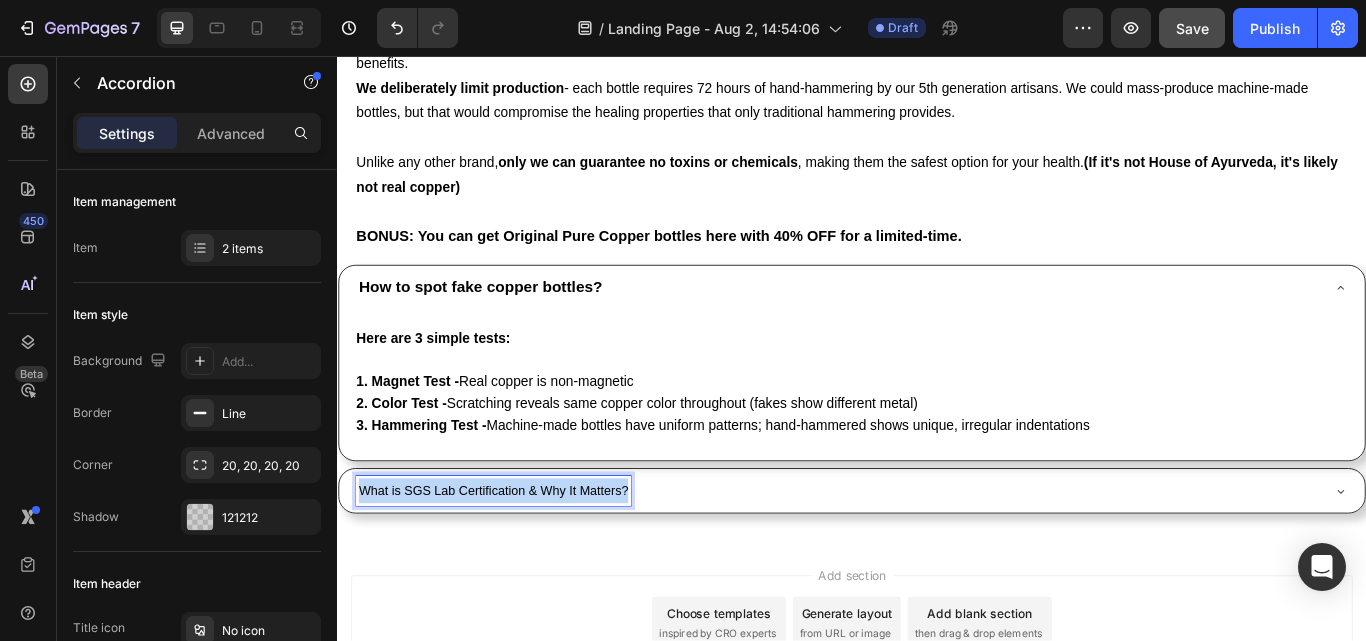 click on "What is SGS Lab Certification & Why It Matters?" at bounding box center [519, 563] 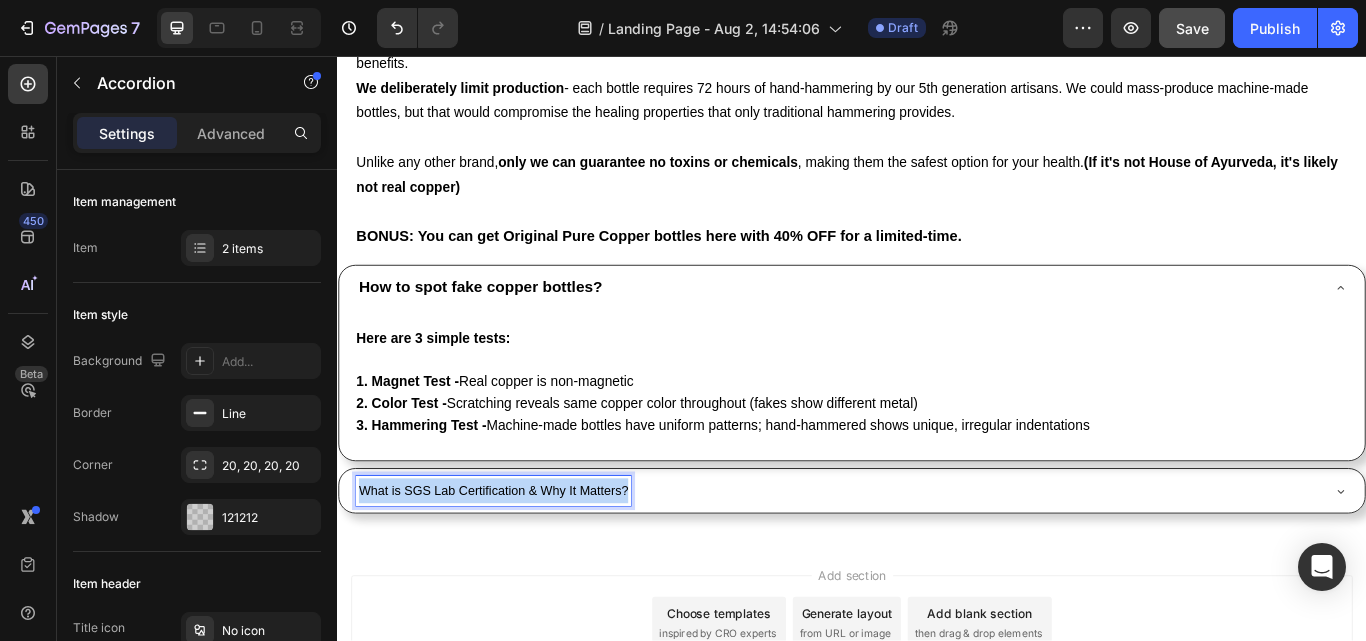 click on "What is SGS Lab Certification & Why It Matters?" at bounding box center (519, 563) 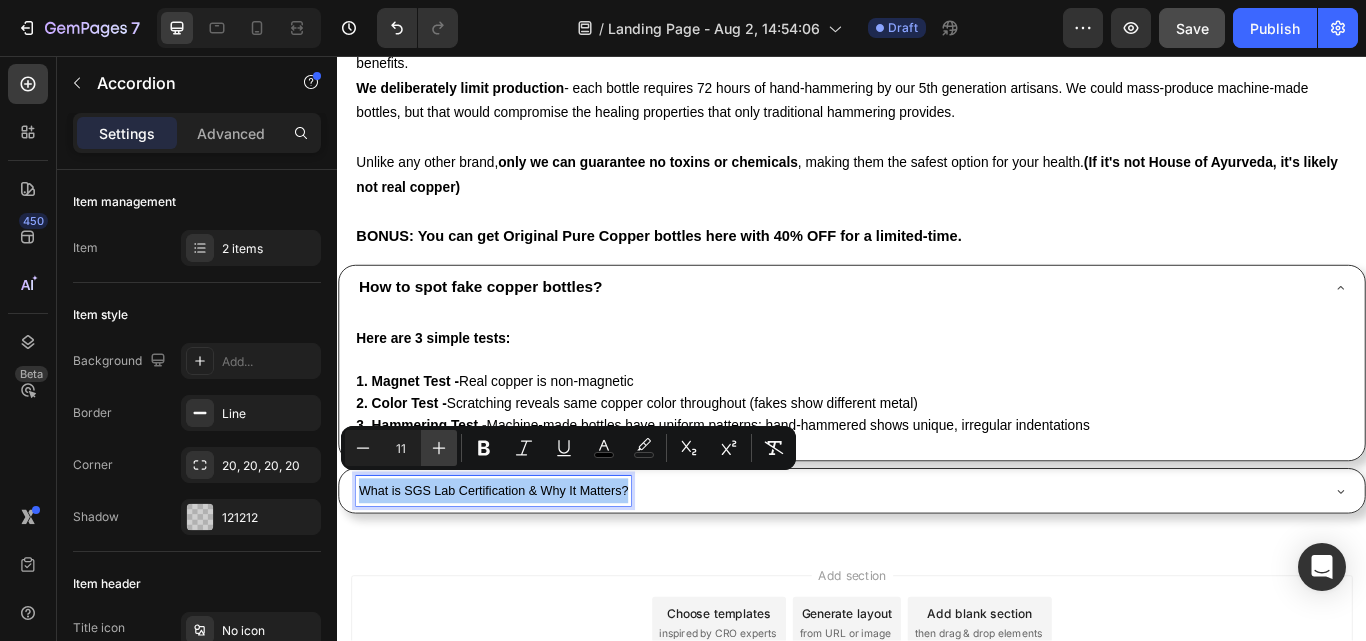 click on "Plus" at bounding box center [439, 448] 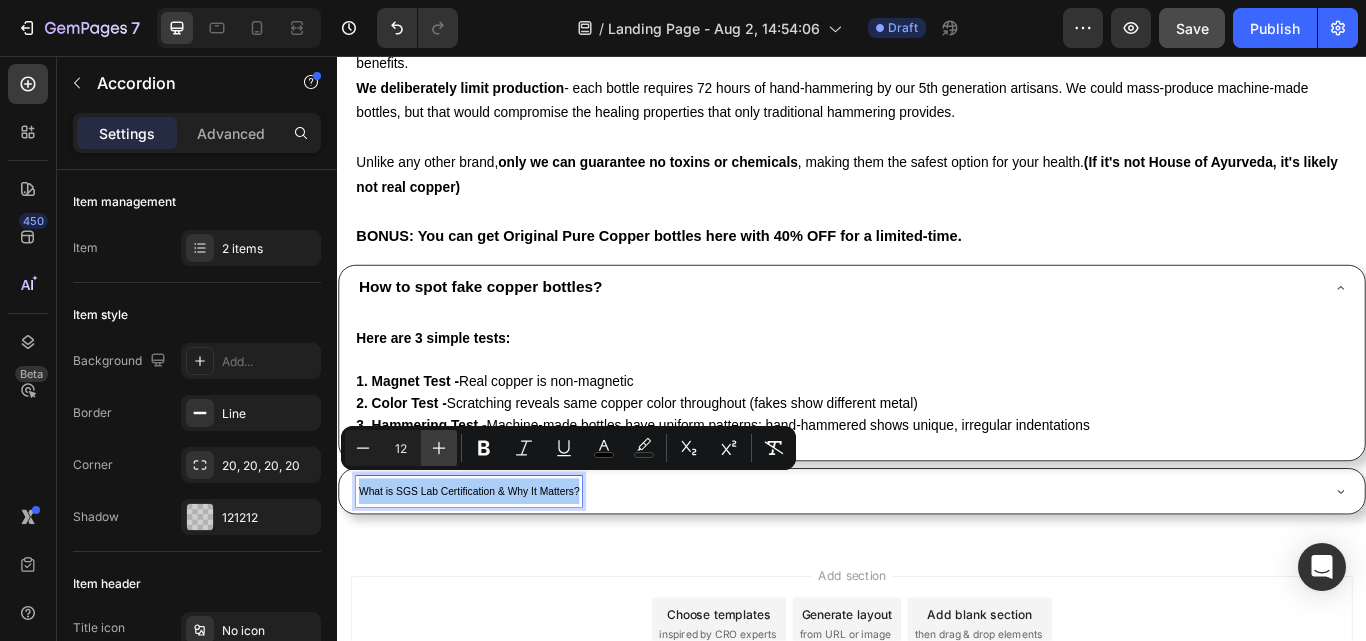 click on "Plus" at bounding box center (439, 448) 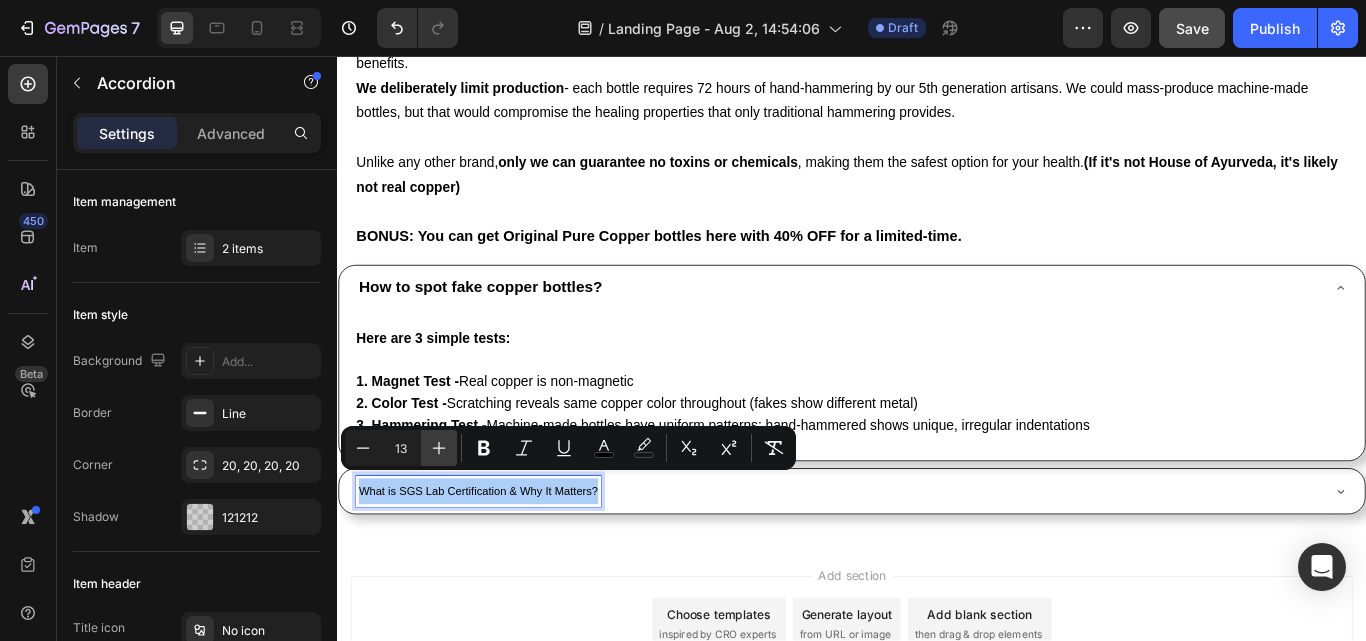 click on "Plus" at bounding box center (439, 448) 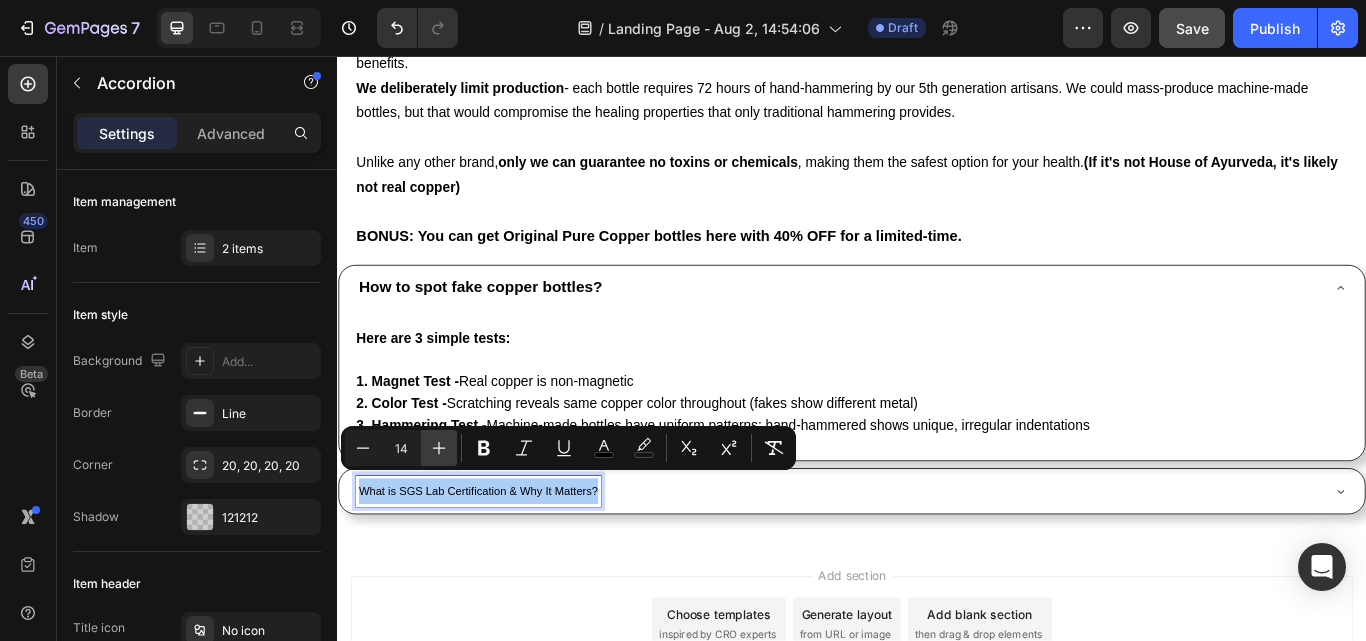 click on "Plus" at bounding box center [439, 448] 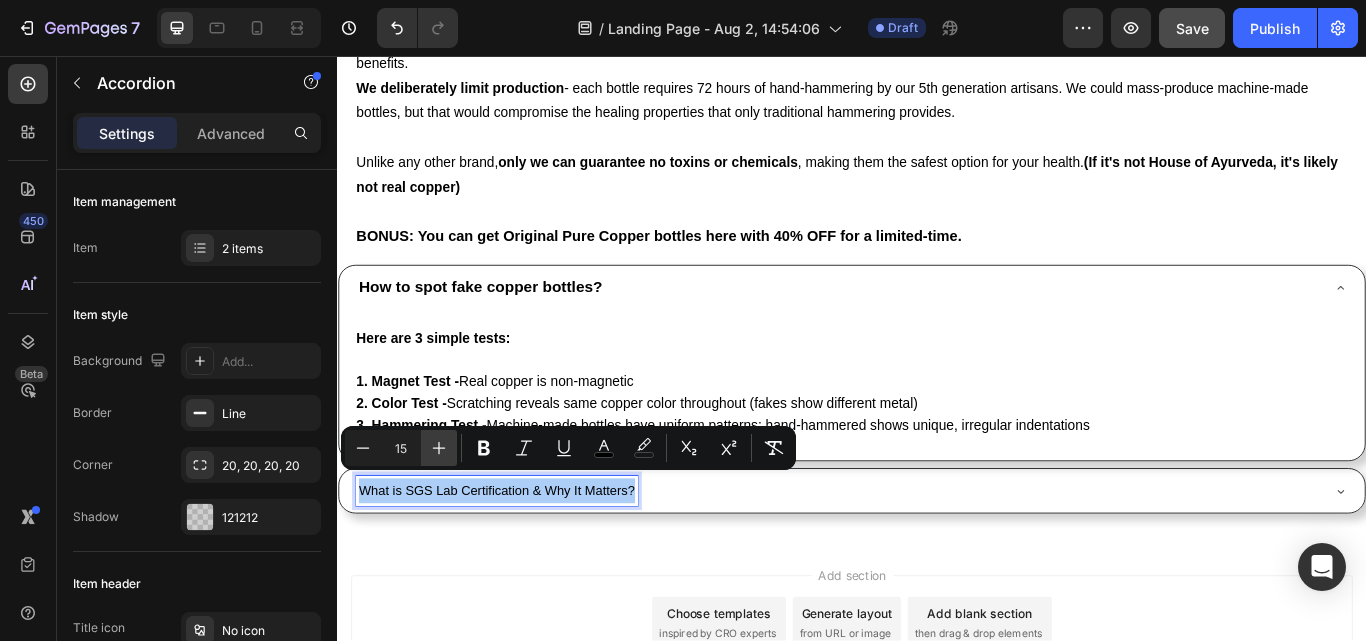 click on "Plus" at bounding box center (439, 448) 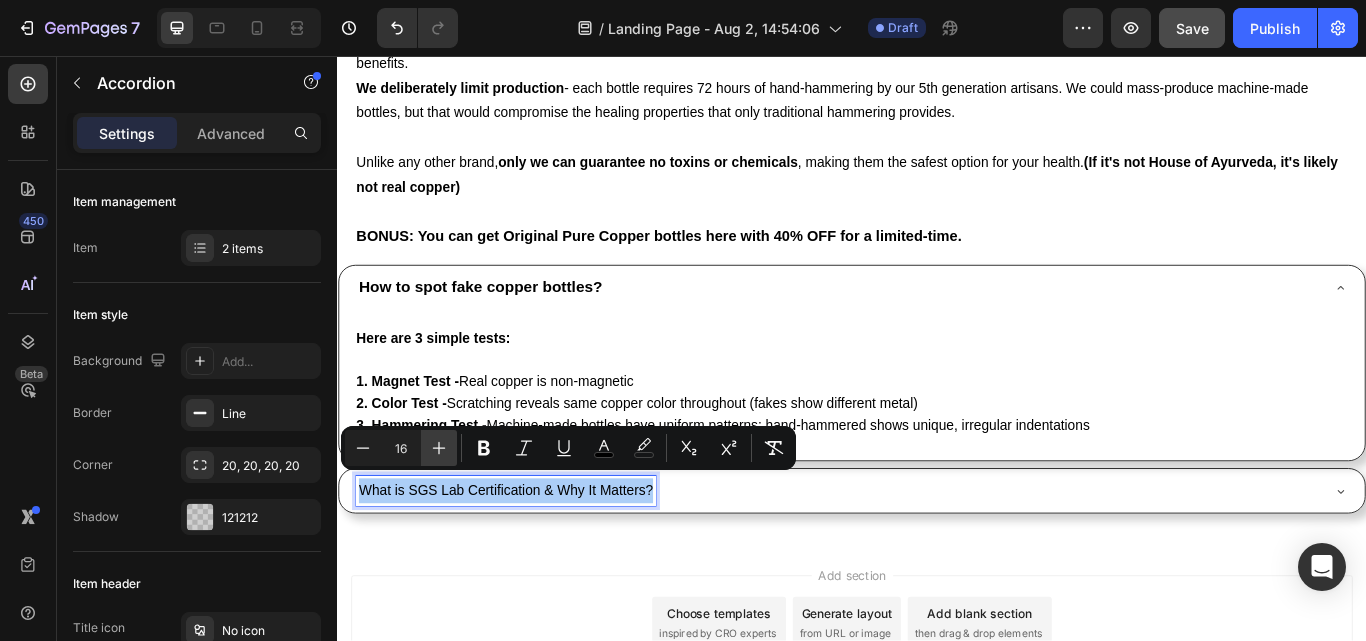 click on "Plus" at bounding box center [439, 448] 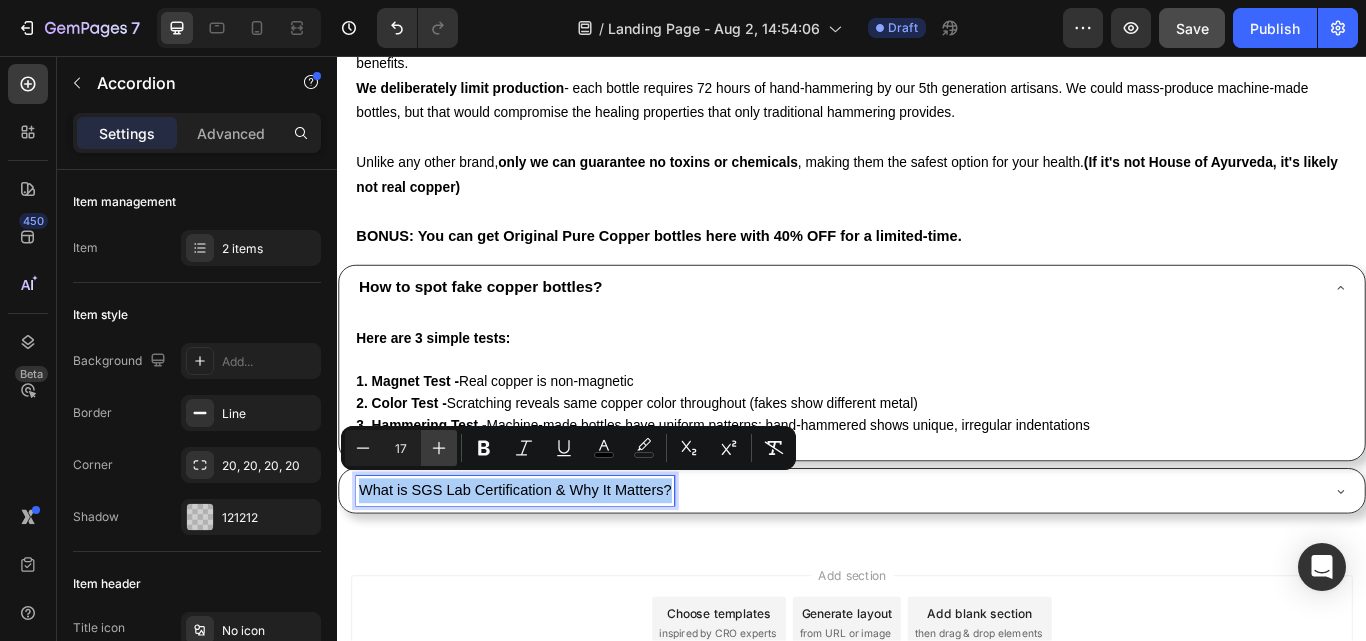click 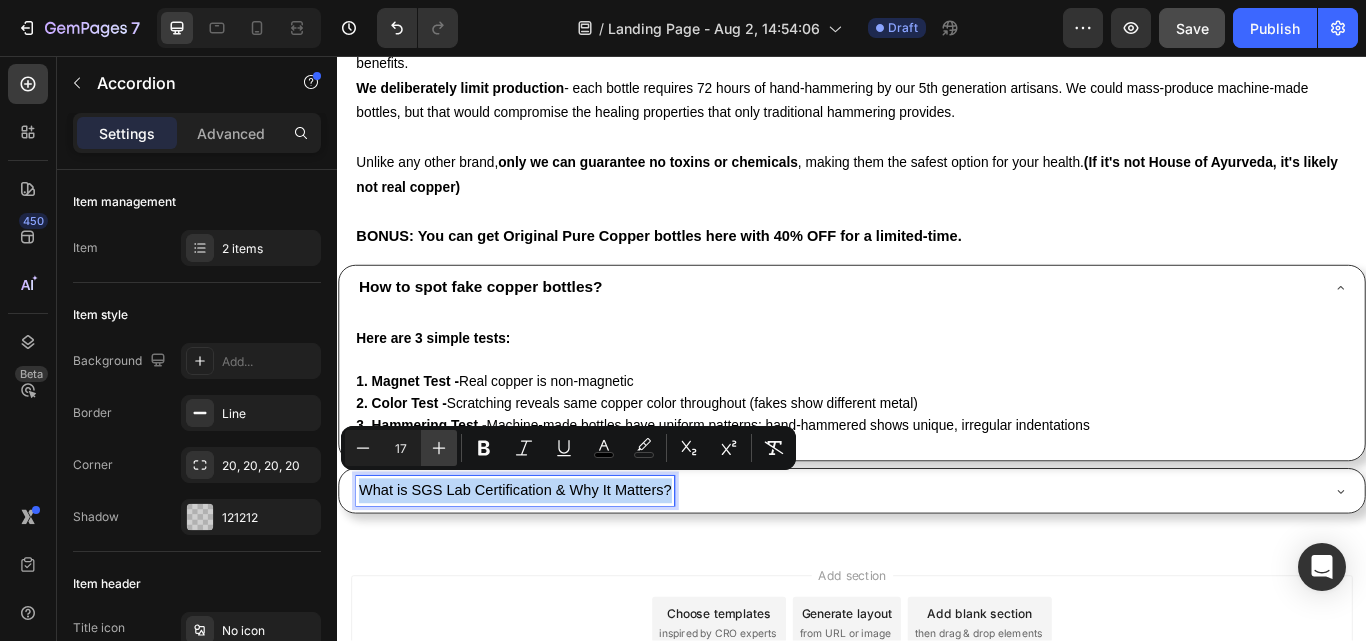 type on "18" 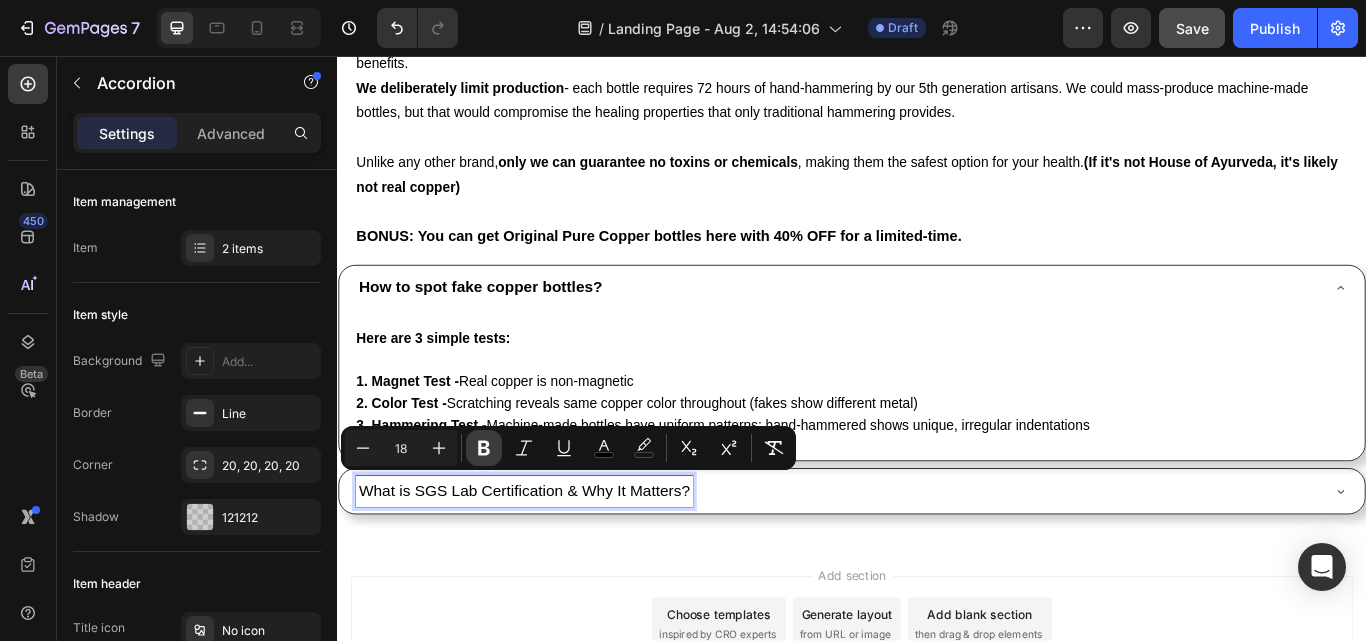 click 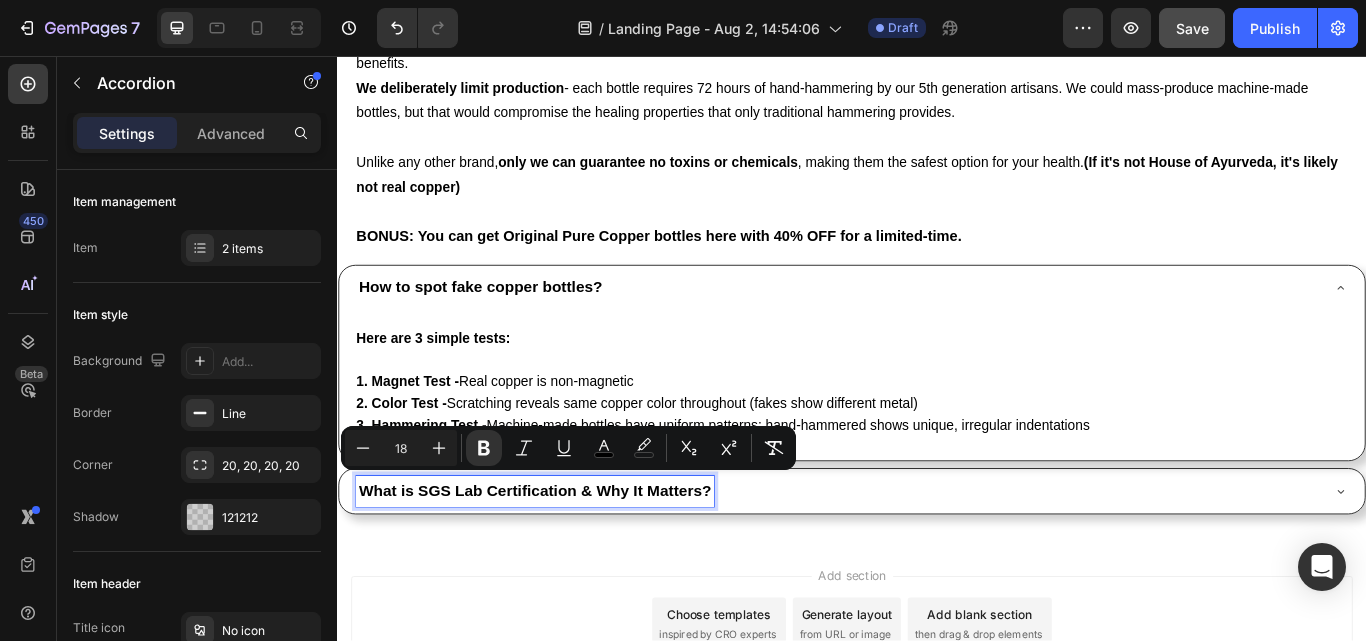 click on "What is SGS Lab Certification & Why It Matters?" at bounding box center (921, 564) 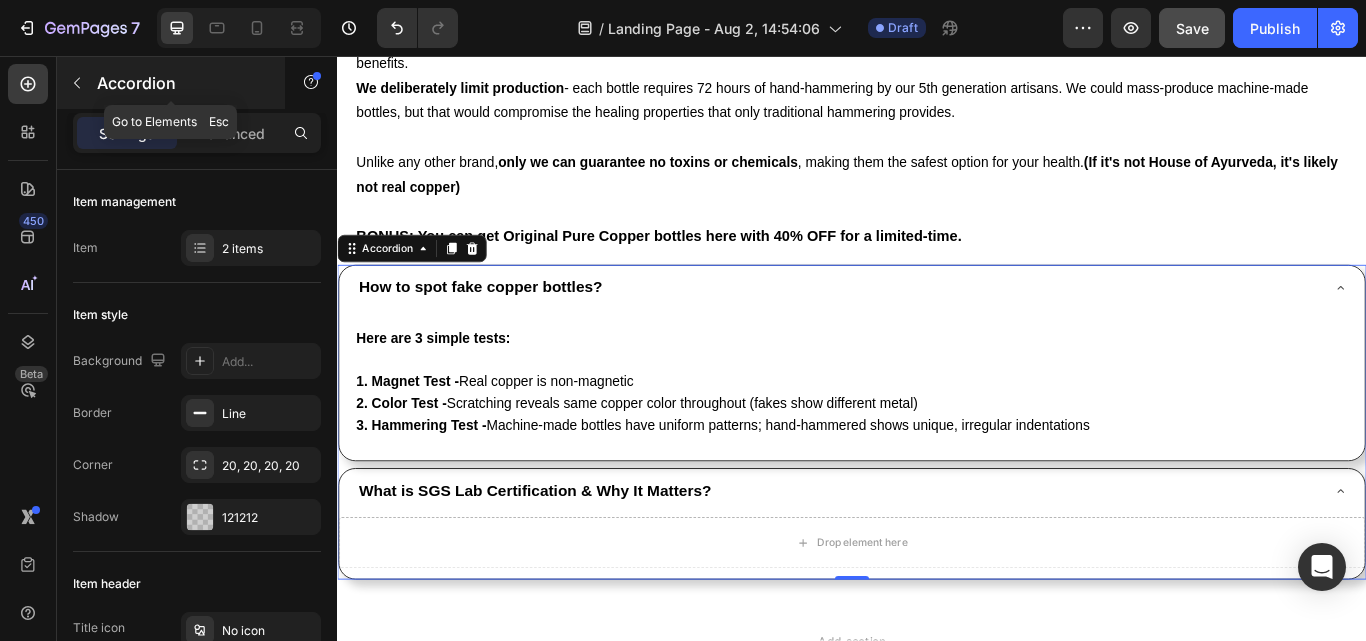 click at bounding box center [77, 83] 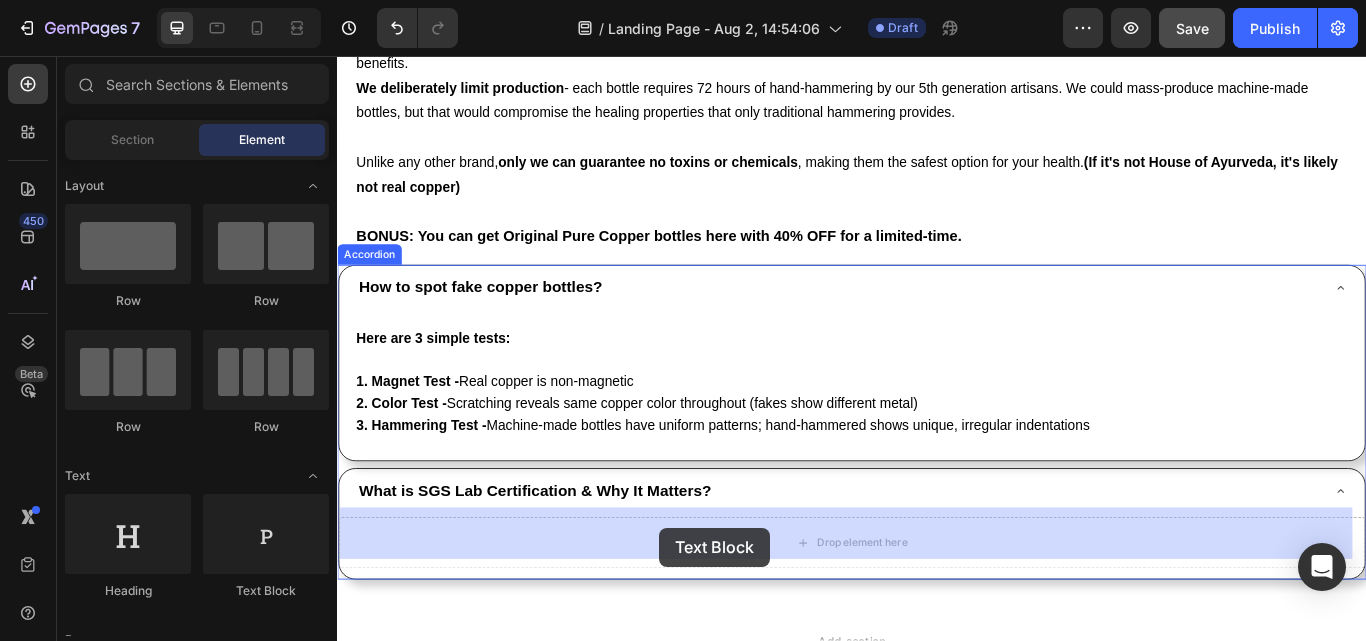 scroll, scrollTop: 11589, scrollLeft: 0, axis: vertical 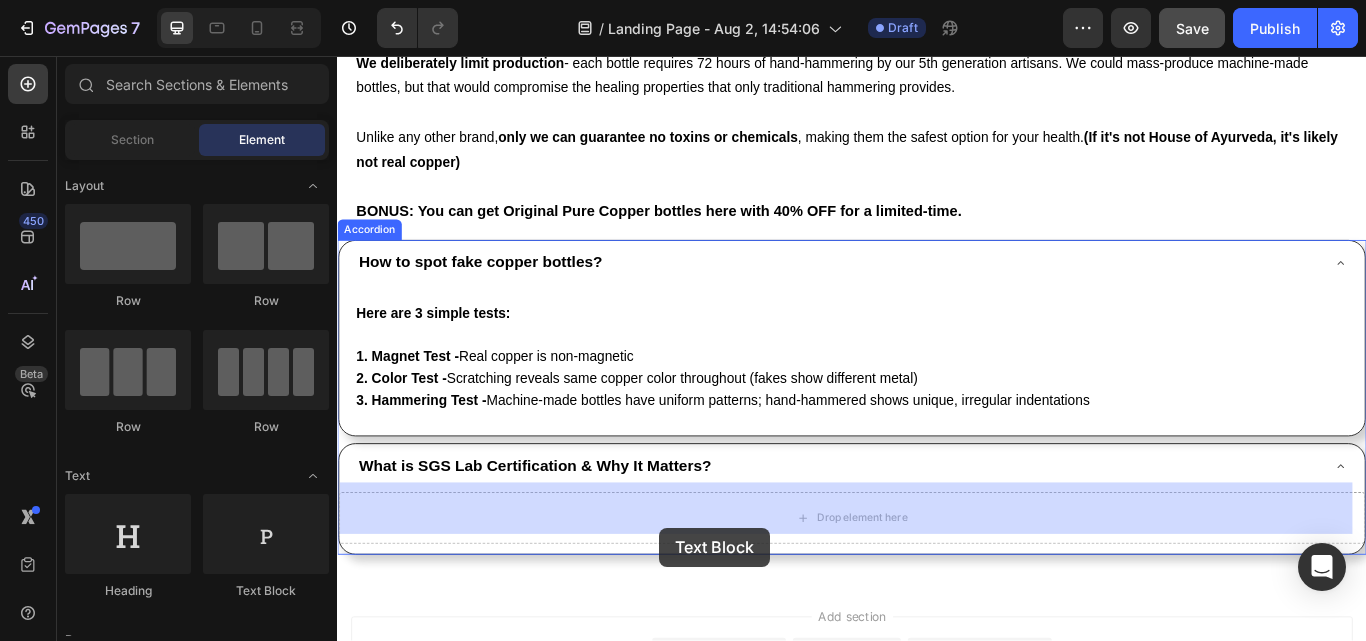 drag, startPoint x: 600, startPoint y: 609, endPoint x: 523, endPoint y: 606, distance: 77.05842 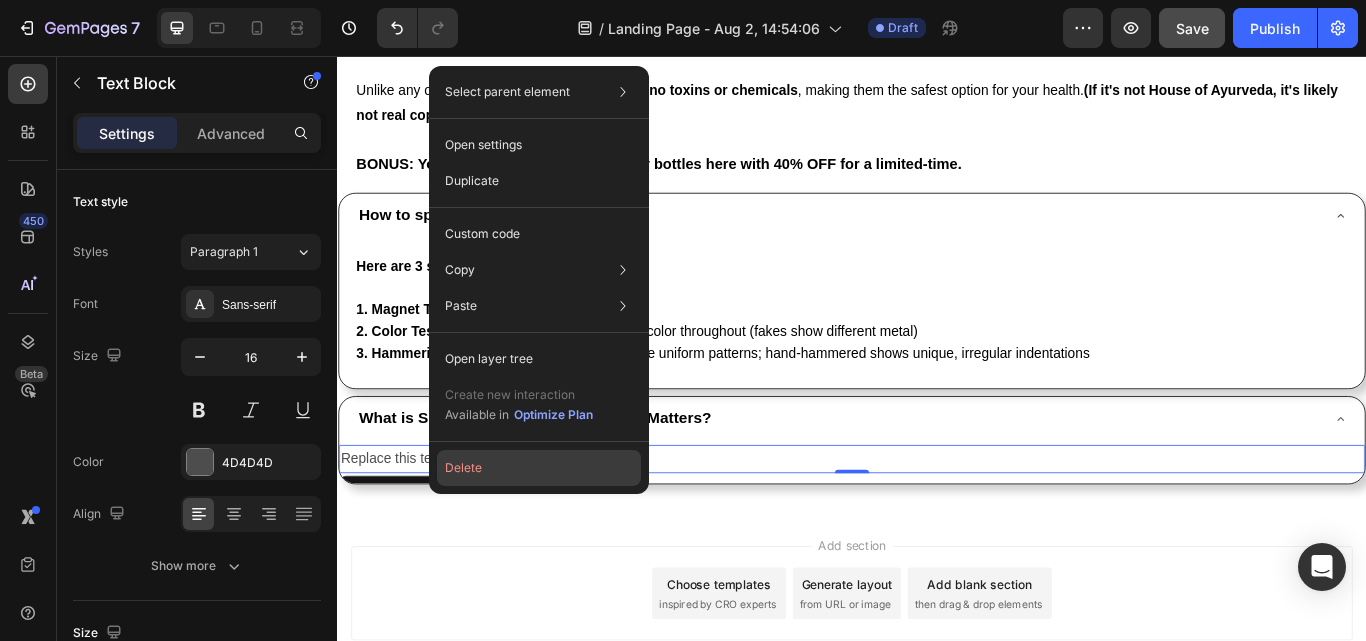 click on "Delete" 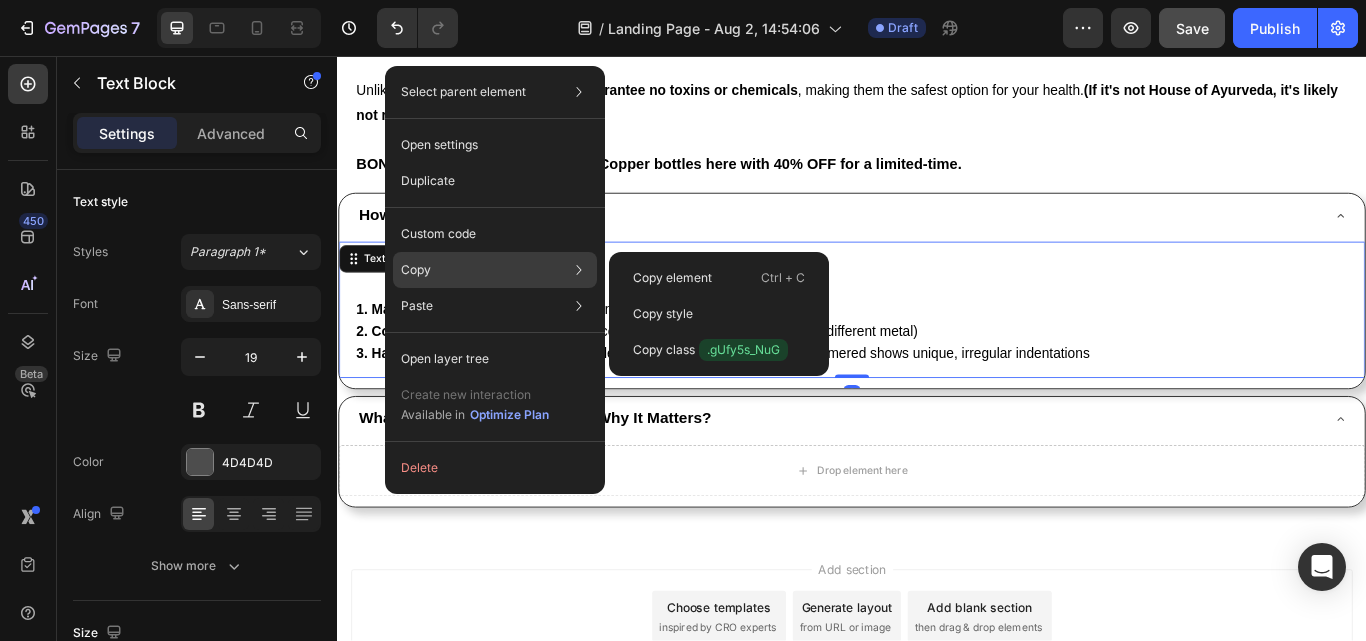 click on "Copy Copy element  Ctrl + C Copy style  Copy class  .gUfy5s_NuG" 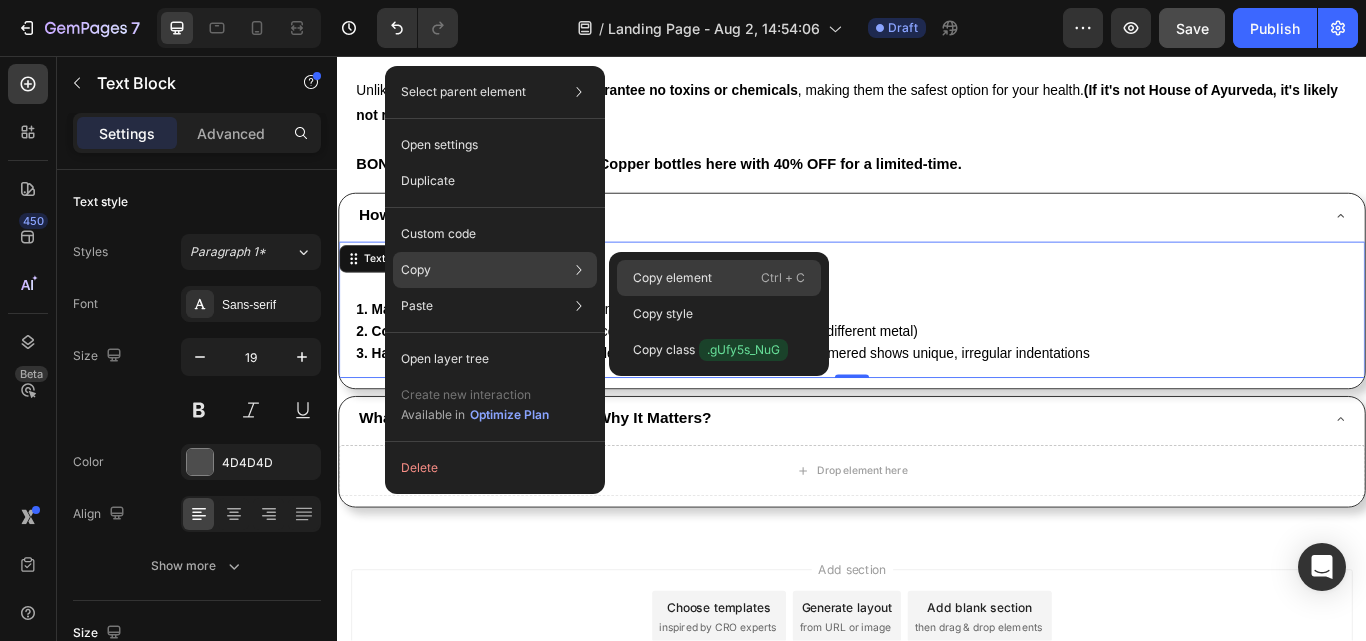click on "Copy element" at bounding box center [672, 278] 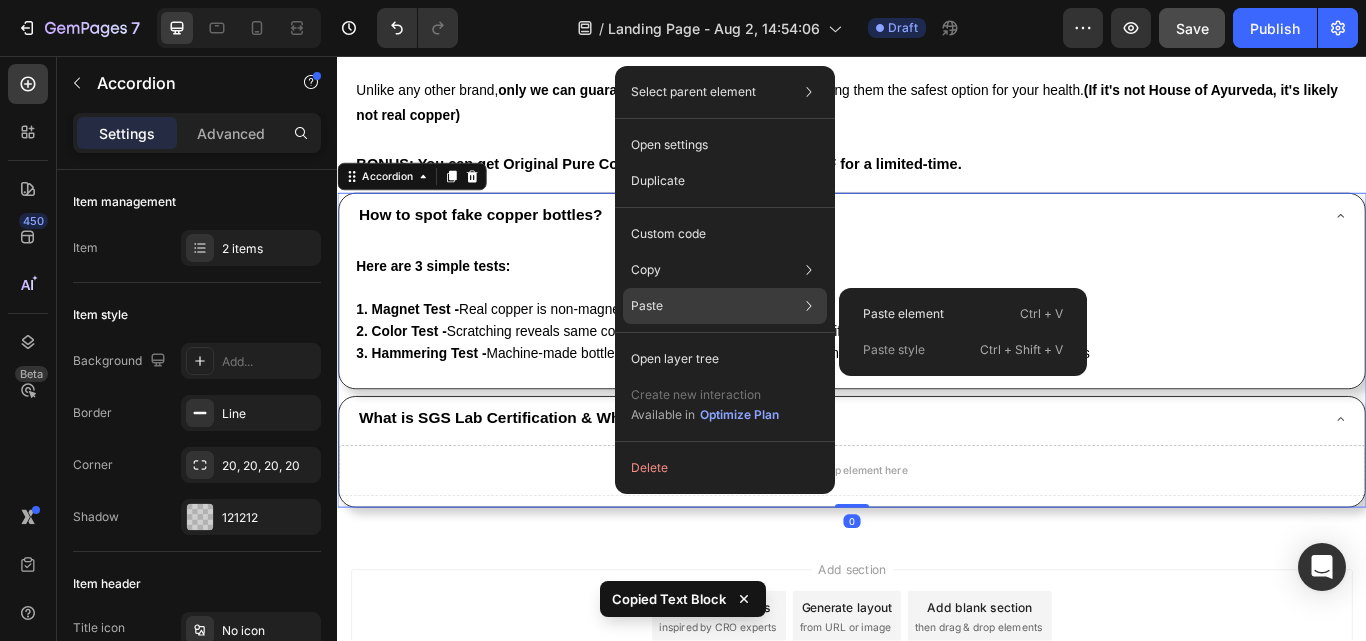 click on "Paste Paste element  Ctrl + V Paste style  Ctrl + Shift + V" 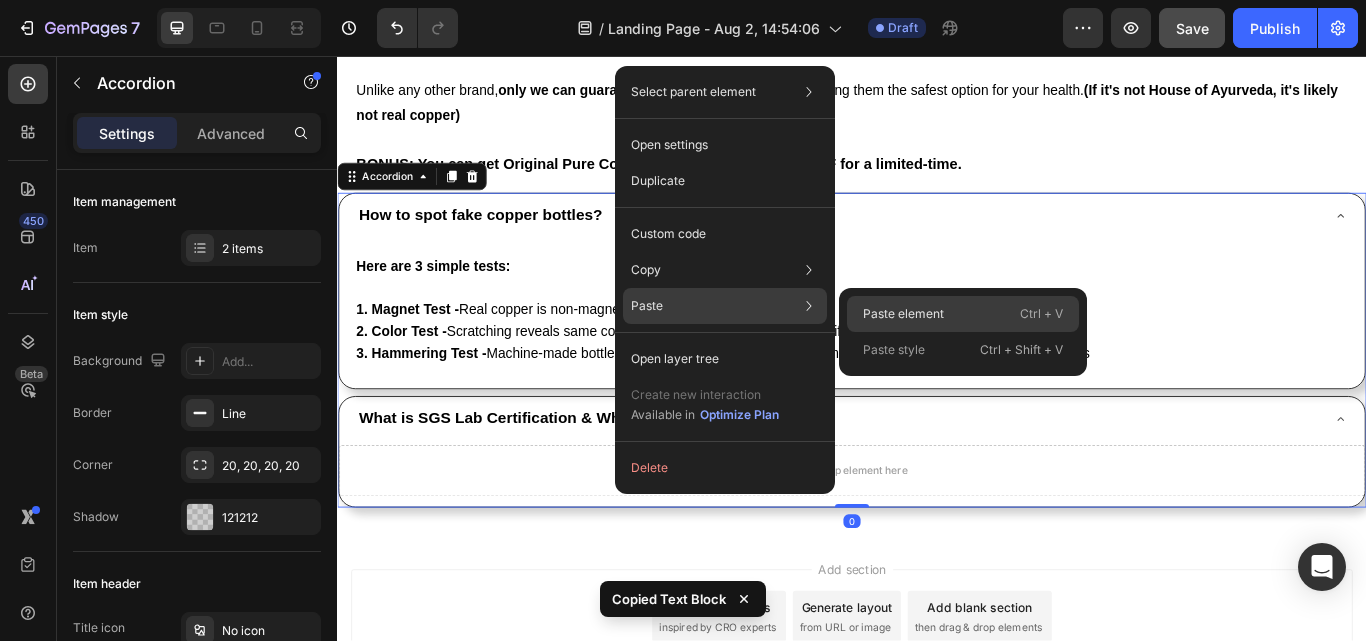 click on "Paste element  Ctrl + V" 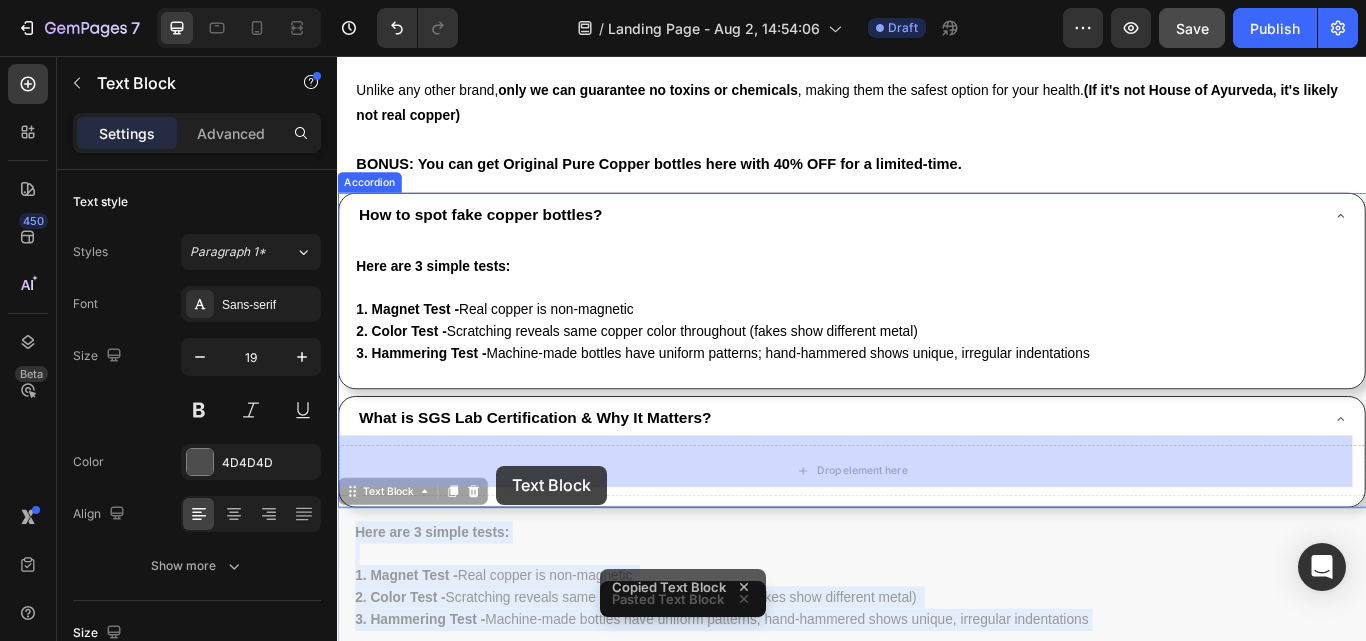 drag, startPoint x: 416, startPoint y: 637, endPoint x: 523, endPoint y: 534, distance: 148.51936 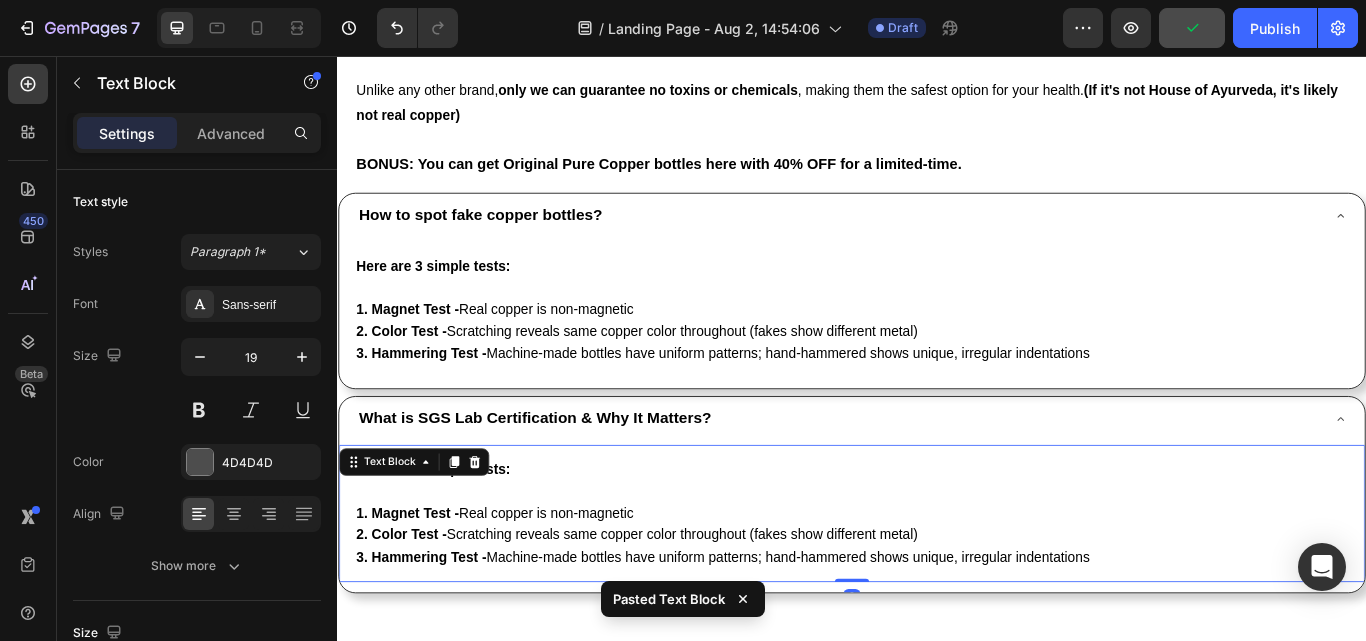 click on "1. Magnet Test - Real copper is non-magnetic" at bounding box center (523, 589) 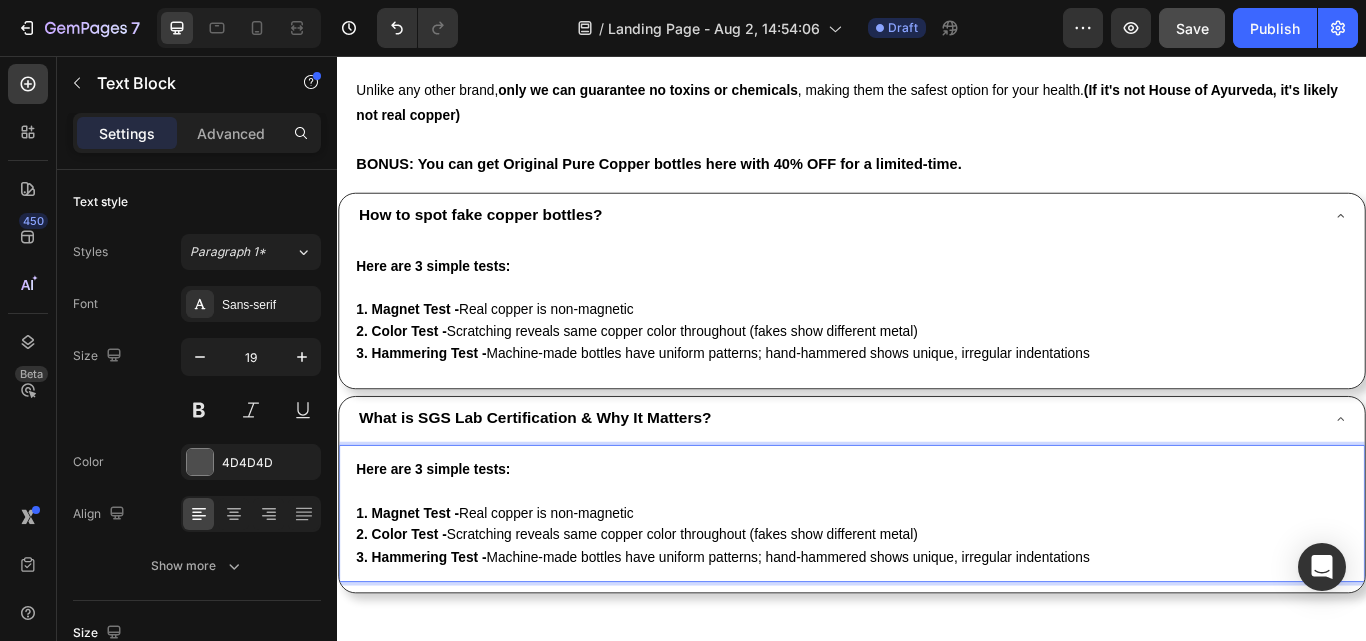 click on "1. Magnet Test - Real copper is non-magnetic" at bounding box center [523, 589] 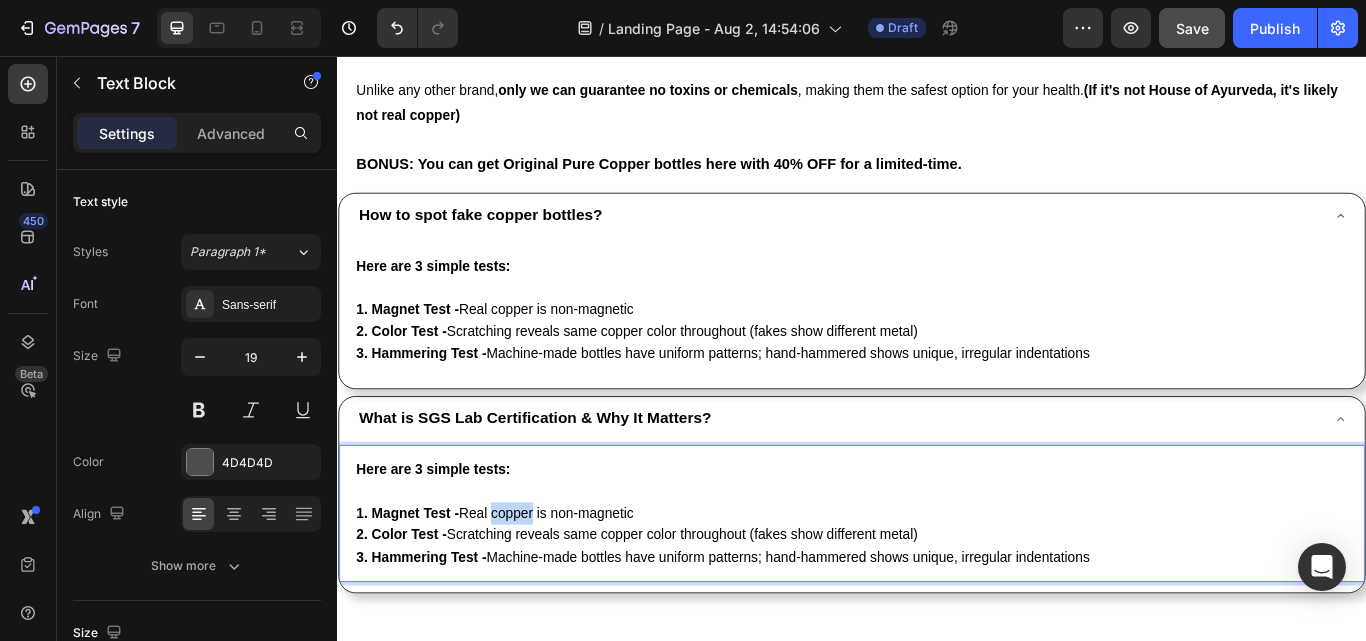 click on "1. Magnet Test - Real copper is non-magnetic" at bounding box center (523, 589) 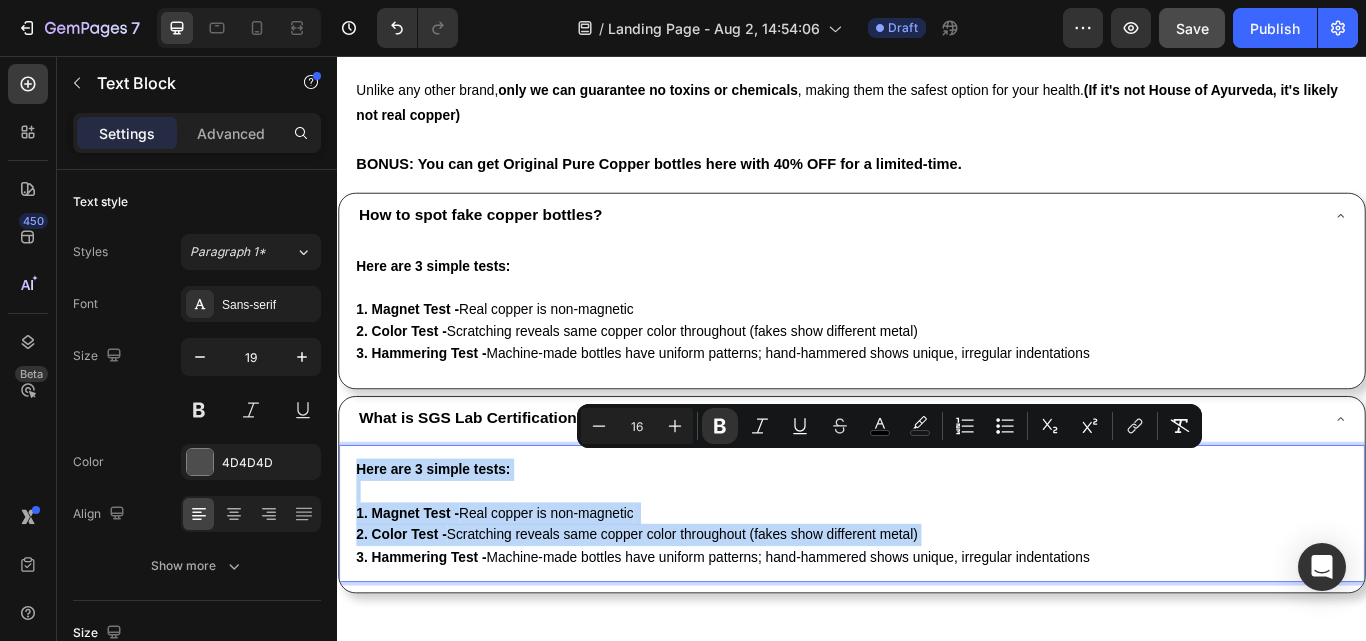 type on "11" 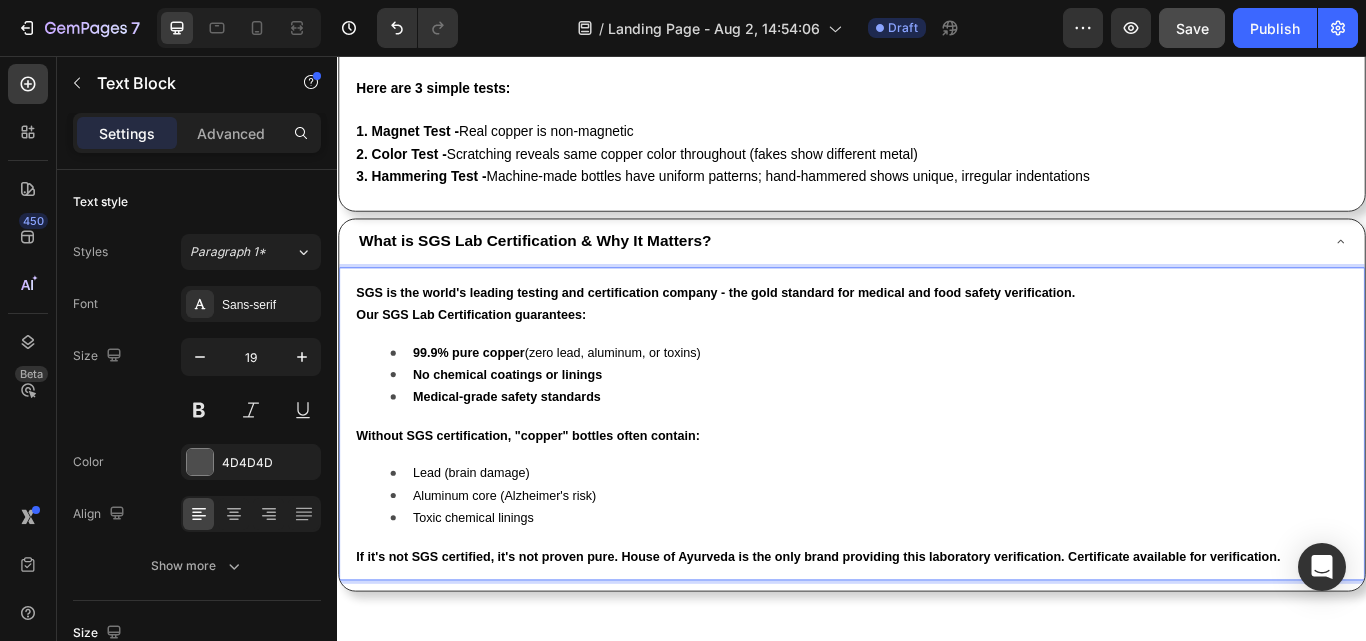 scroll, scrollTop: 11914, scrollLeft: 0, axis: vertical 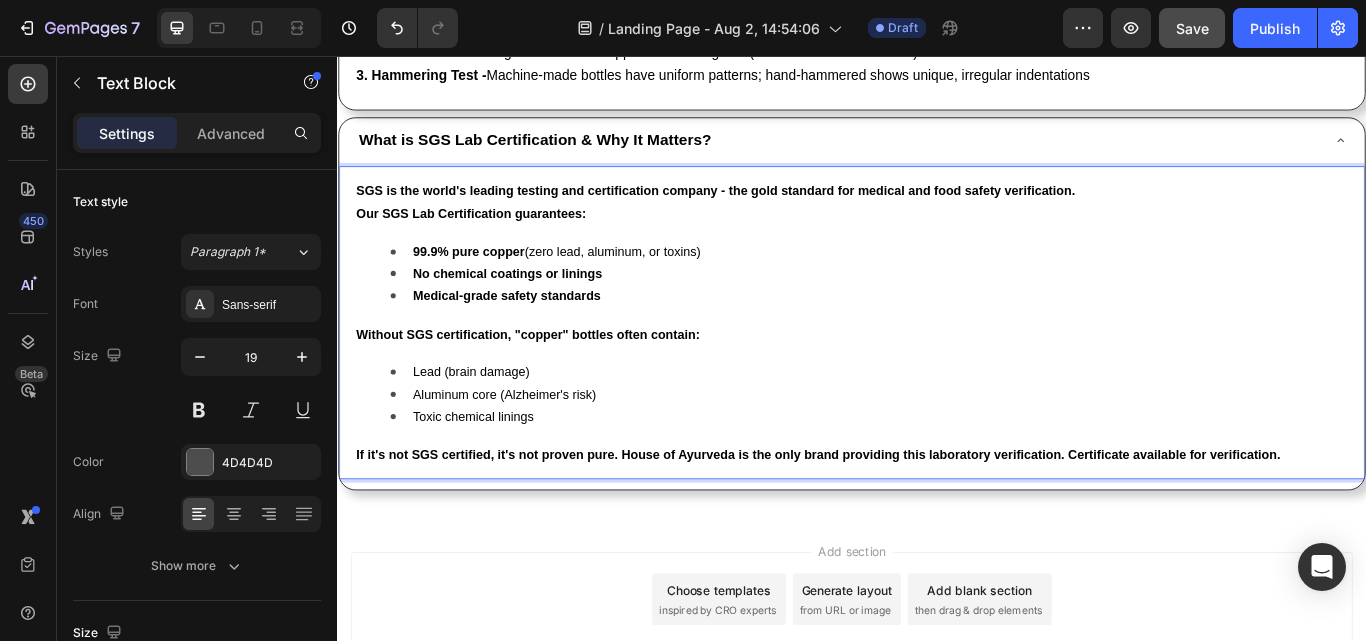 click on "Medical-grade safety standards" at bounding box center (534, 336) 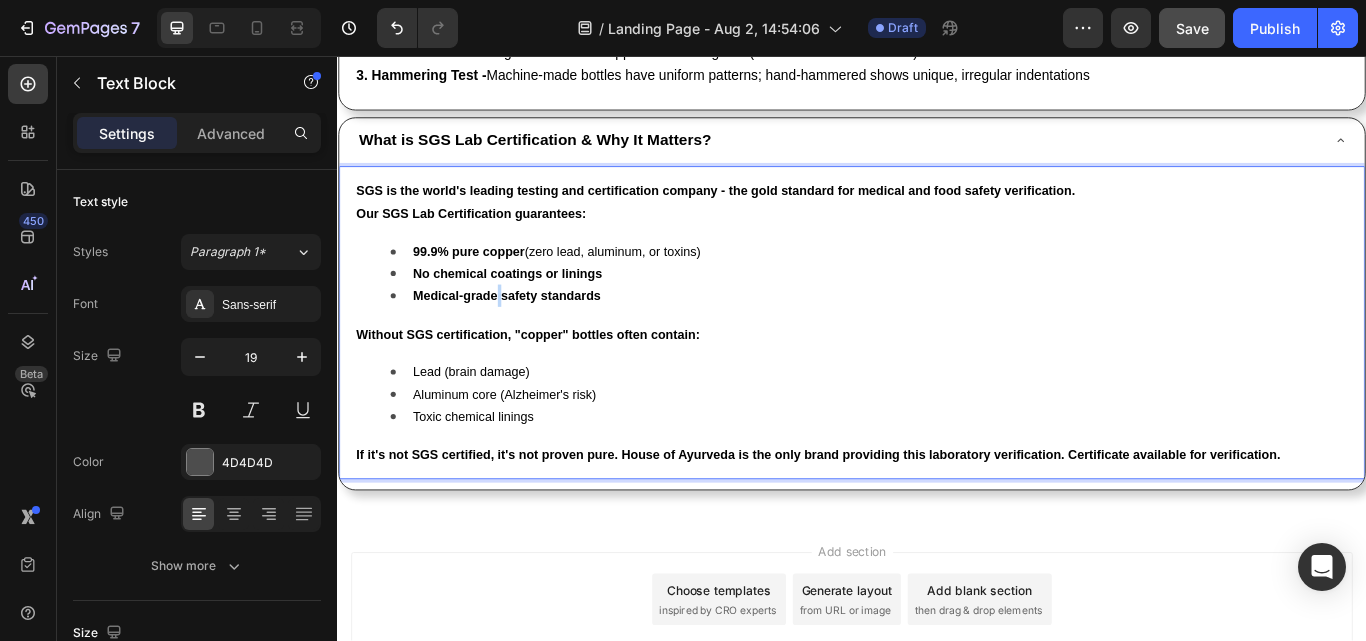 click on "Medical-grade safety standards" at bounding box center (534, 336) 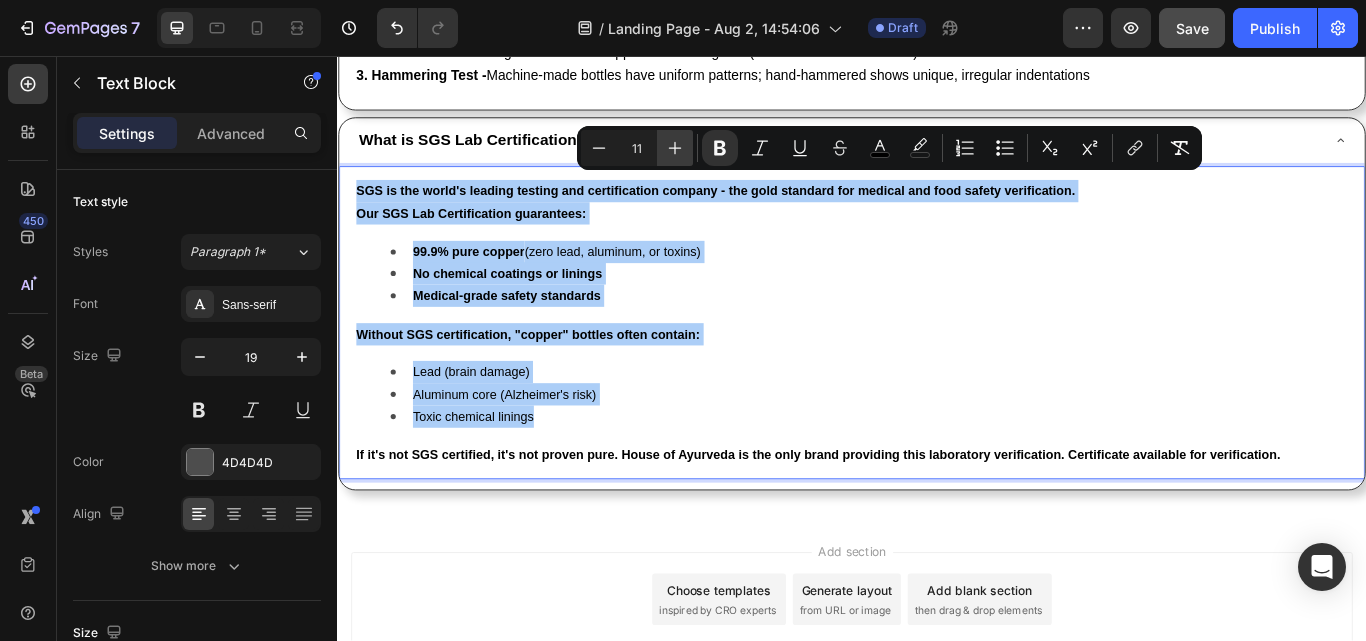 click 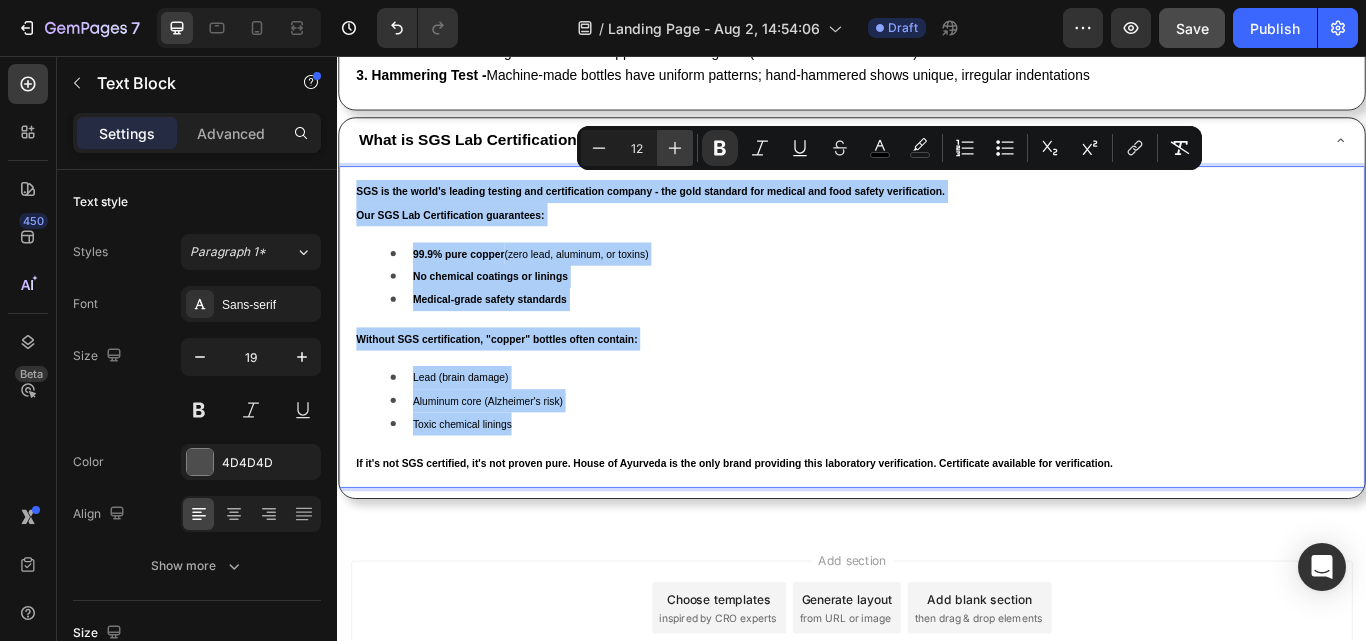 click 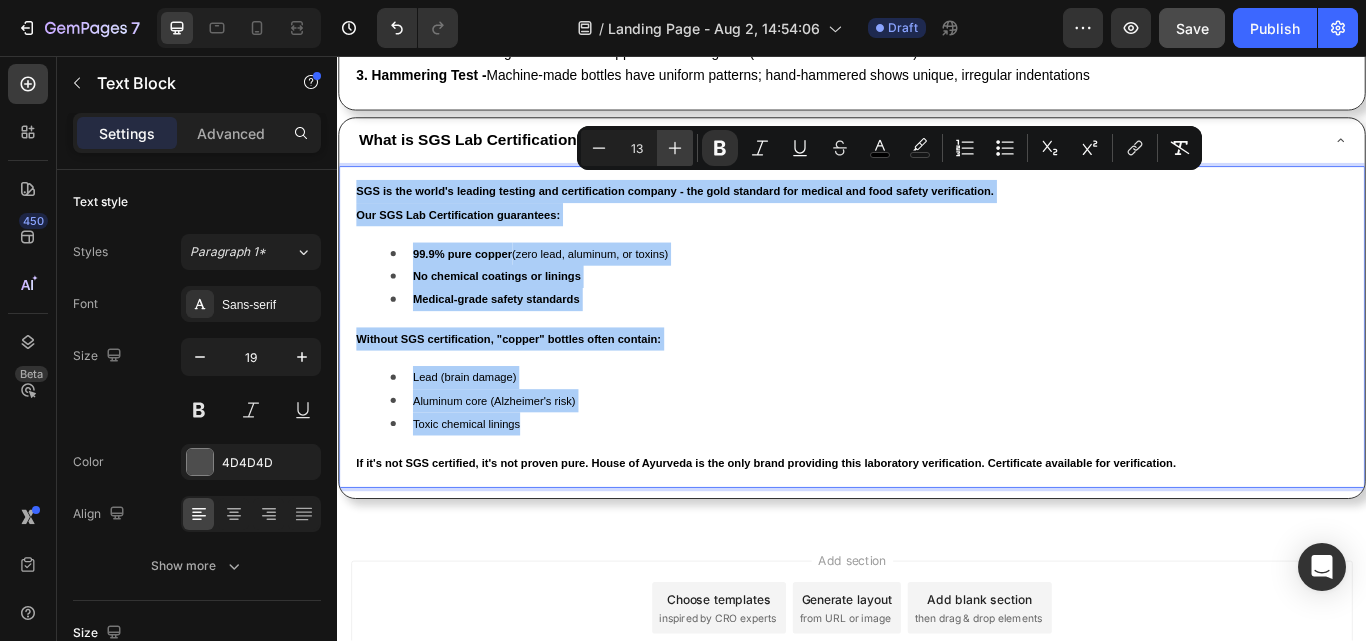 click 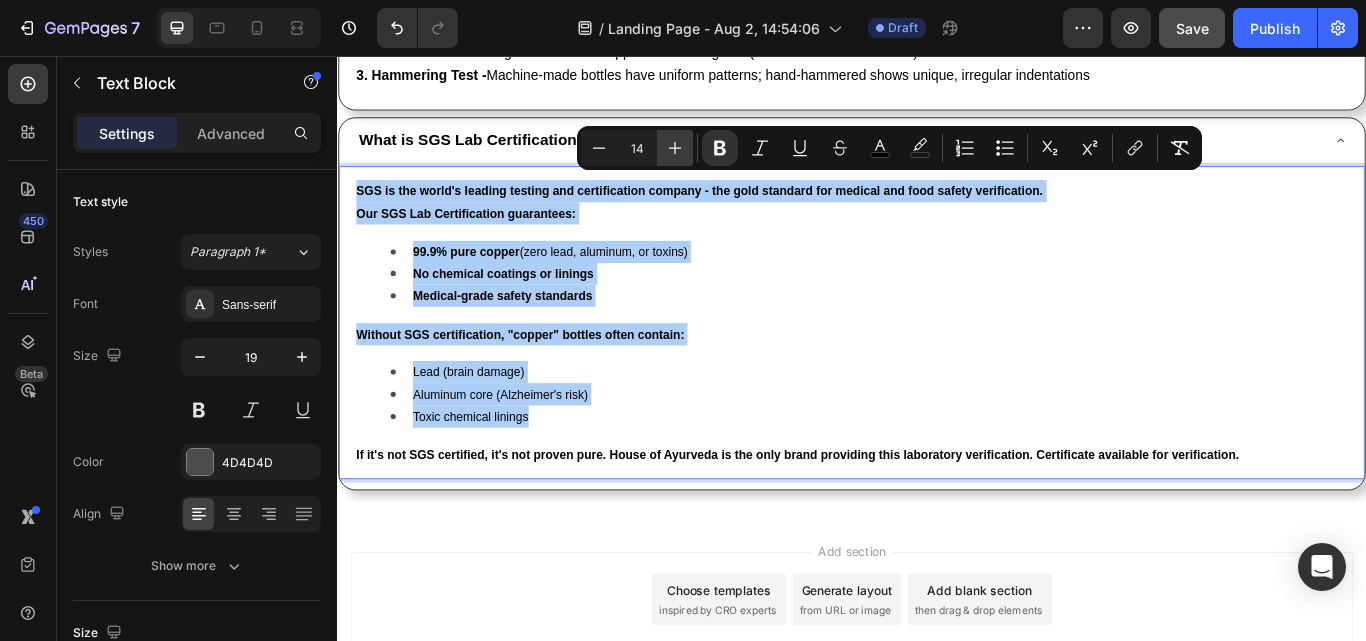 click 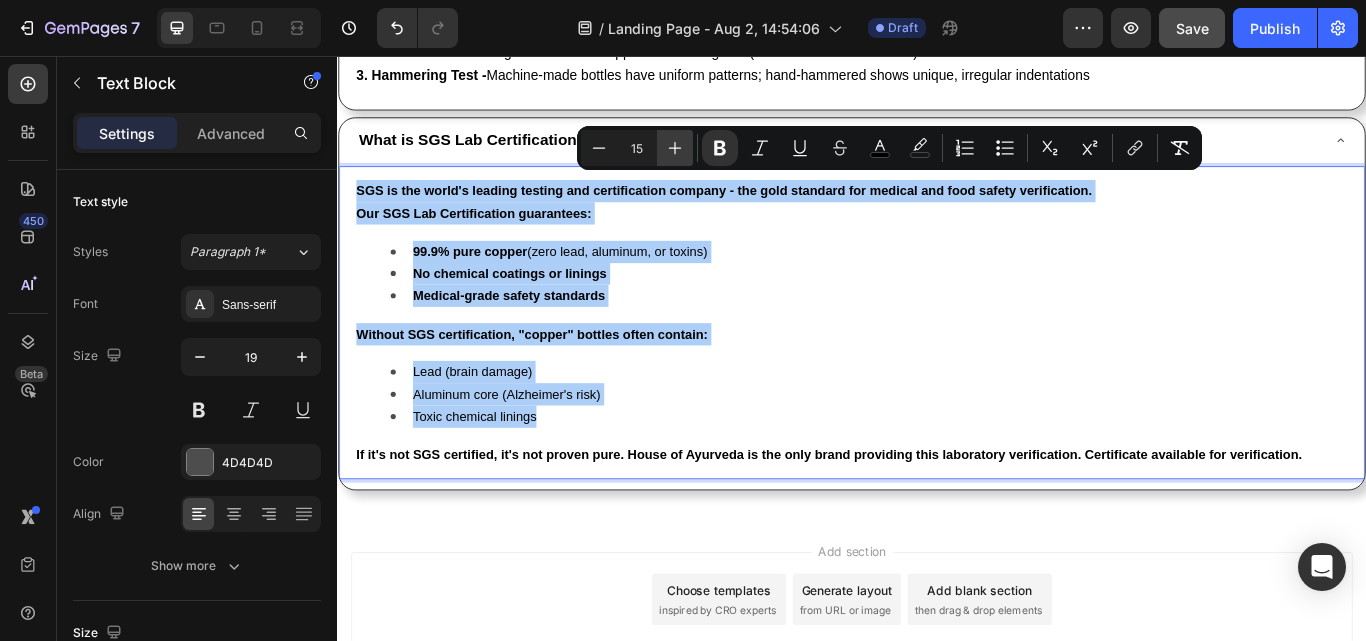 click 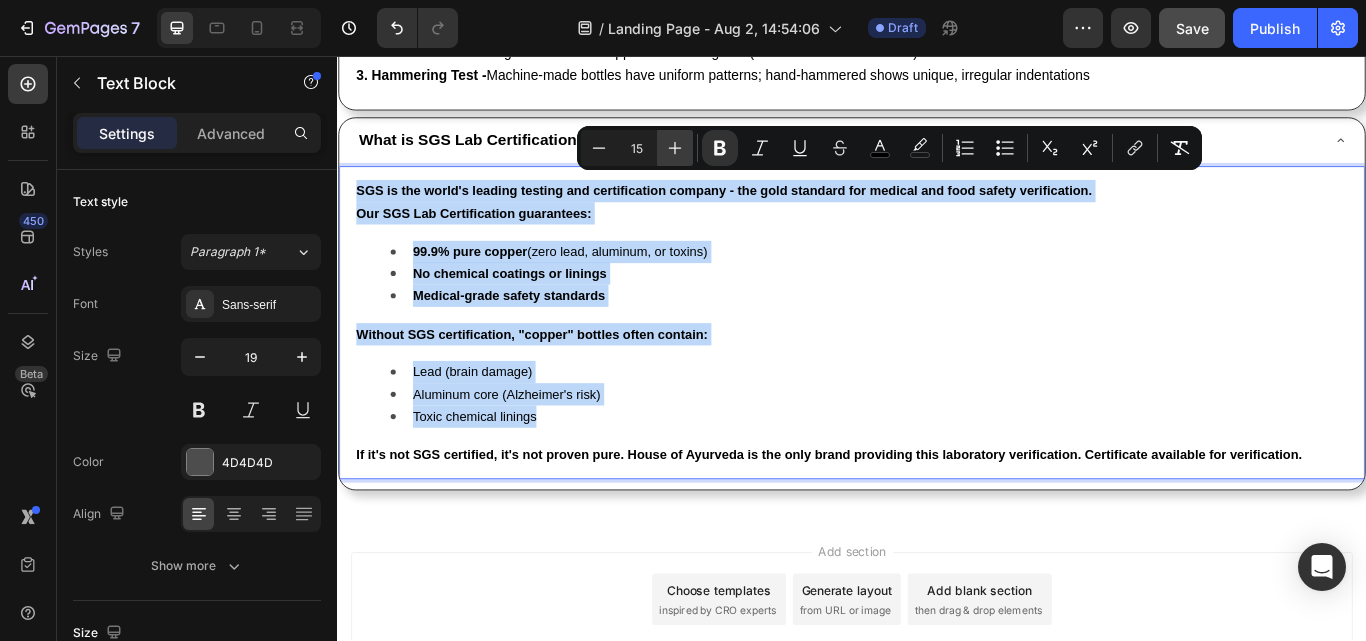 type on "16" 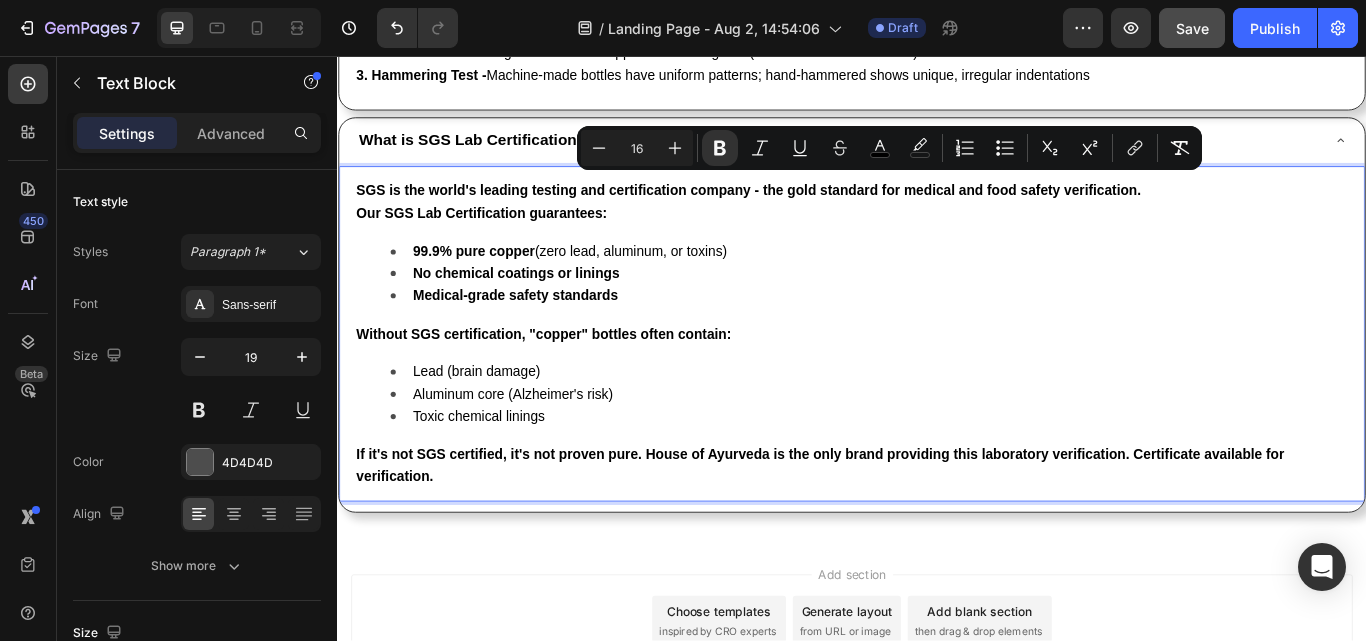 click on "Aluminum core (Alzheimer's risk)" at bounding box center [957, 451] 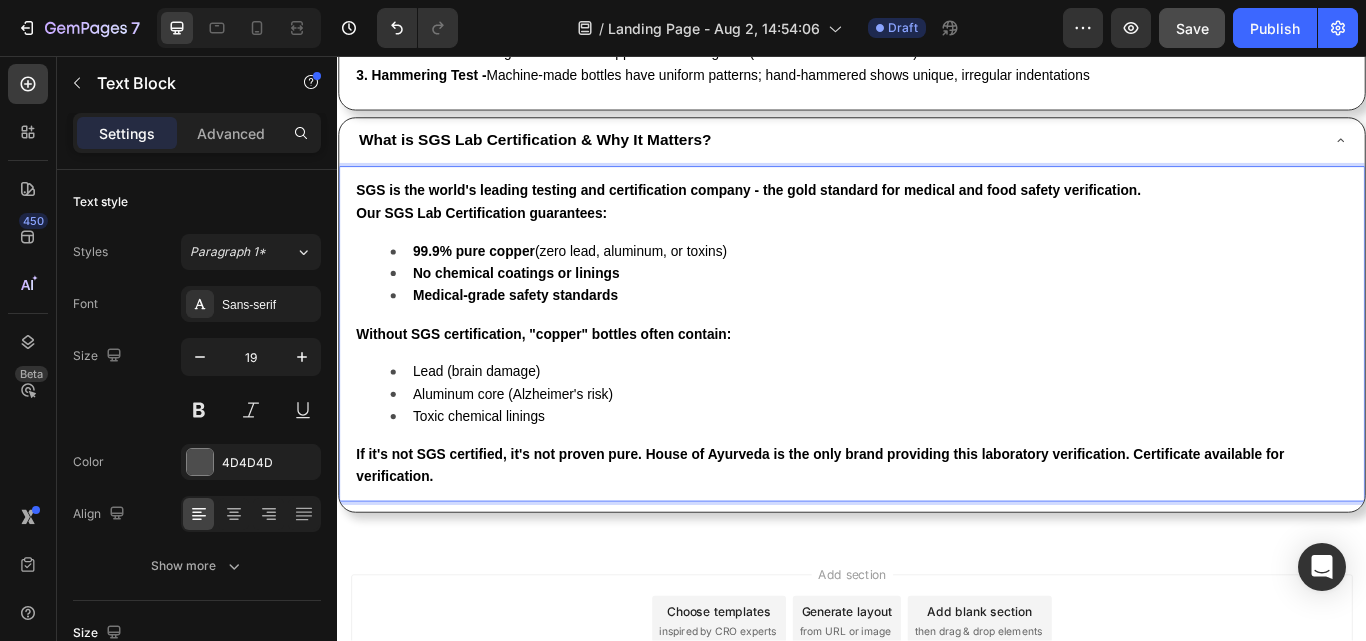 scroll, scrollTop: 11714, scrollLeft: 0, axis: vertical 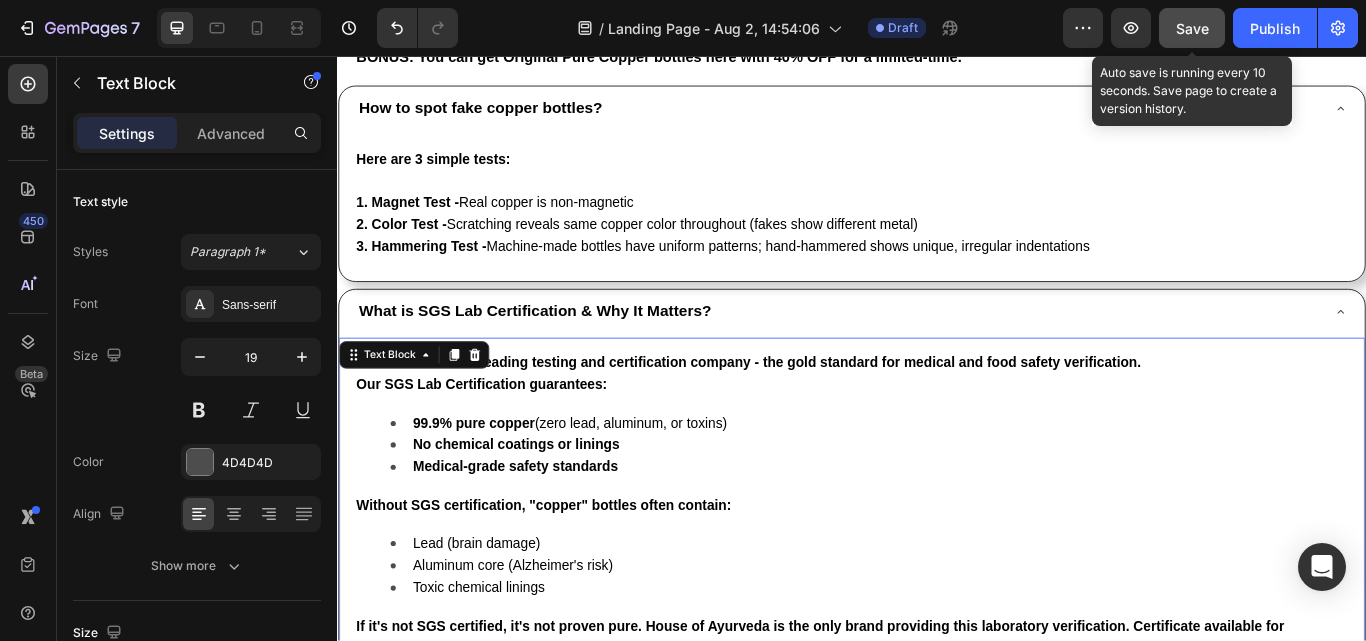 click on "Save" at bounding box center [1192, 28] 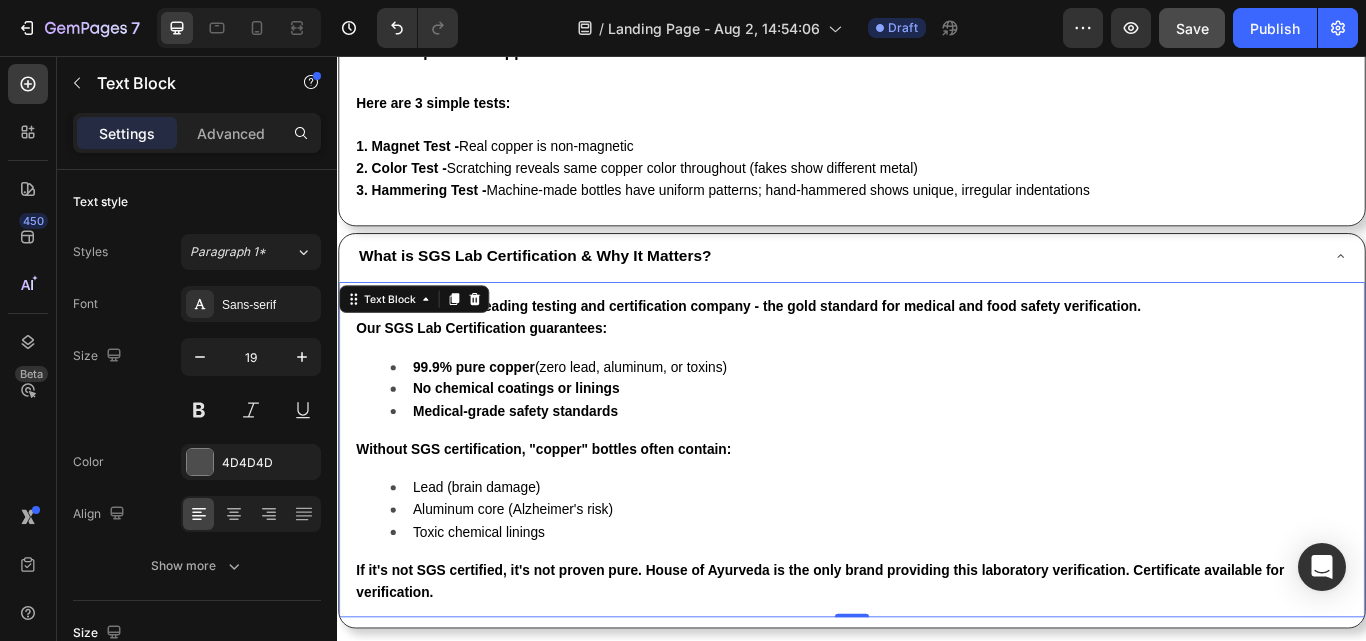 scroll, scrollTop: 11814, scrollLeft: 0, axis: vertical 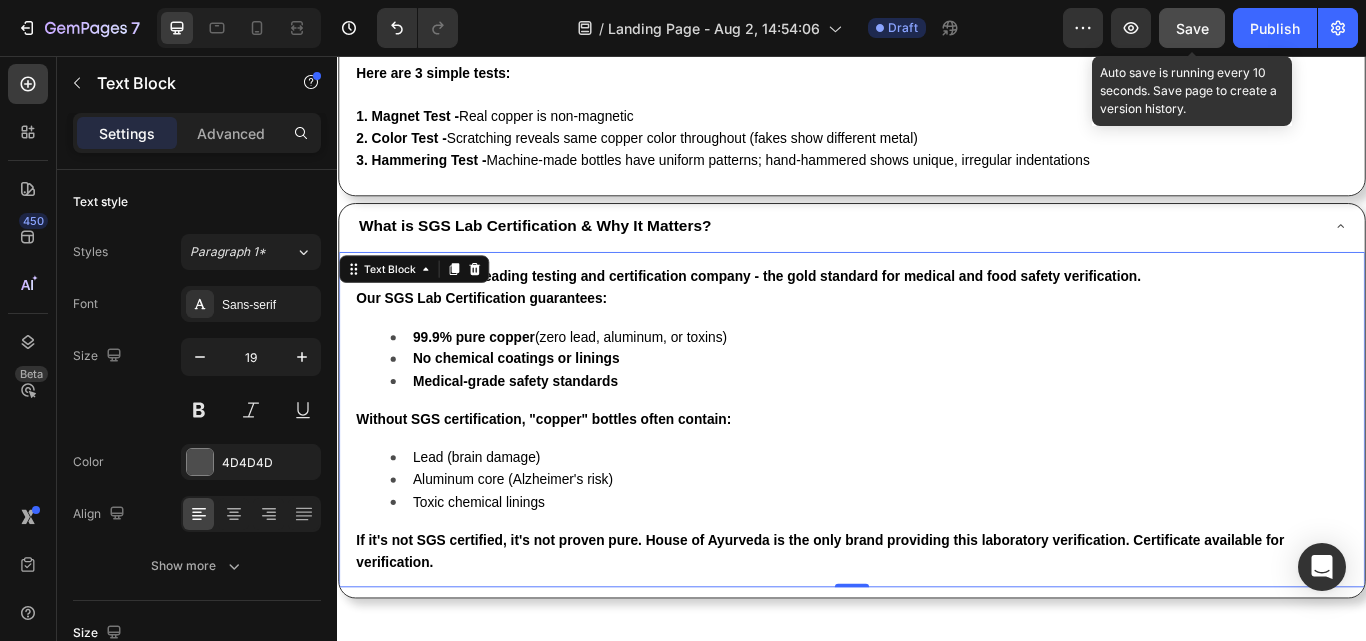 click on "Save" at bounding box center [1192, 28] 